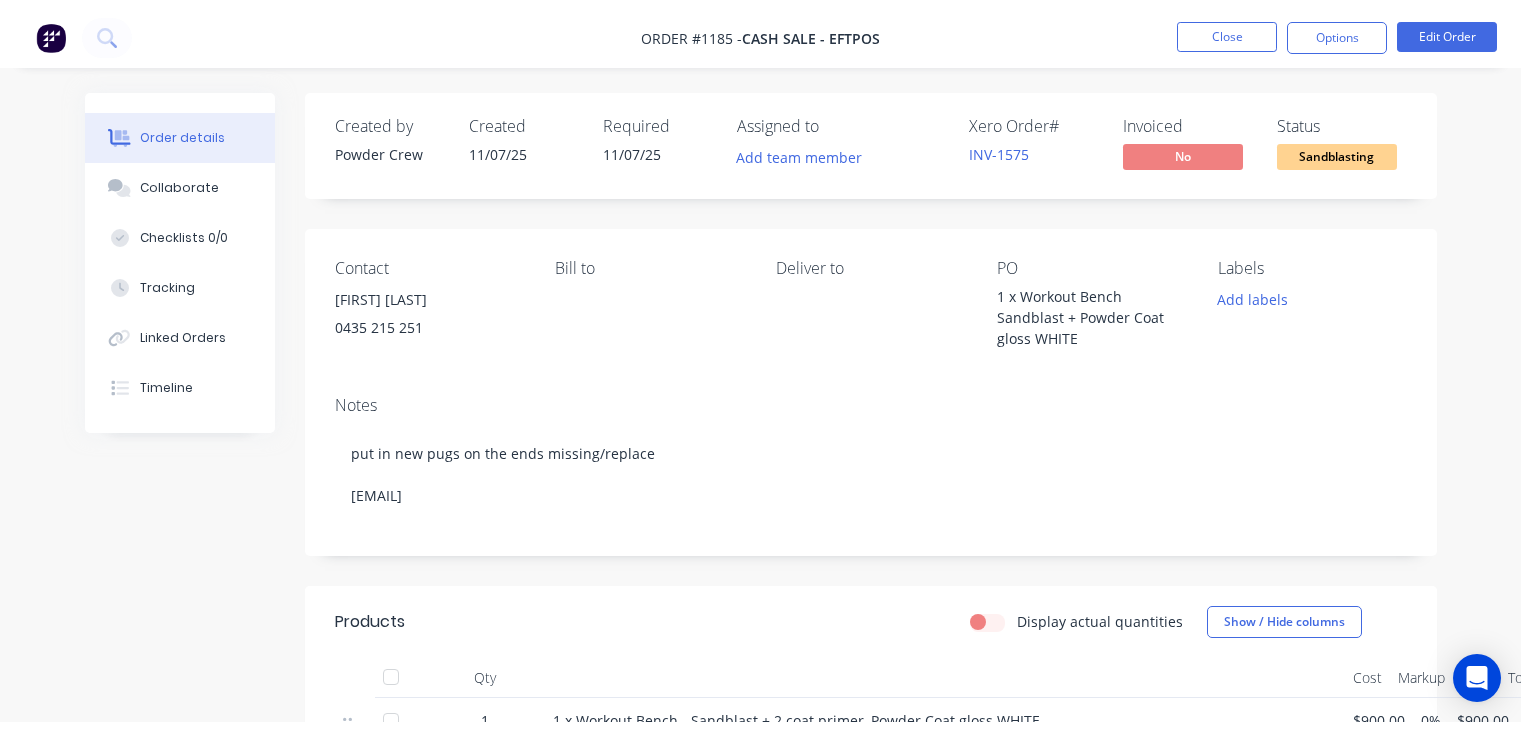 scroll, scrollTop: 0, scrollLeft: 0, axis: both 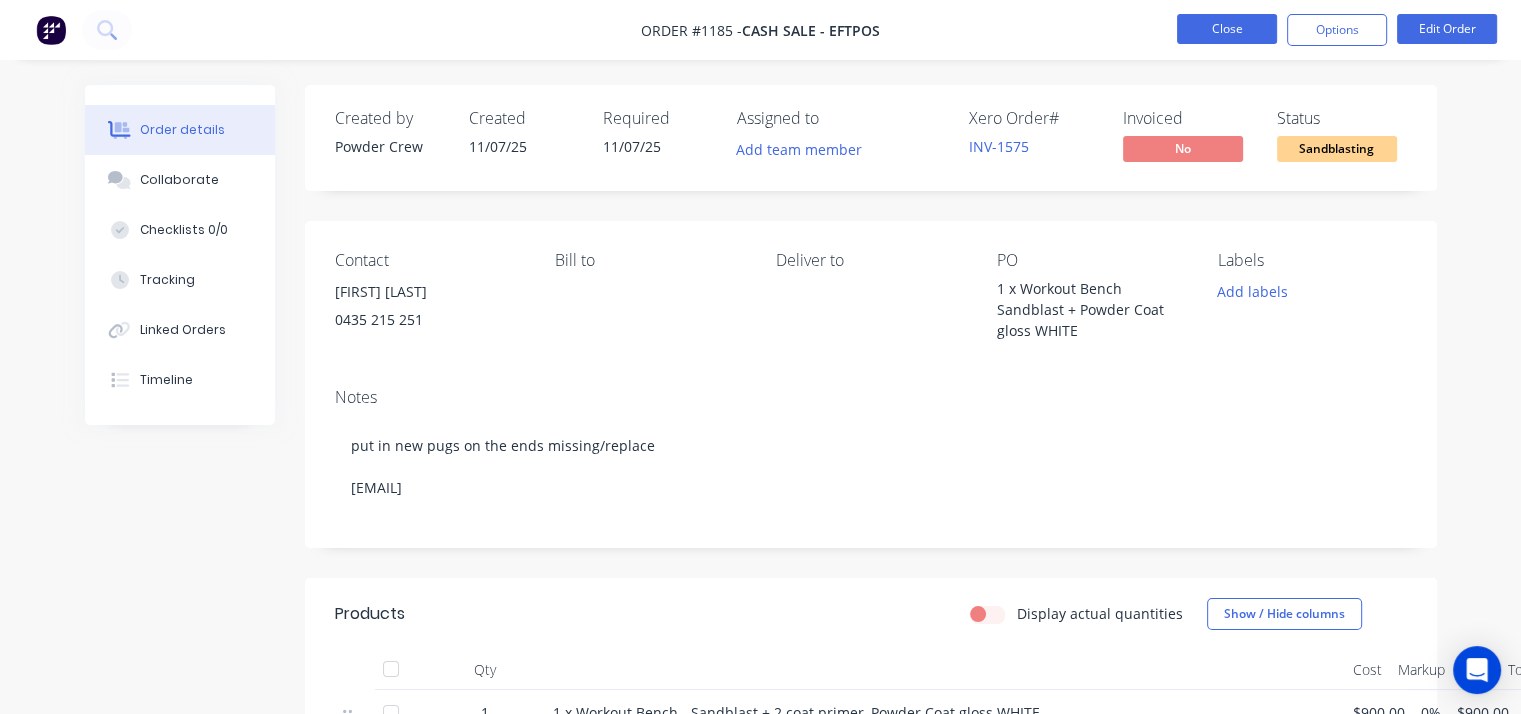 click on "Close" at bounding box center [1227, 29] 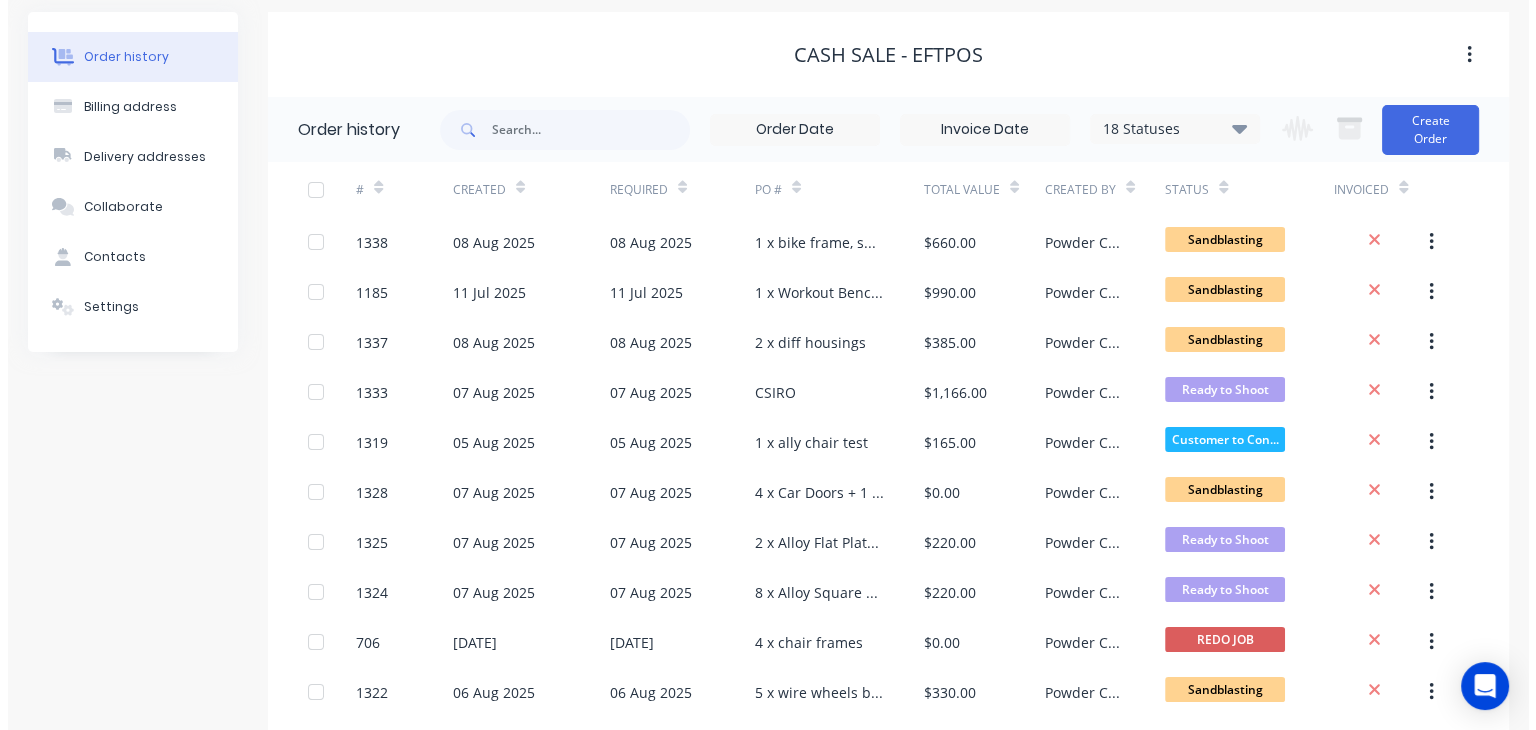 scroll, scrollTop: 0, scrollLeft: 0, axis: both 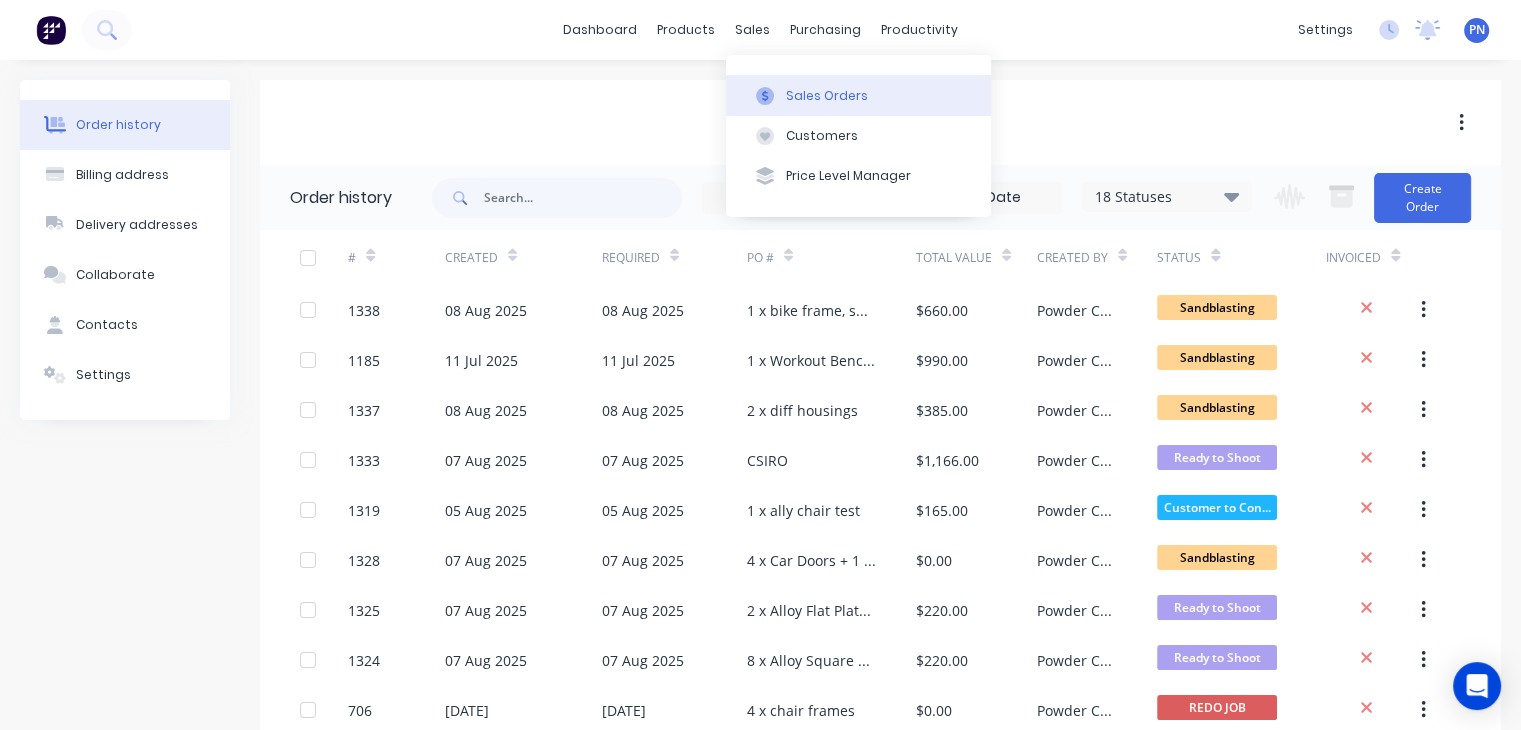 click on "Sales Orders" at bounding box center [858, 95] 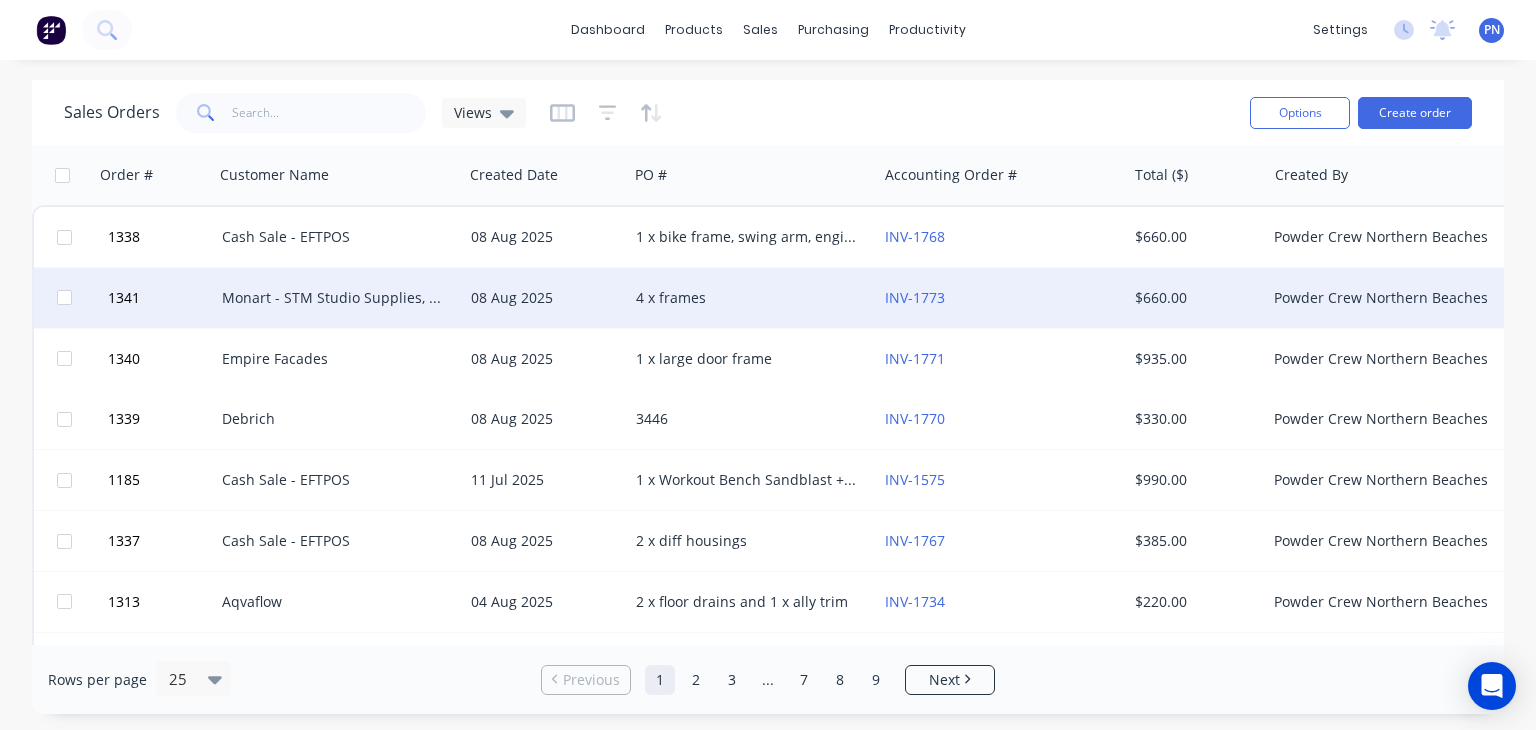 click on "4 x frames" at bounding box center (747, 298) 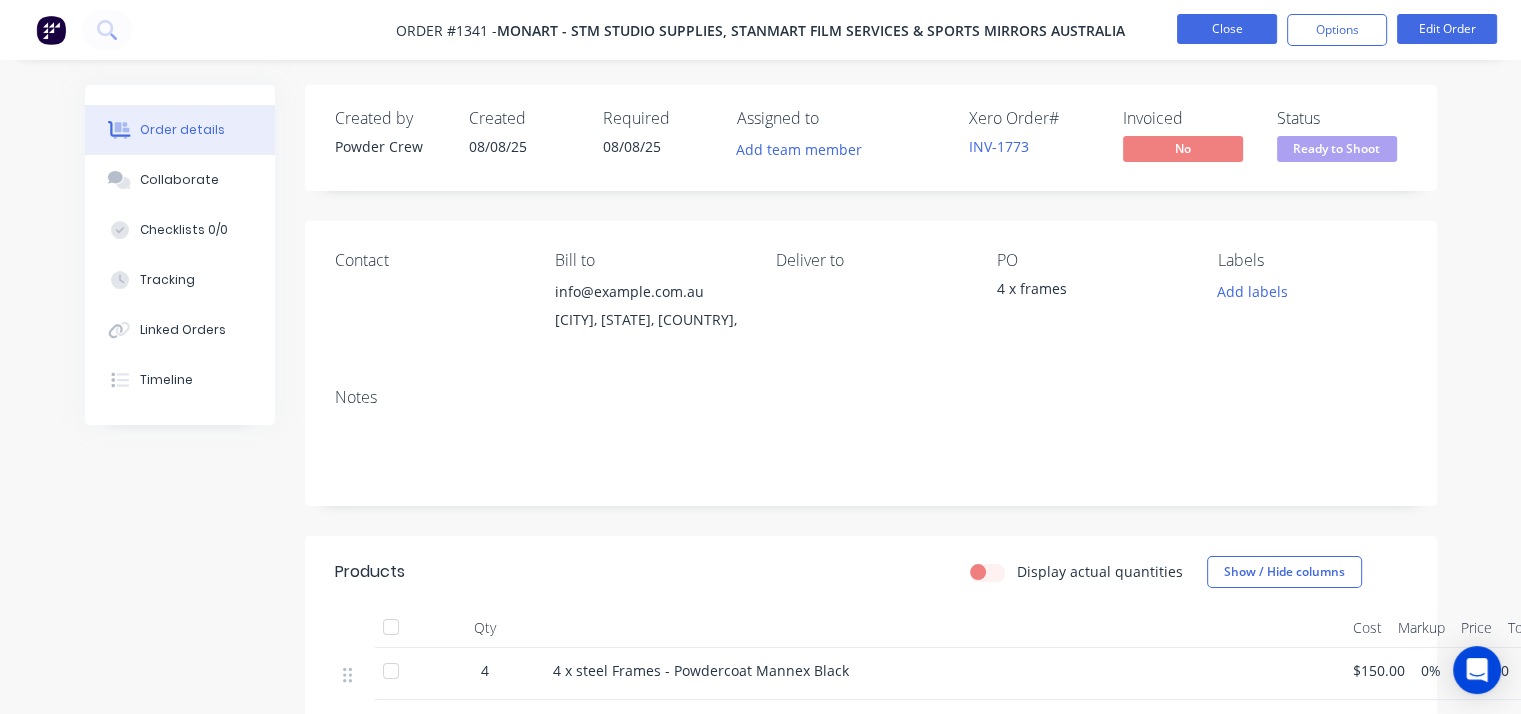 click on "Close" at bounding box center (1227, 29) 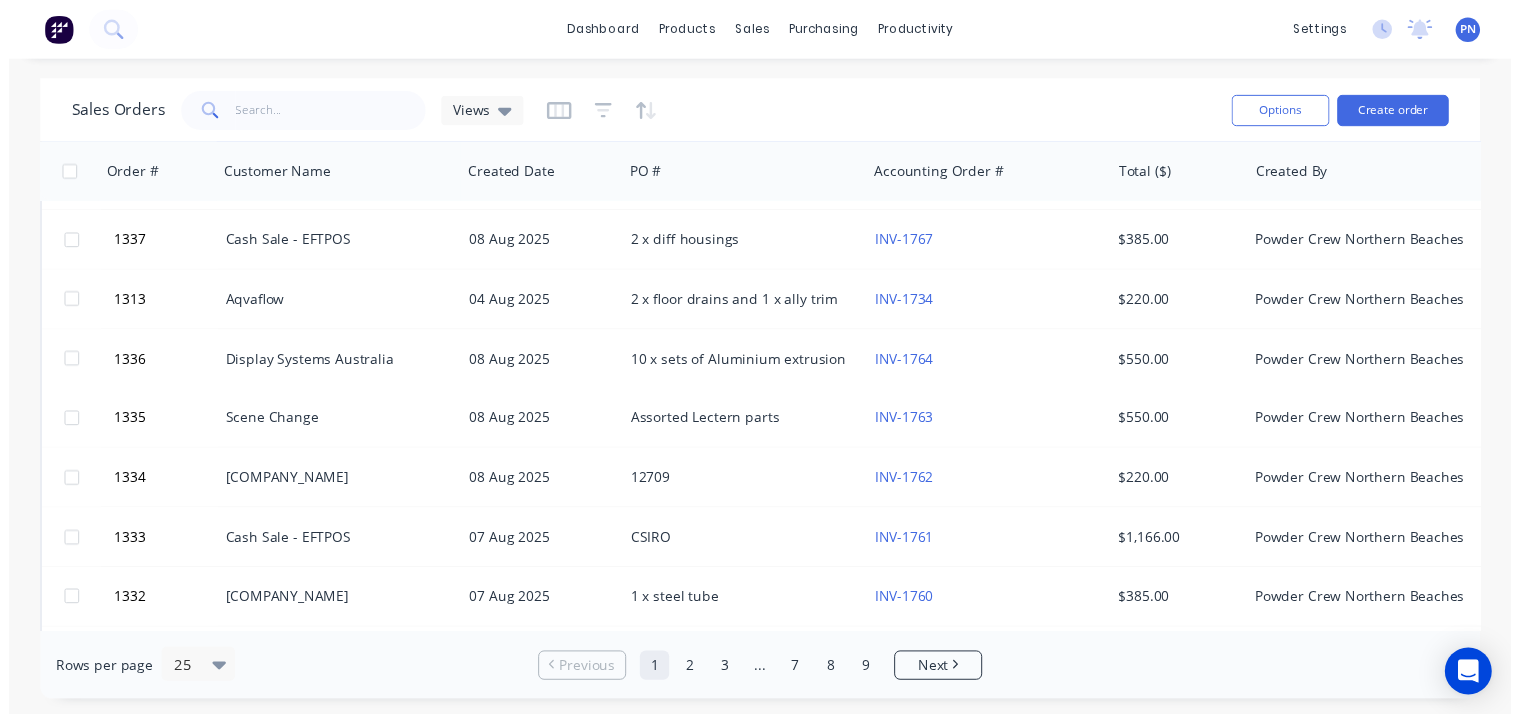 scroll, scrollTop: 300, scrollLeft: 0, axis: vertical 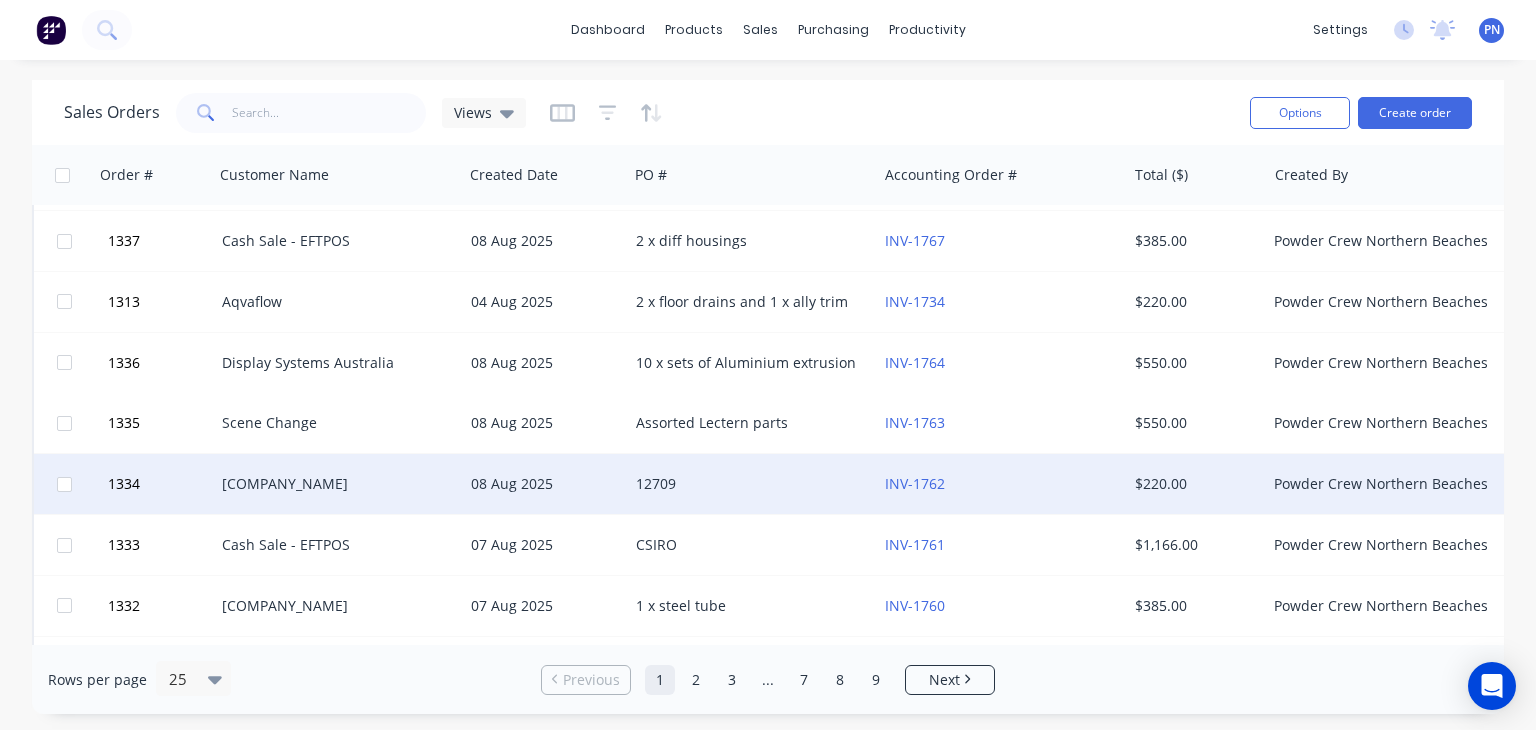 click on "12709" at bounding box center (752, 484) 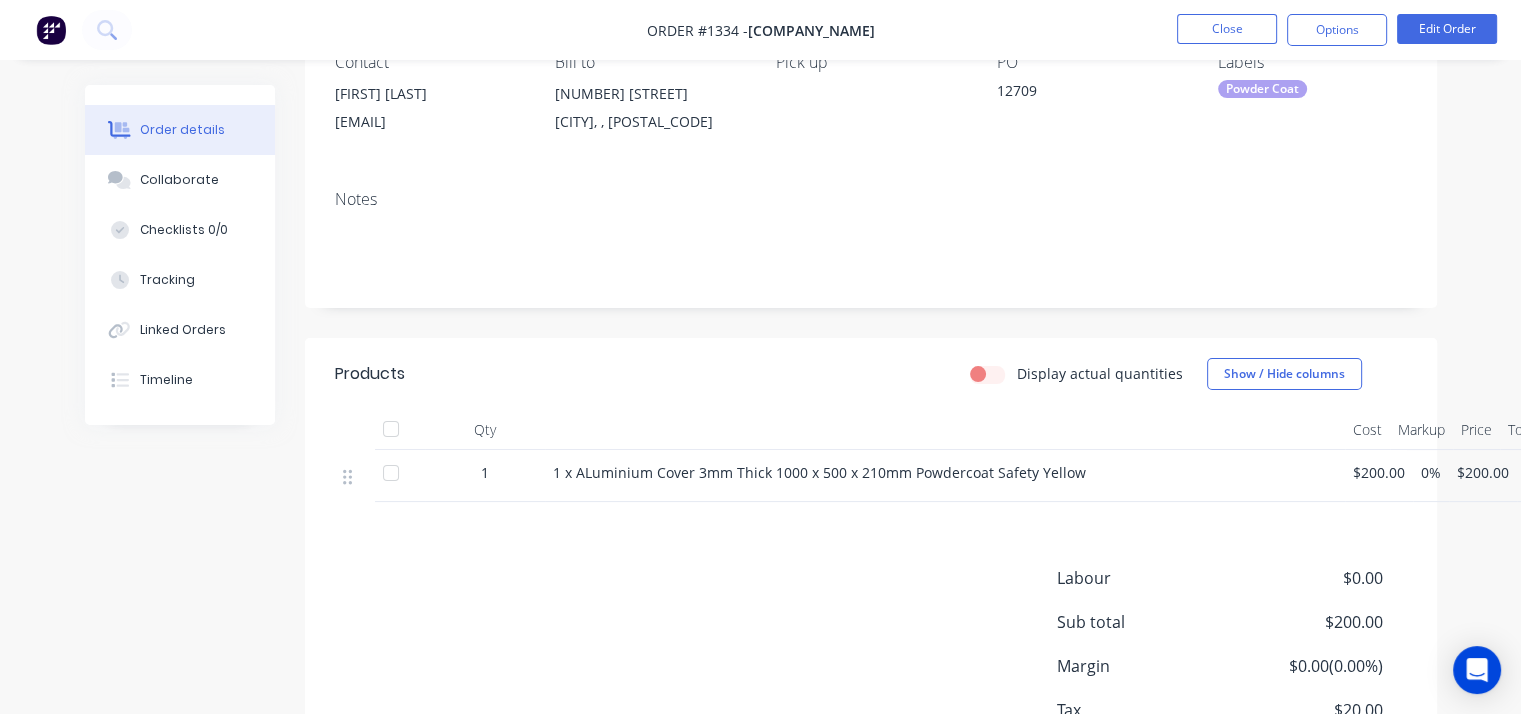 scroll, scrollTop: 100, scrollLeft: 0, axis: vertical 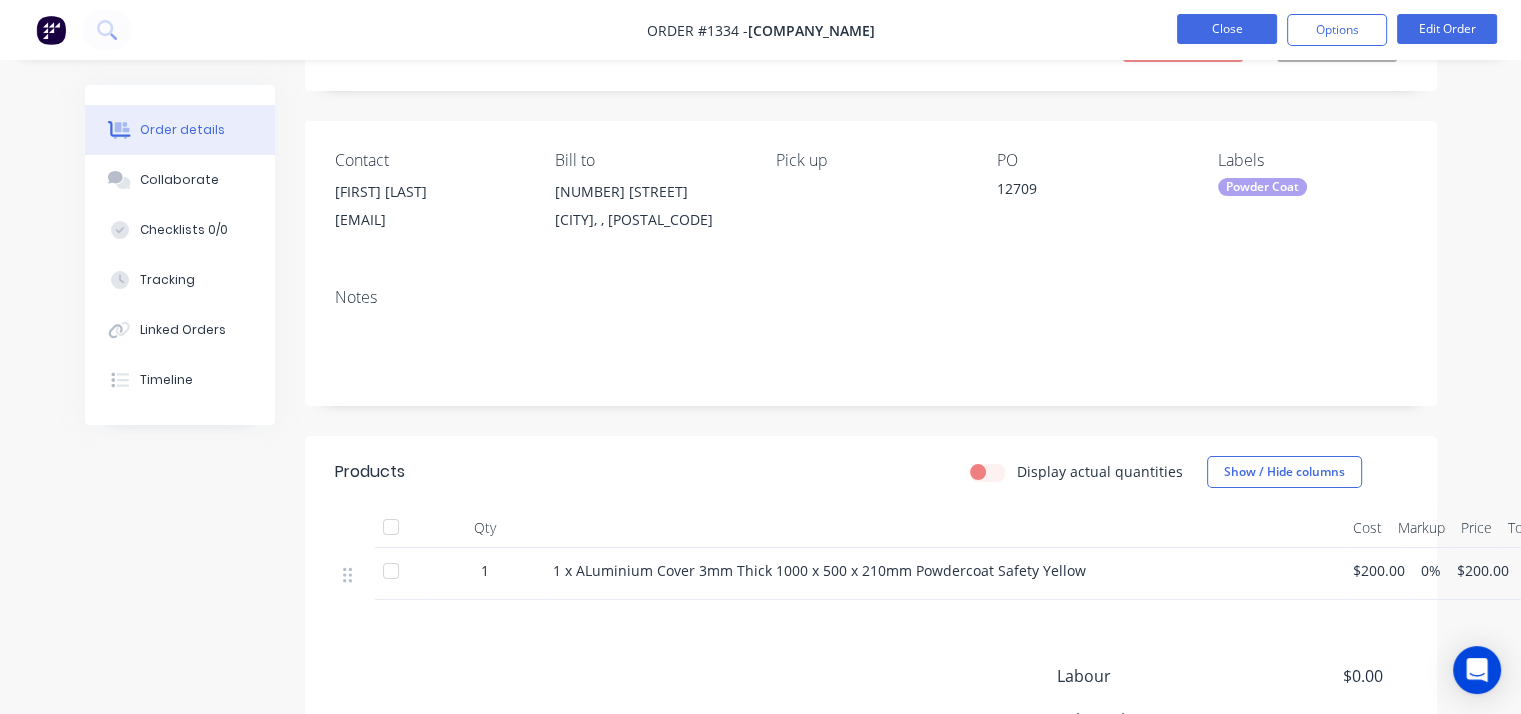 click on "Close" at bounding box center (1227, 29) 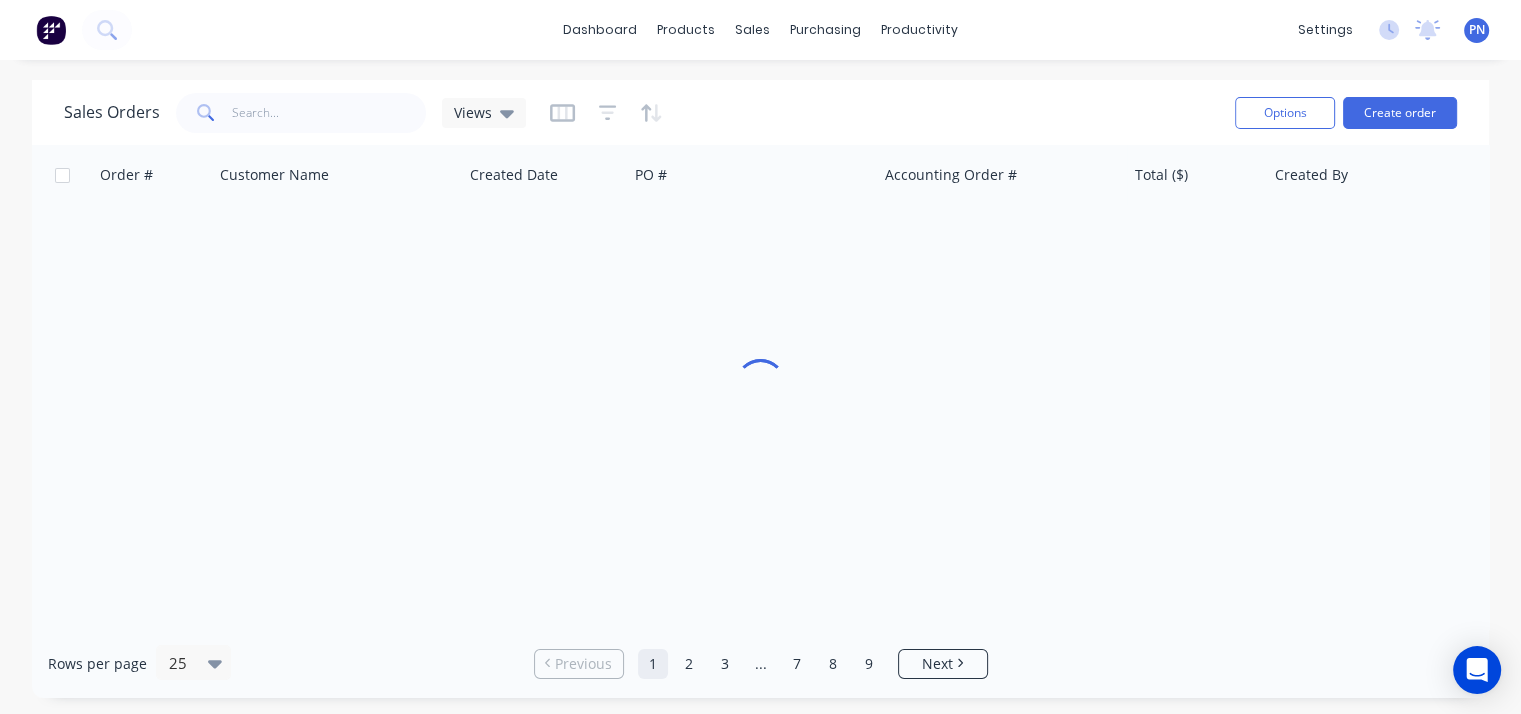scroll, scrollTop: 0, scrollLeft: 0, axis: both 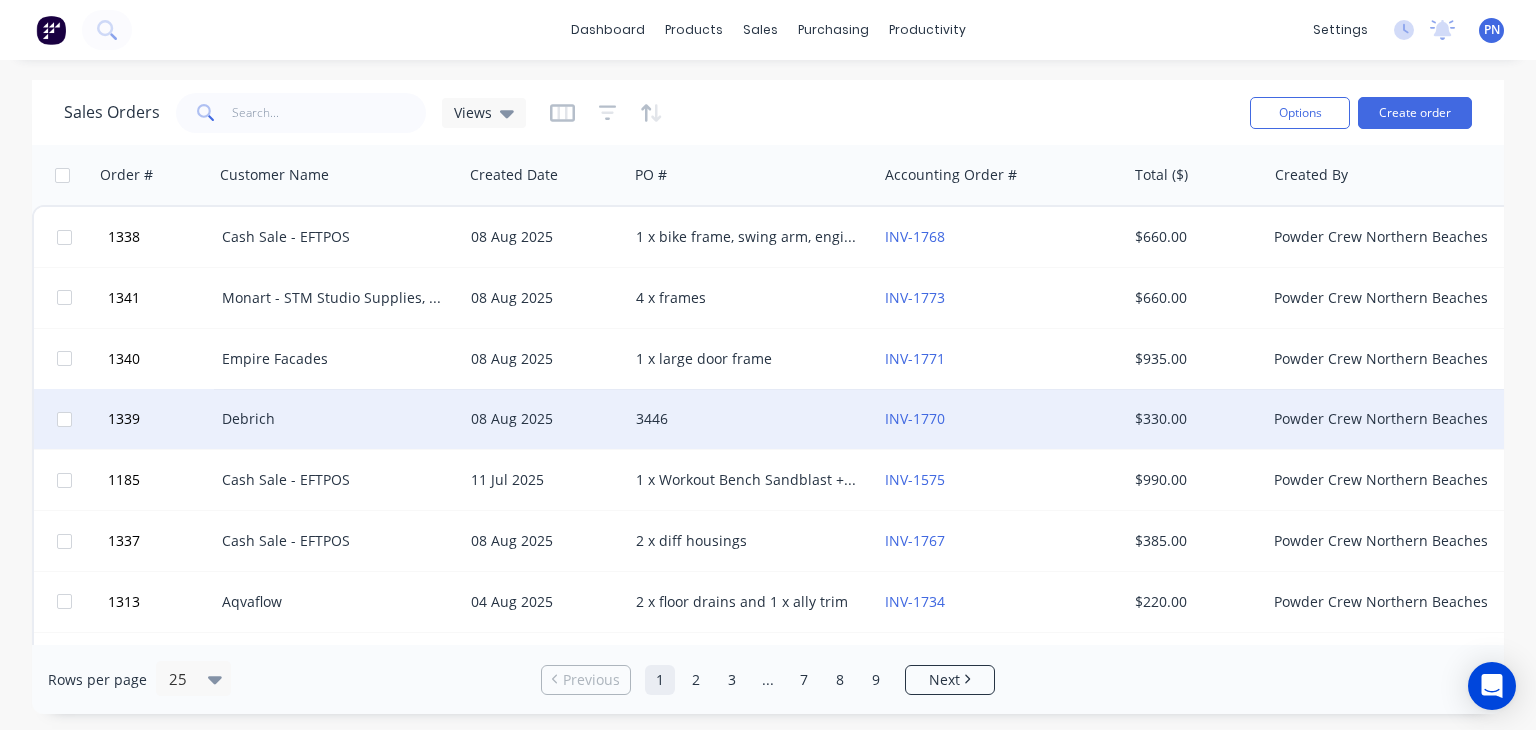 click on "3446" at bounding box center [747, 419] 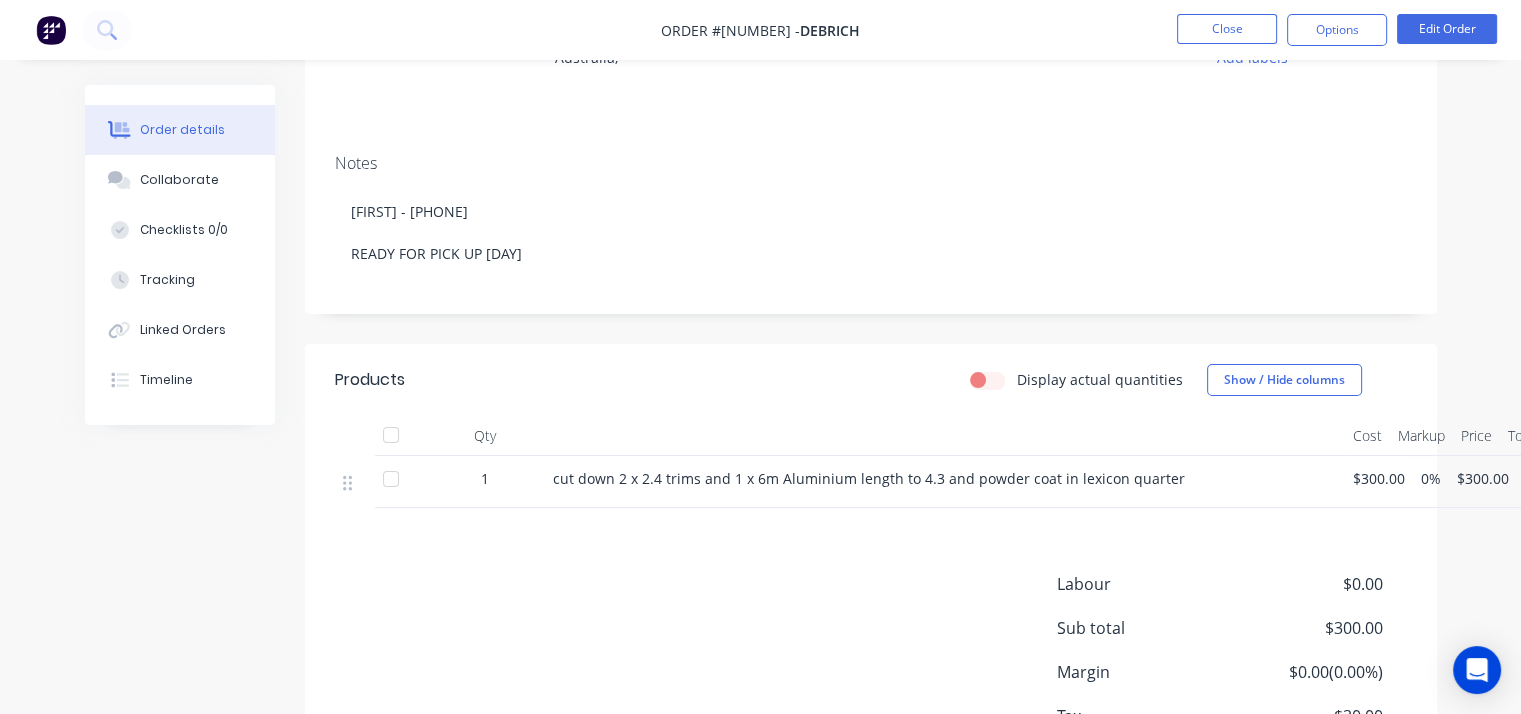scroll, scrollTop: 0, scrollLeft: 0, axis: both 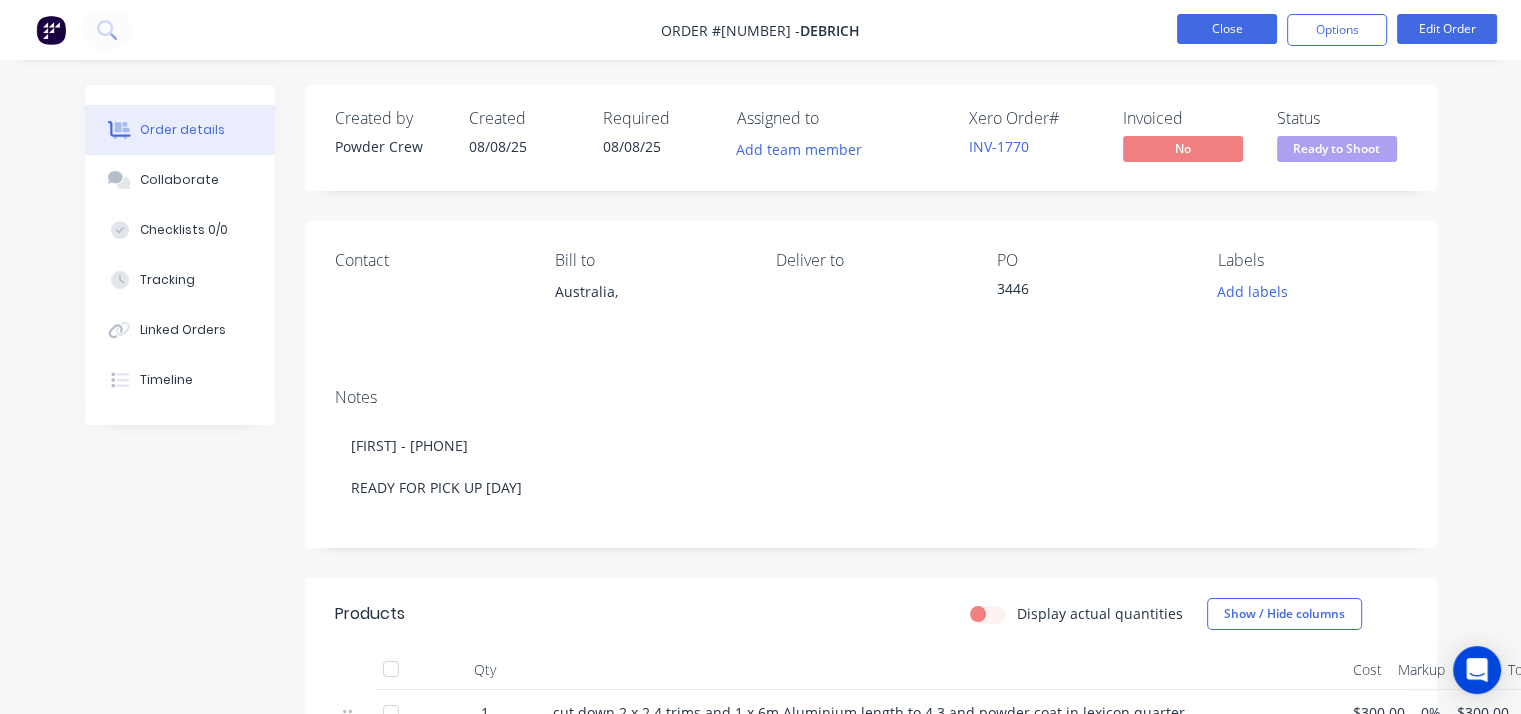 click on "Close" at bounding box center (1227, 29) 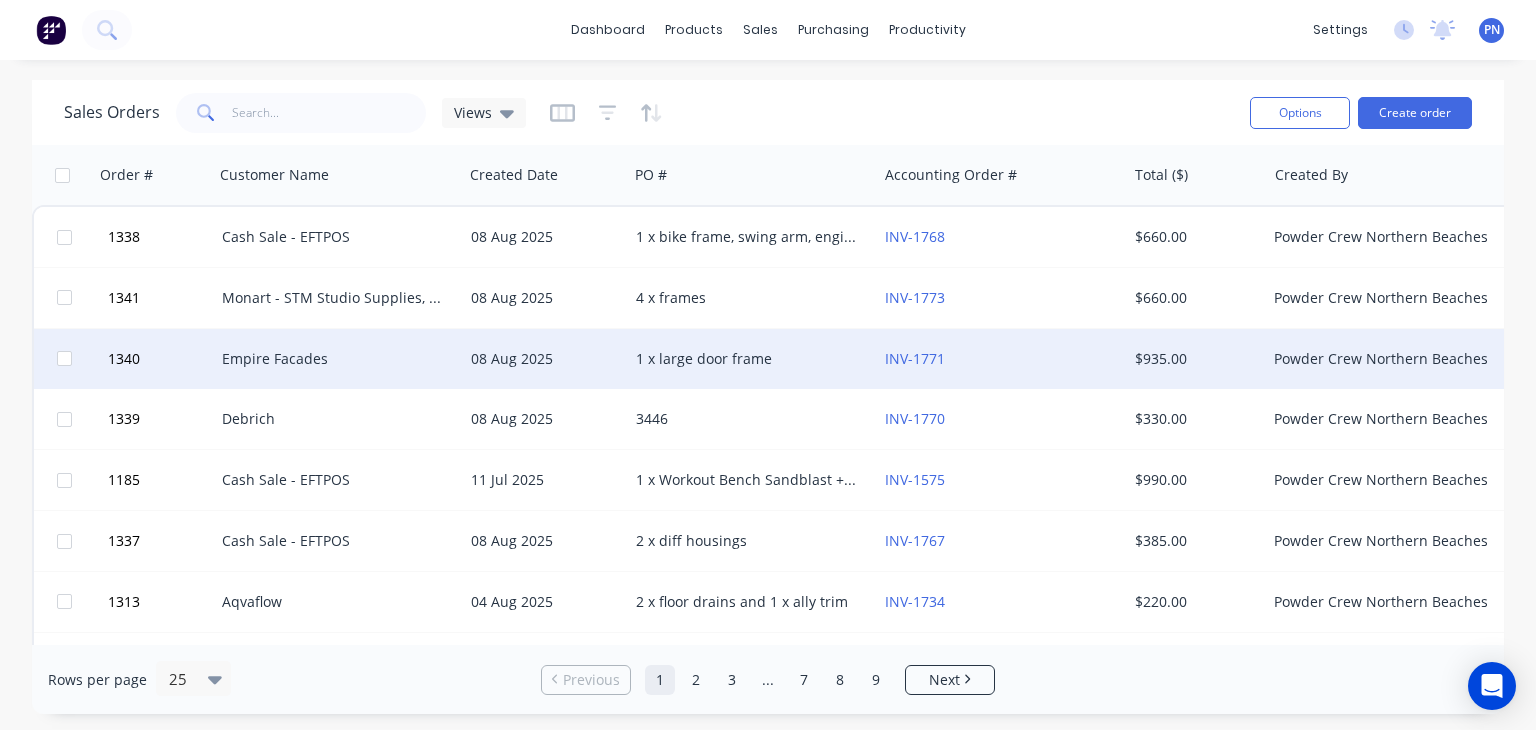 click on "1 x large door frame" at bounding box center [752, 359] 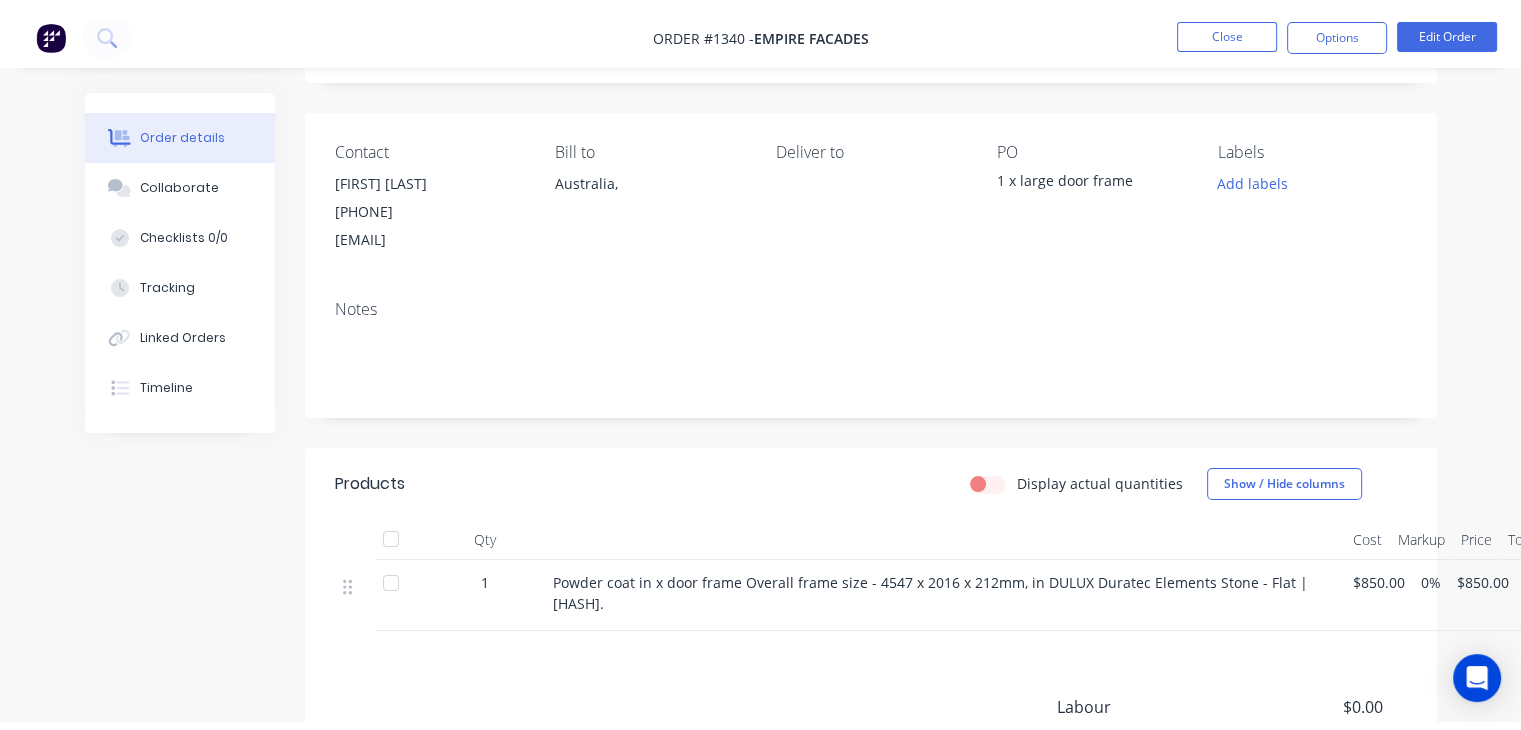 scroll, scrollTop: 0, scrollLeft: 0, axis: both 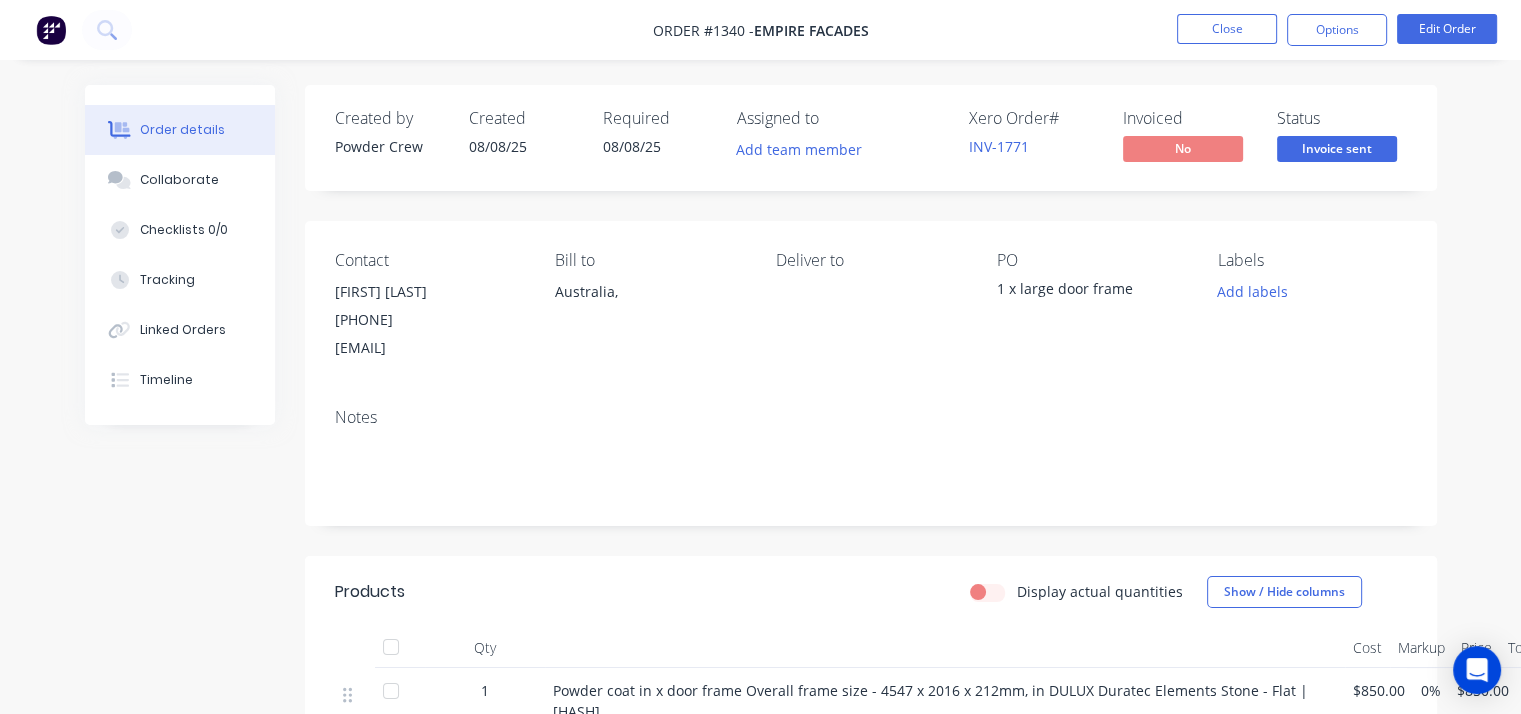 drag, startPoint x: 552, startPoint y: 349, endPoint x: 398, endPoint y: 355, distance: 154.11684 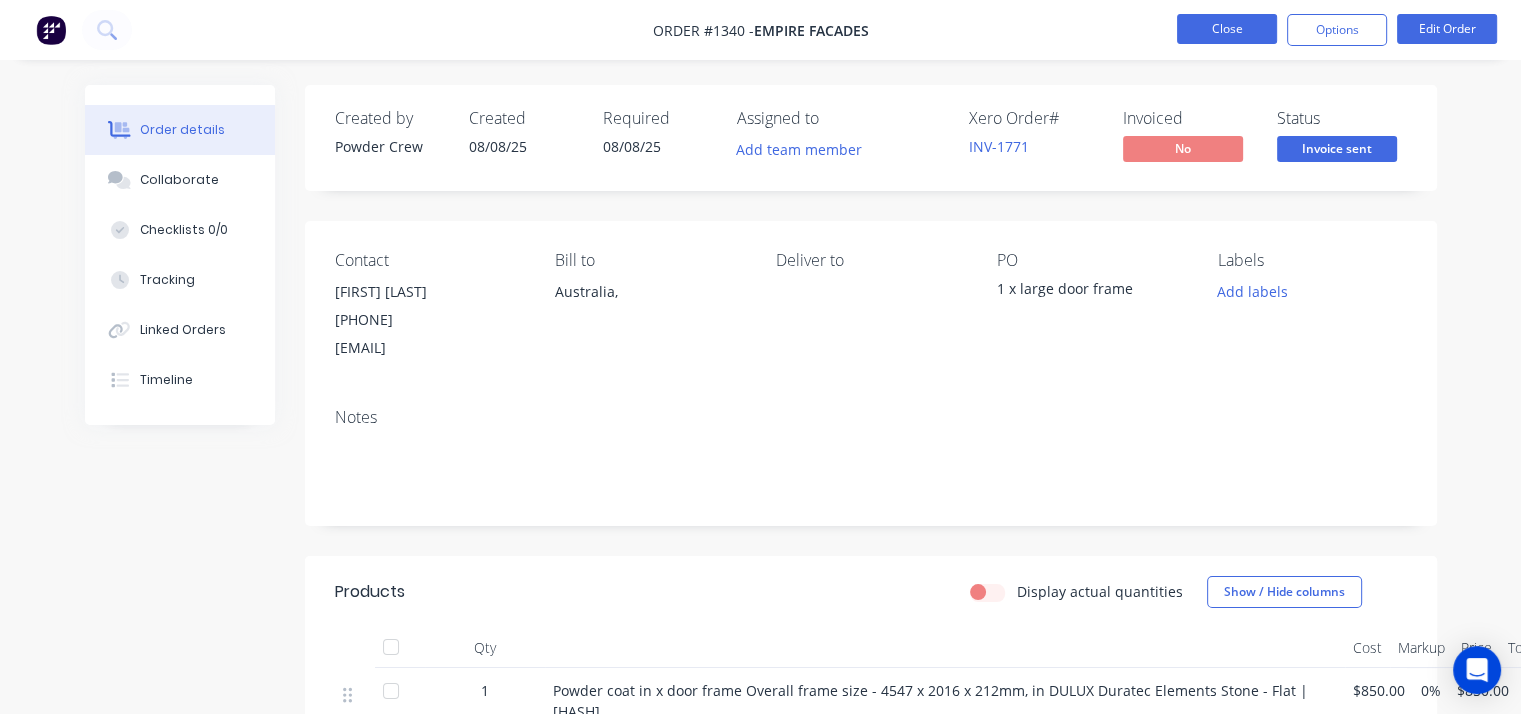 click on "Close" at bounding box center (1227, 29) 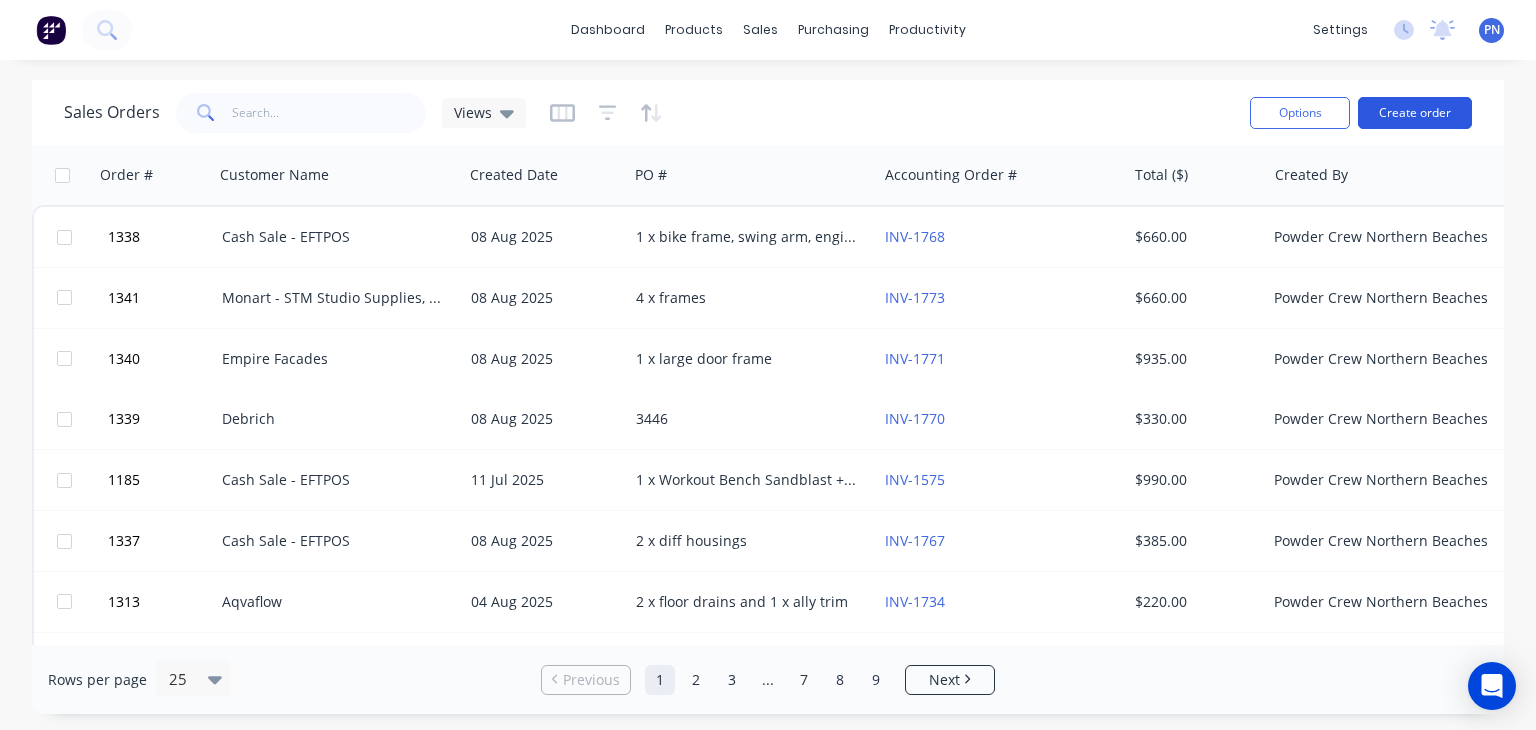 click on "Create order" at bounding box center [1415, 113] 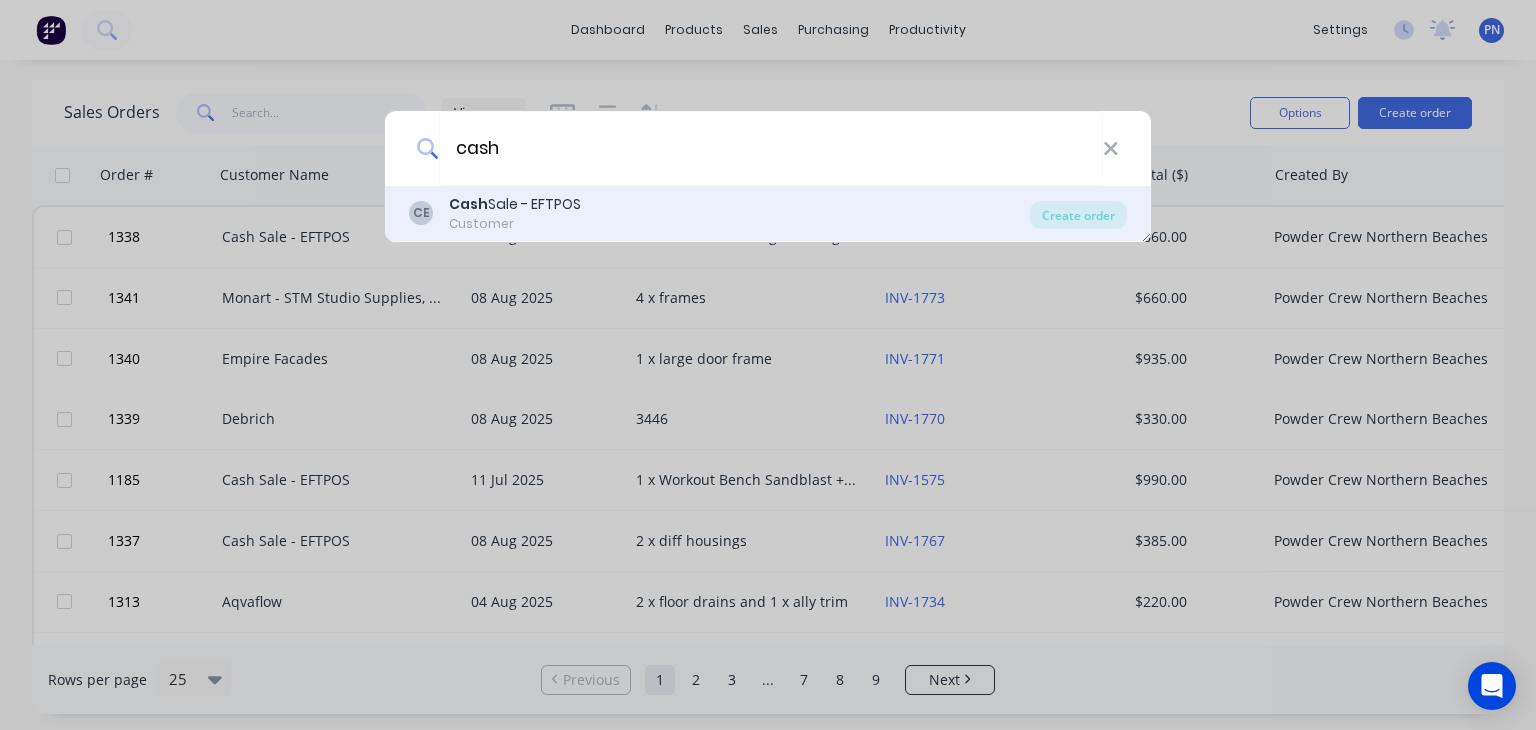 type on "cash" 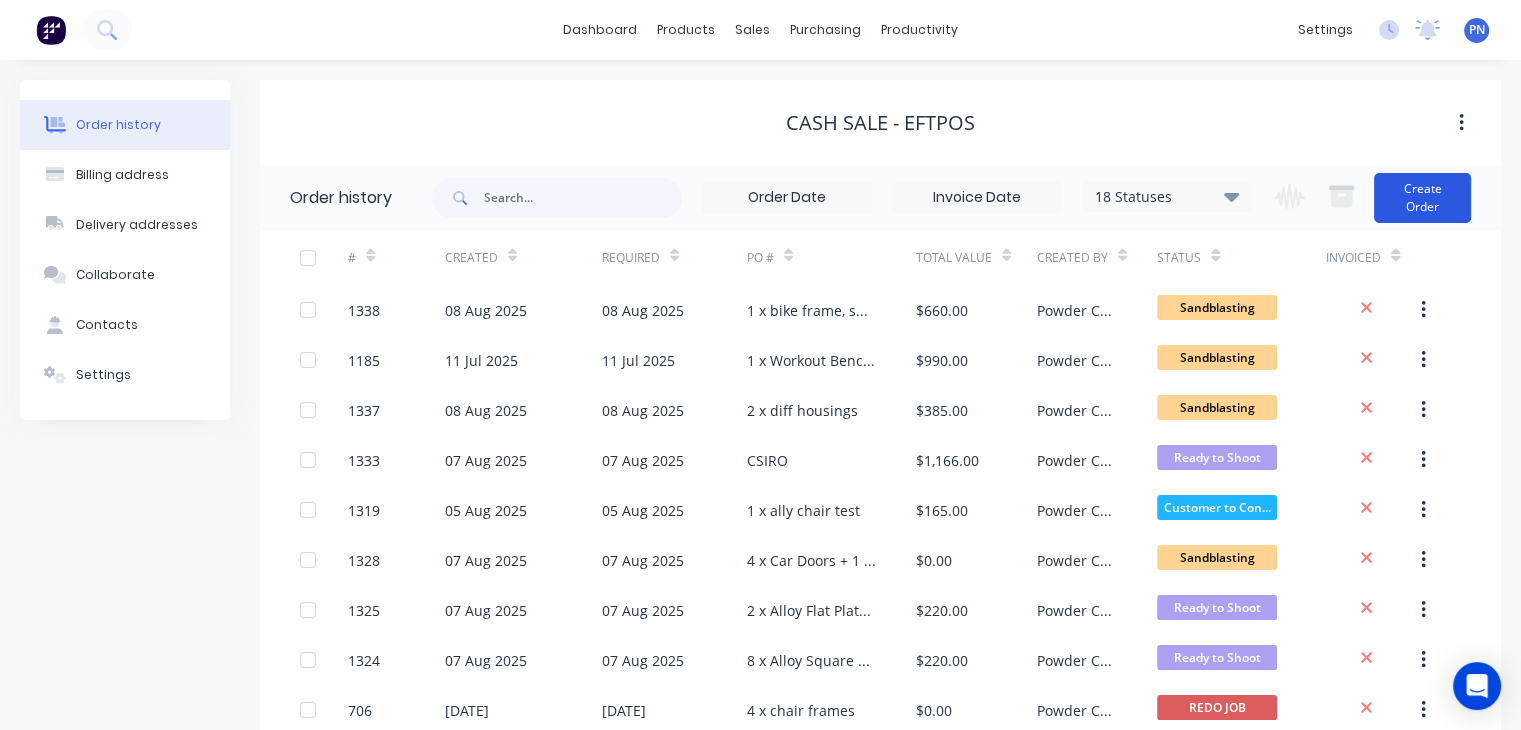 click on "Create Order" at bounding box center [1422, 198] 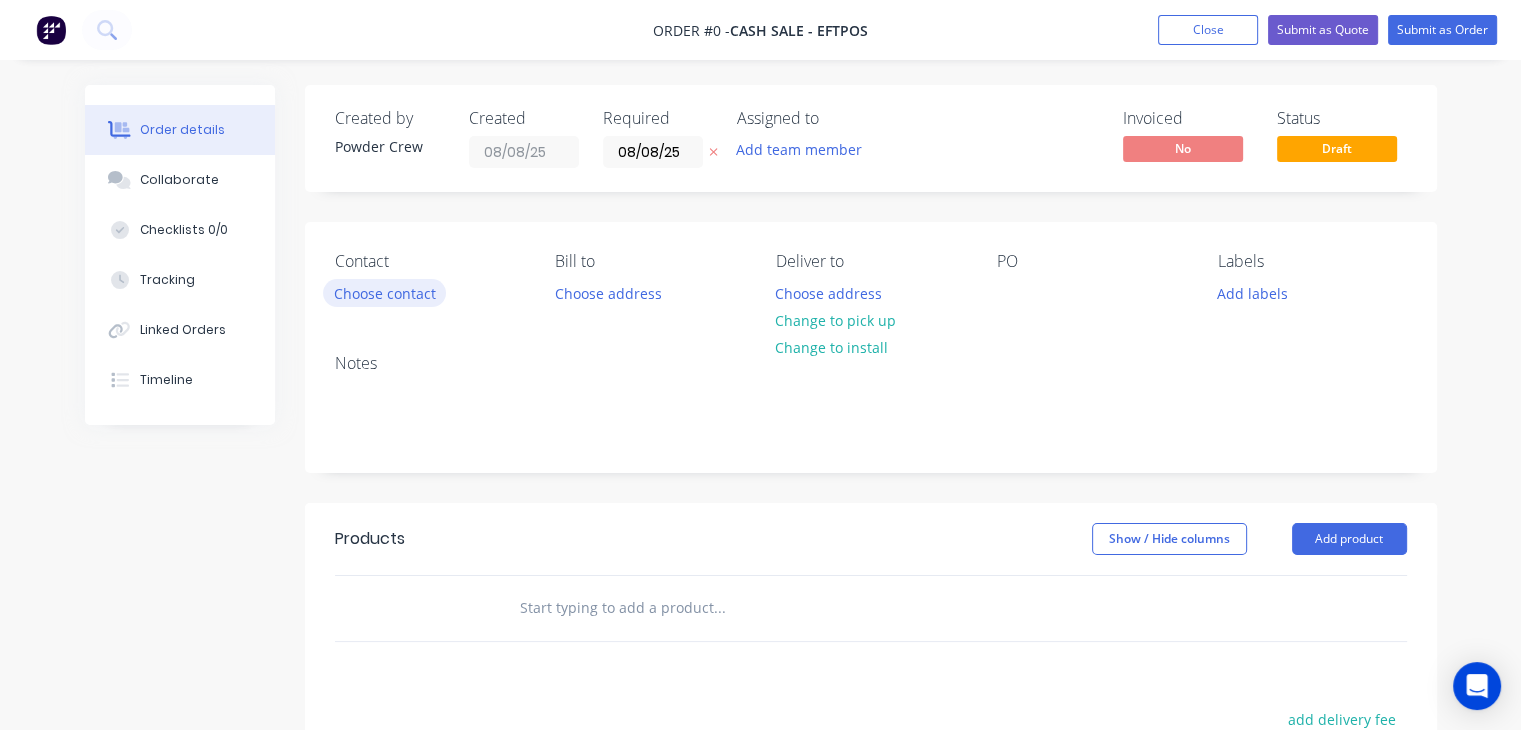 click on "Choose contact" at bounding box center (384, 292) 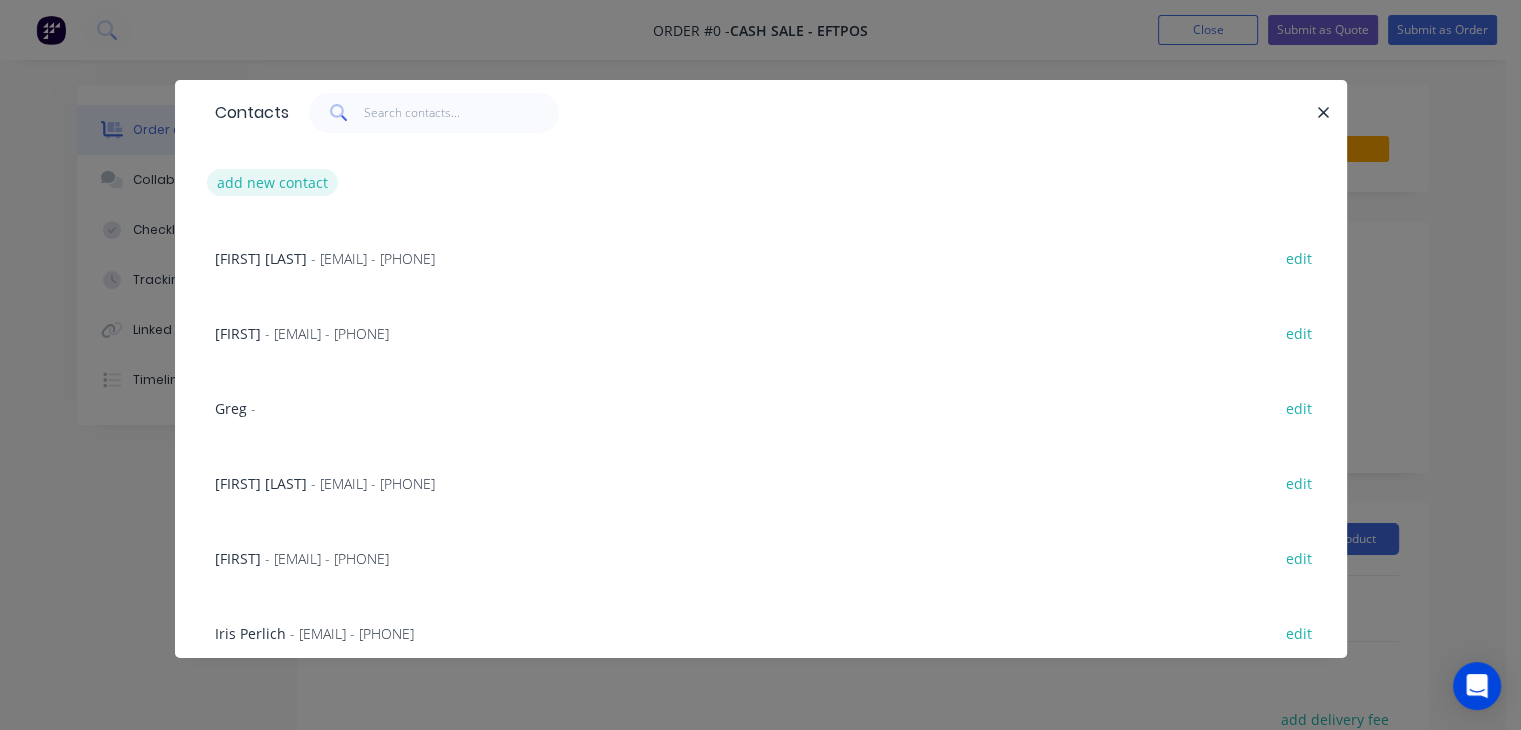 click on "add new contact" at bounding box center (273, 182) 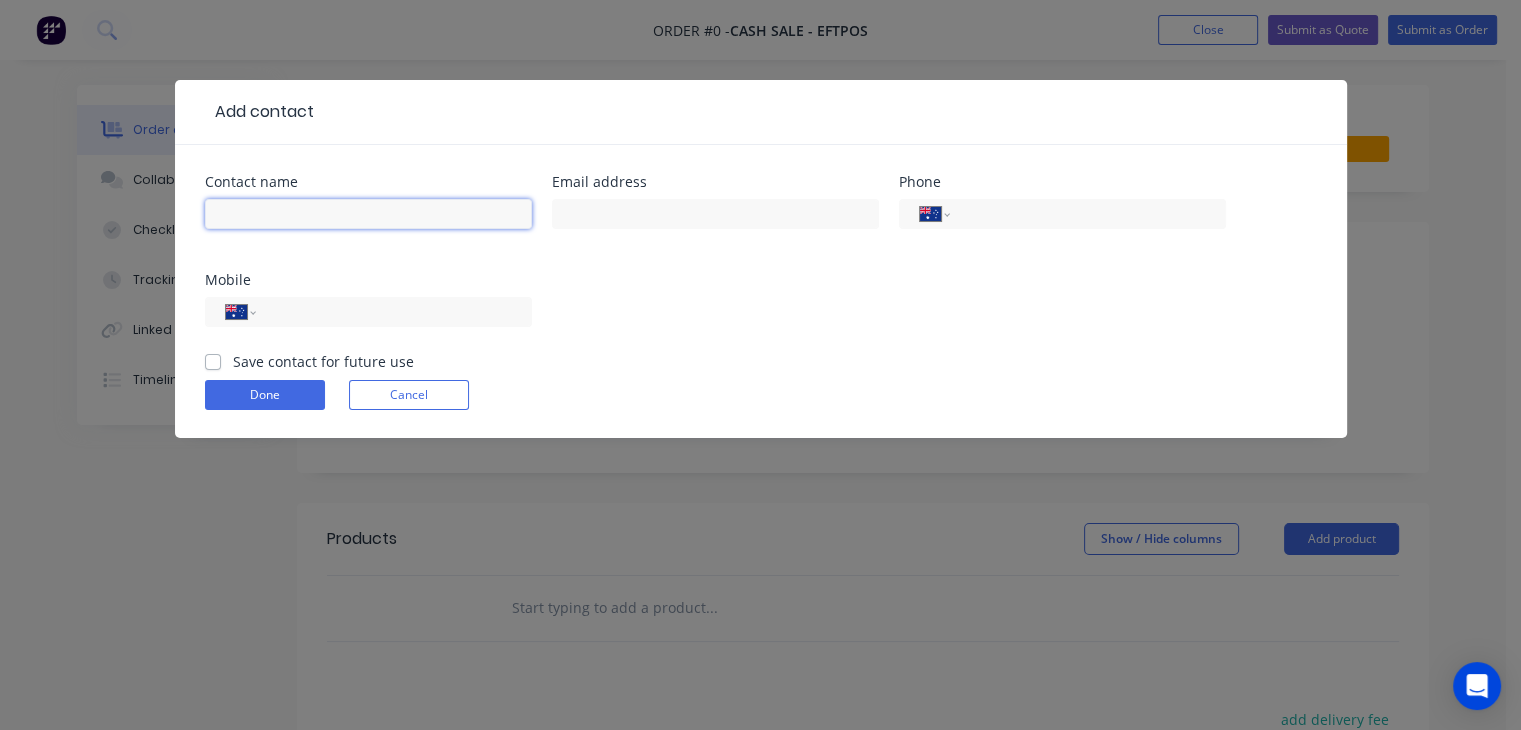 click at bounding box center (368, 214) 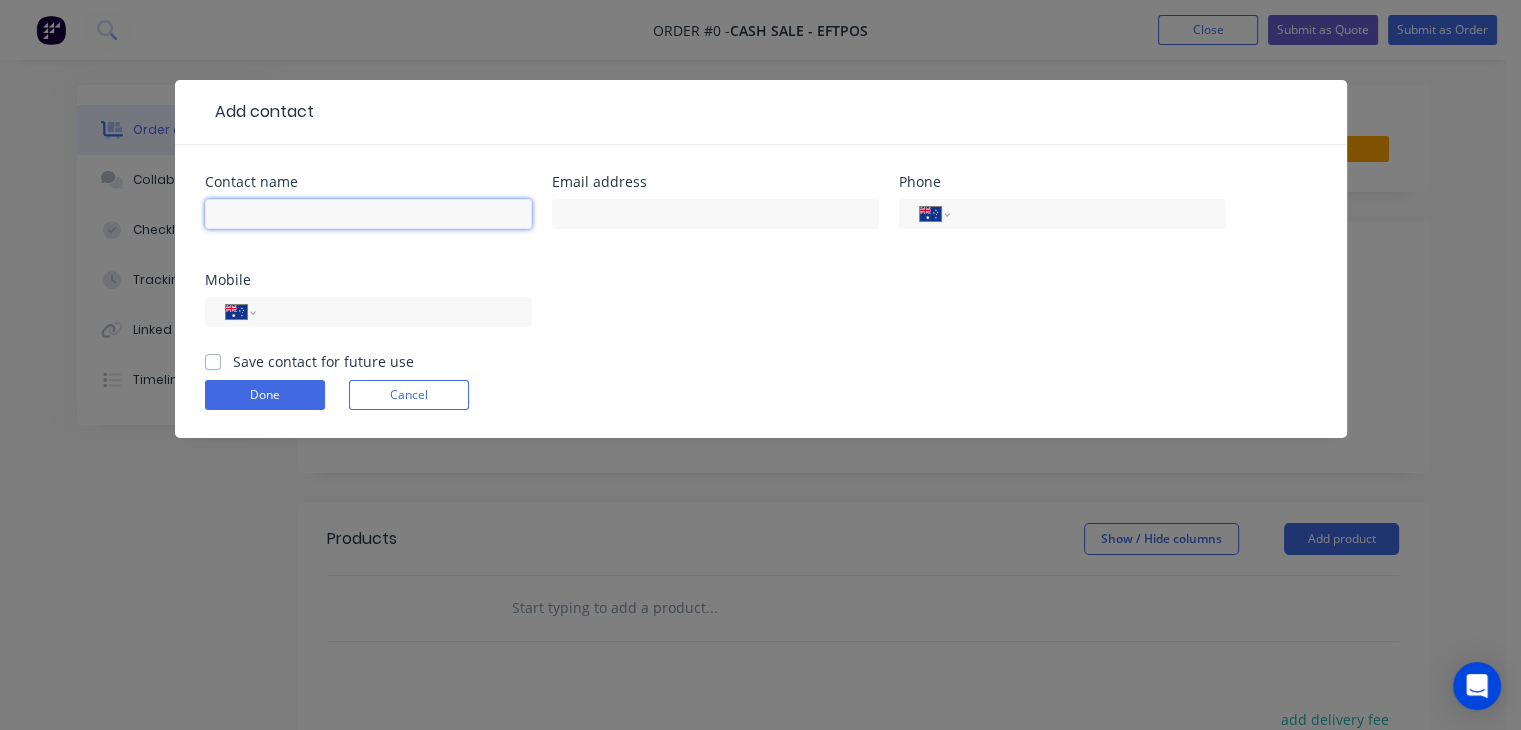 type on "S" 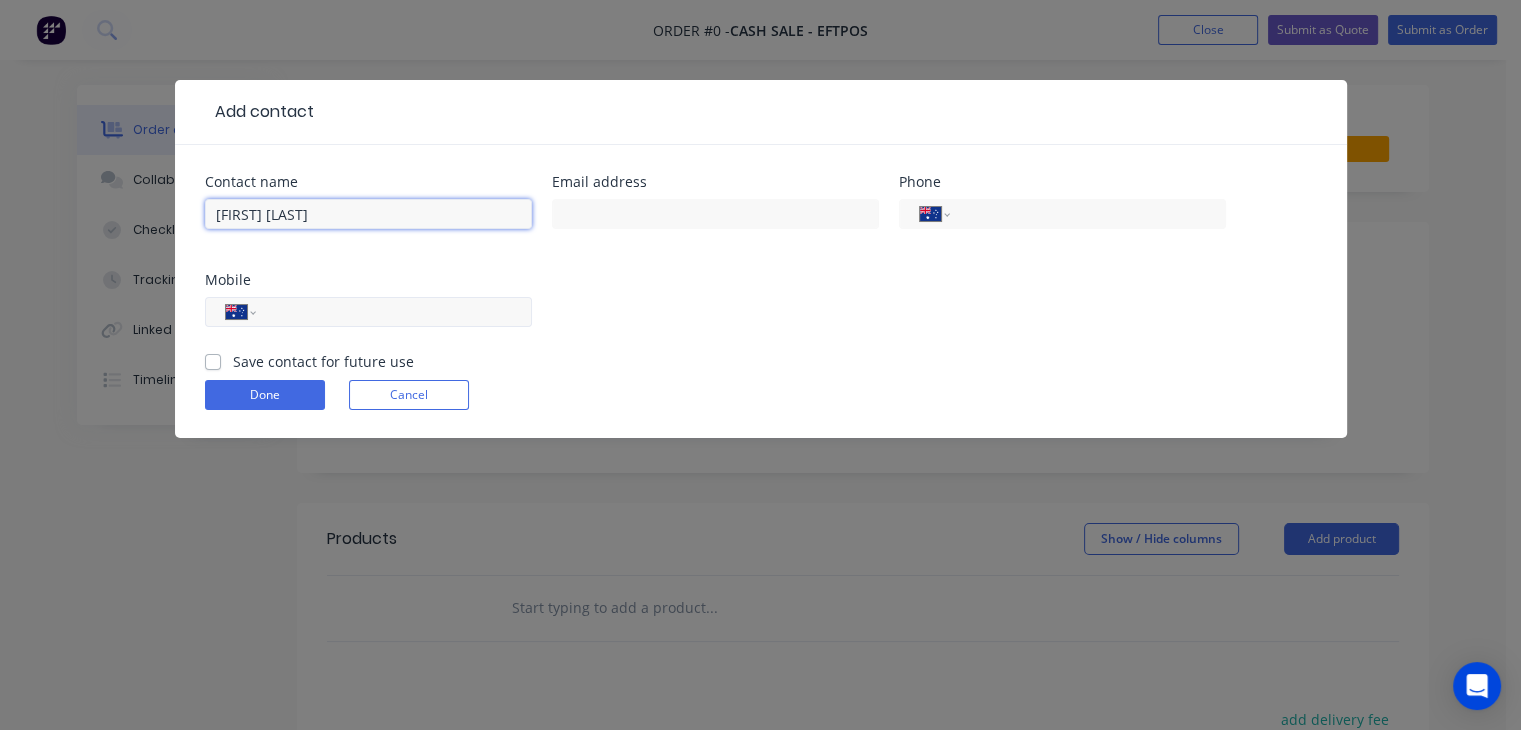 type on "[FIRST] [LAST]" 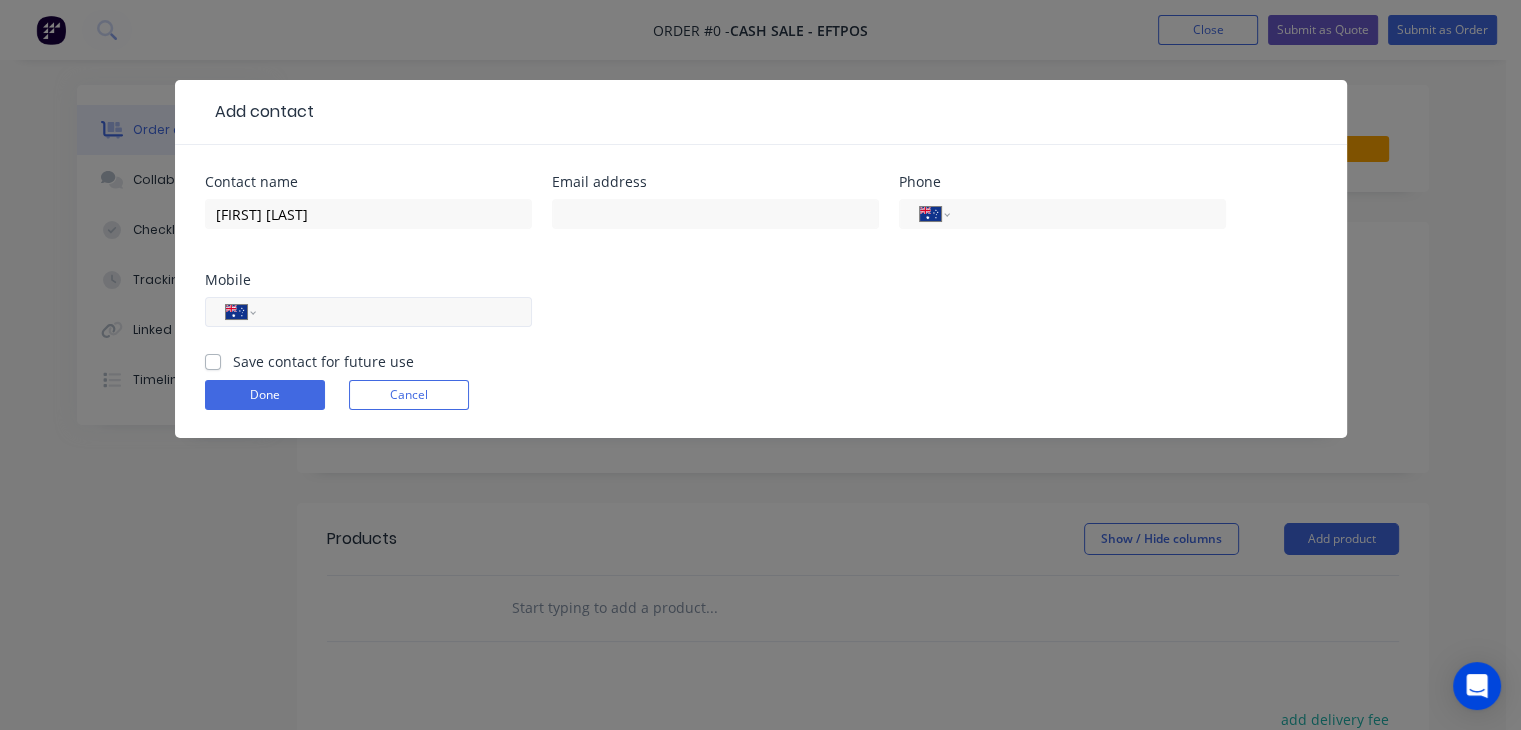 click at bounding box center [390, 312] 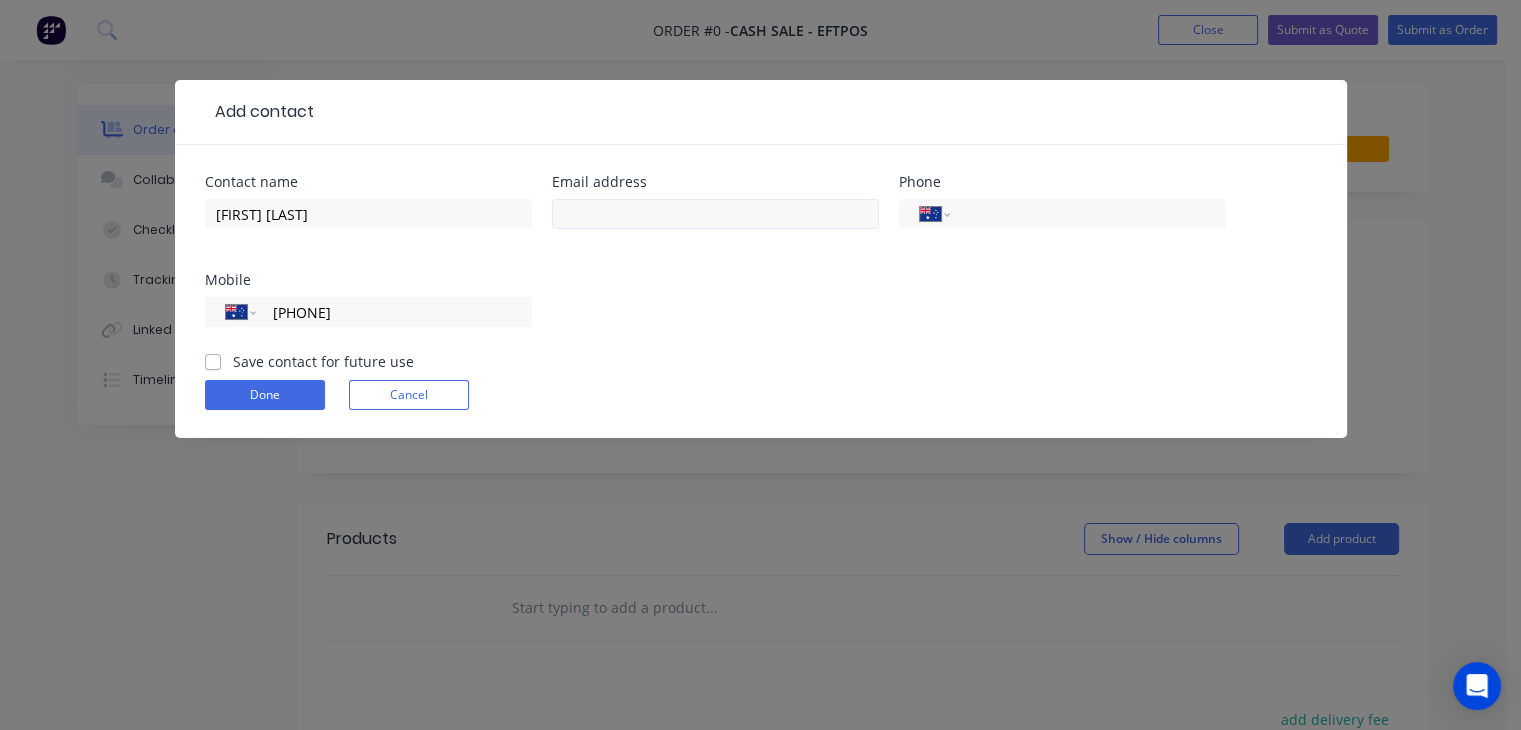 type on "[PHONE]" 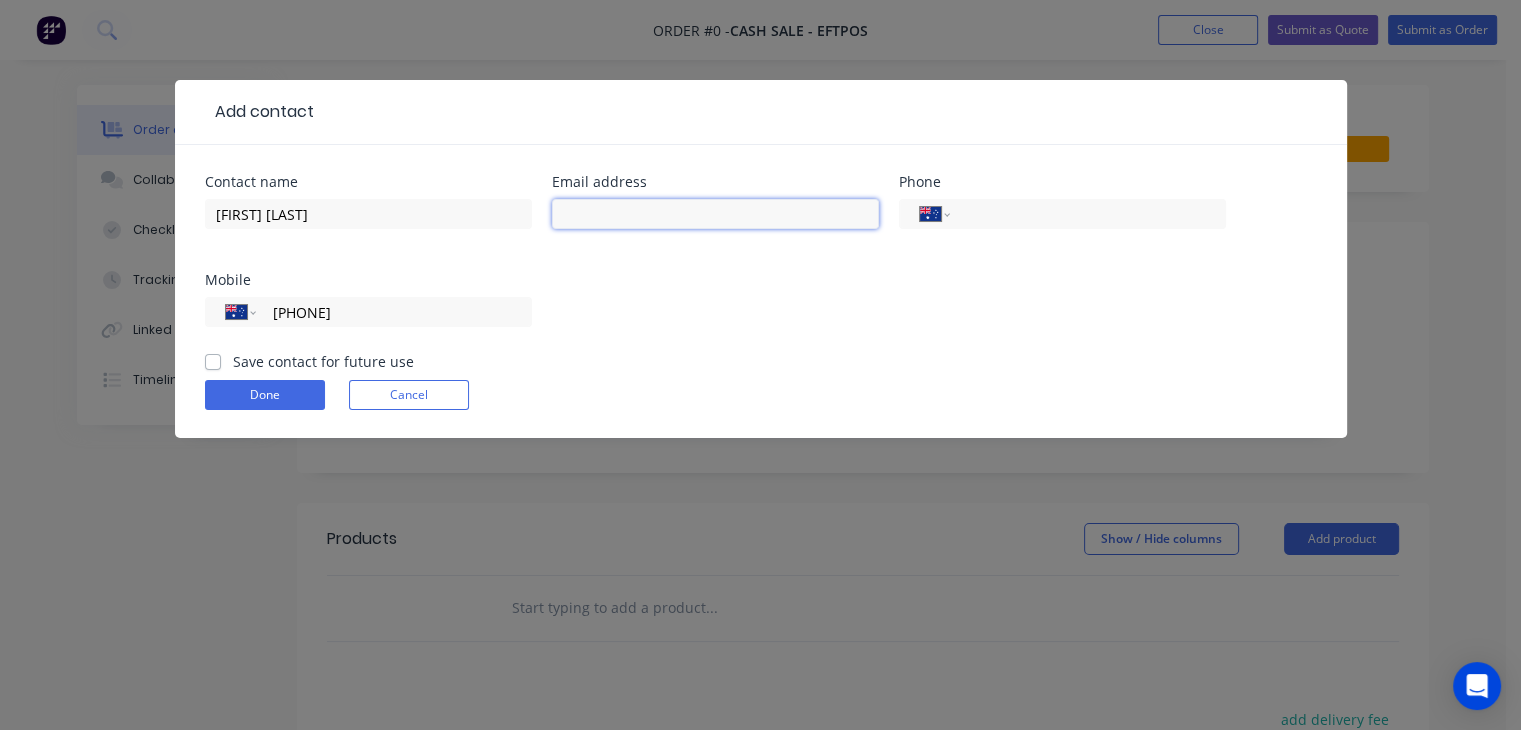 drag, startPoint x: 688, startPoint y: 210, endPoint x: 718, endPoint y: 228, distance: 34.98571 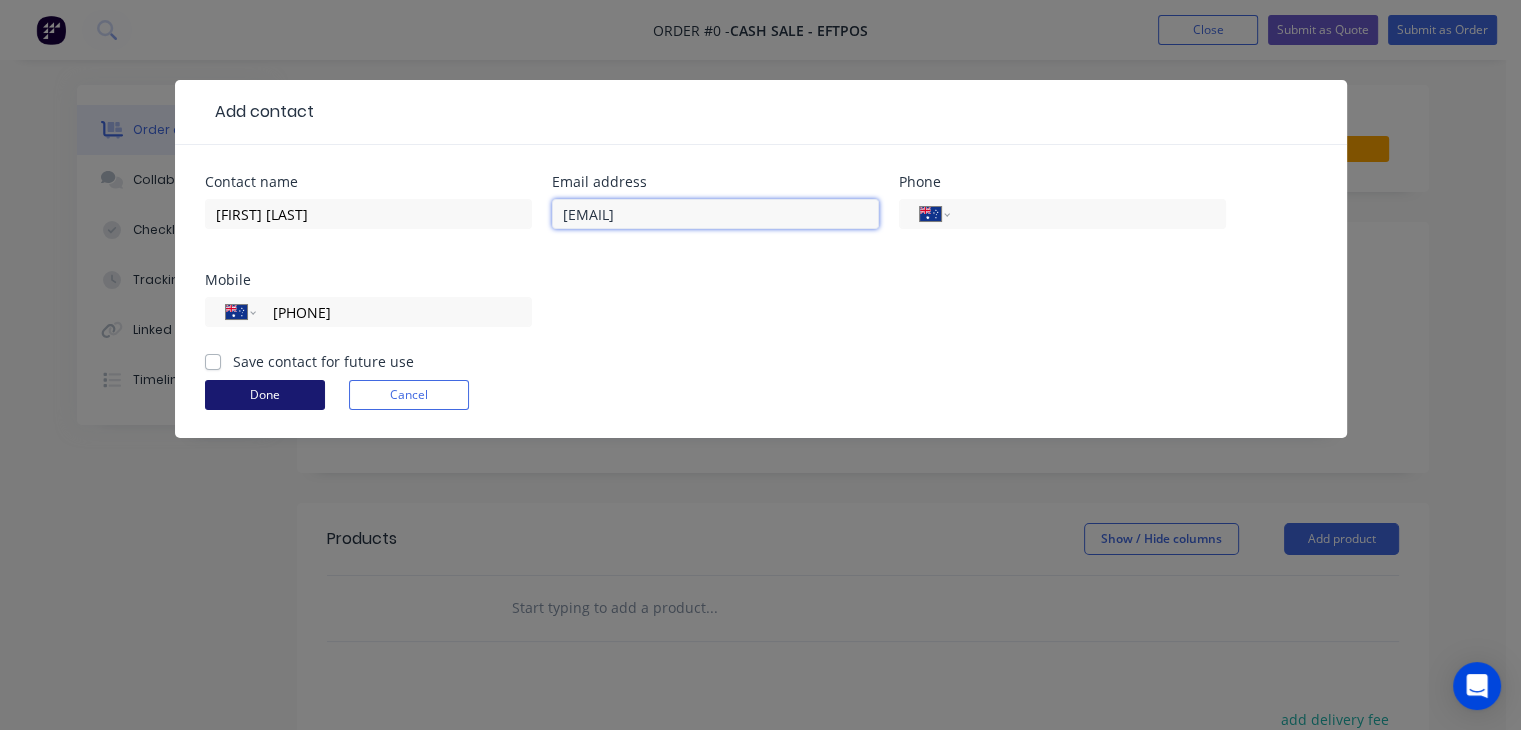 type on "[EMAIL]" 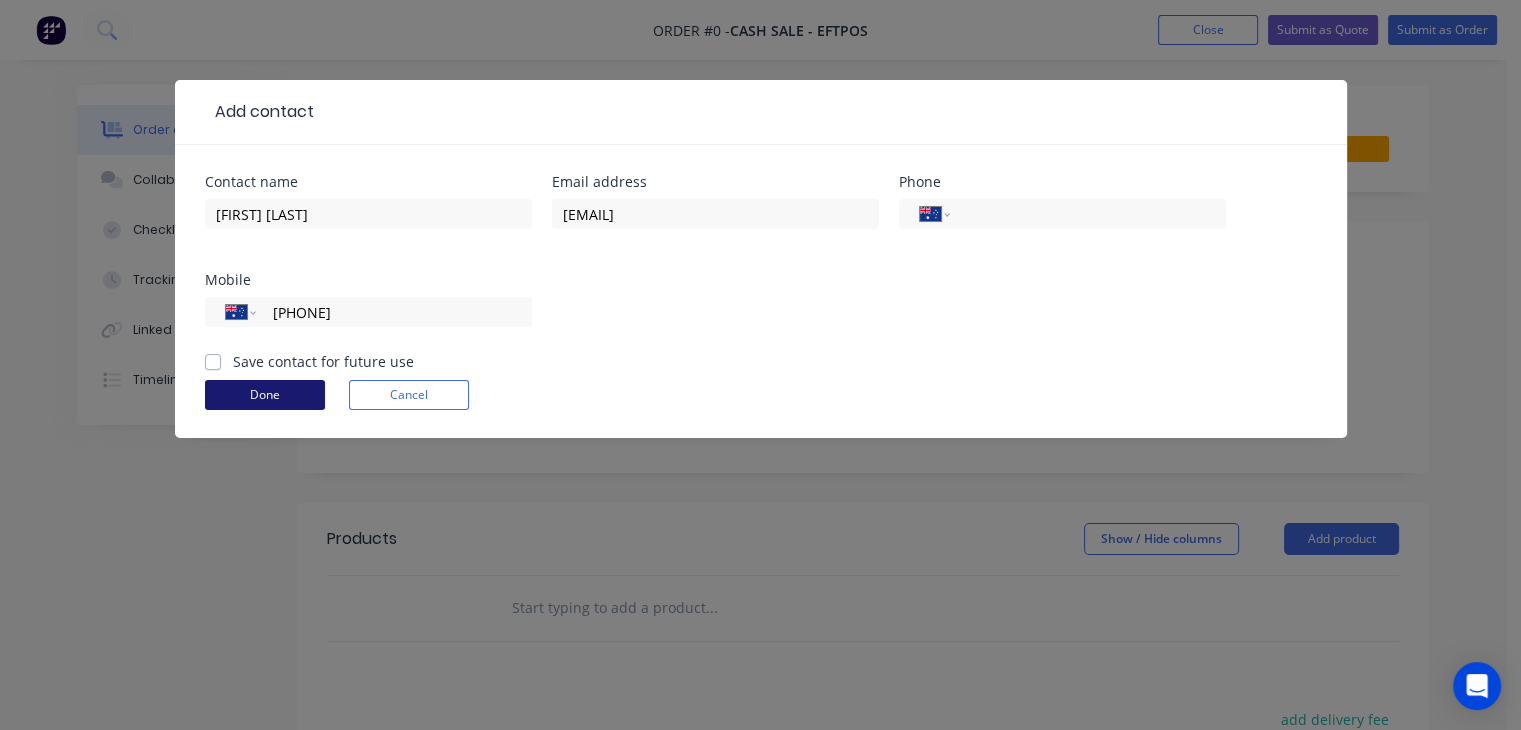 click on "Done" at bounding box center (265, 395) 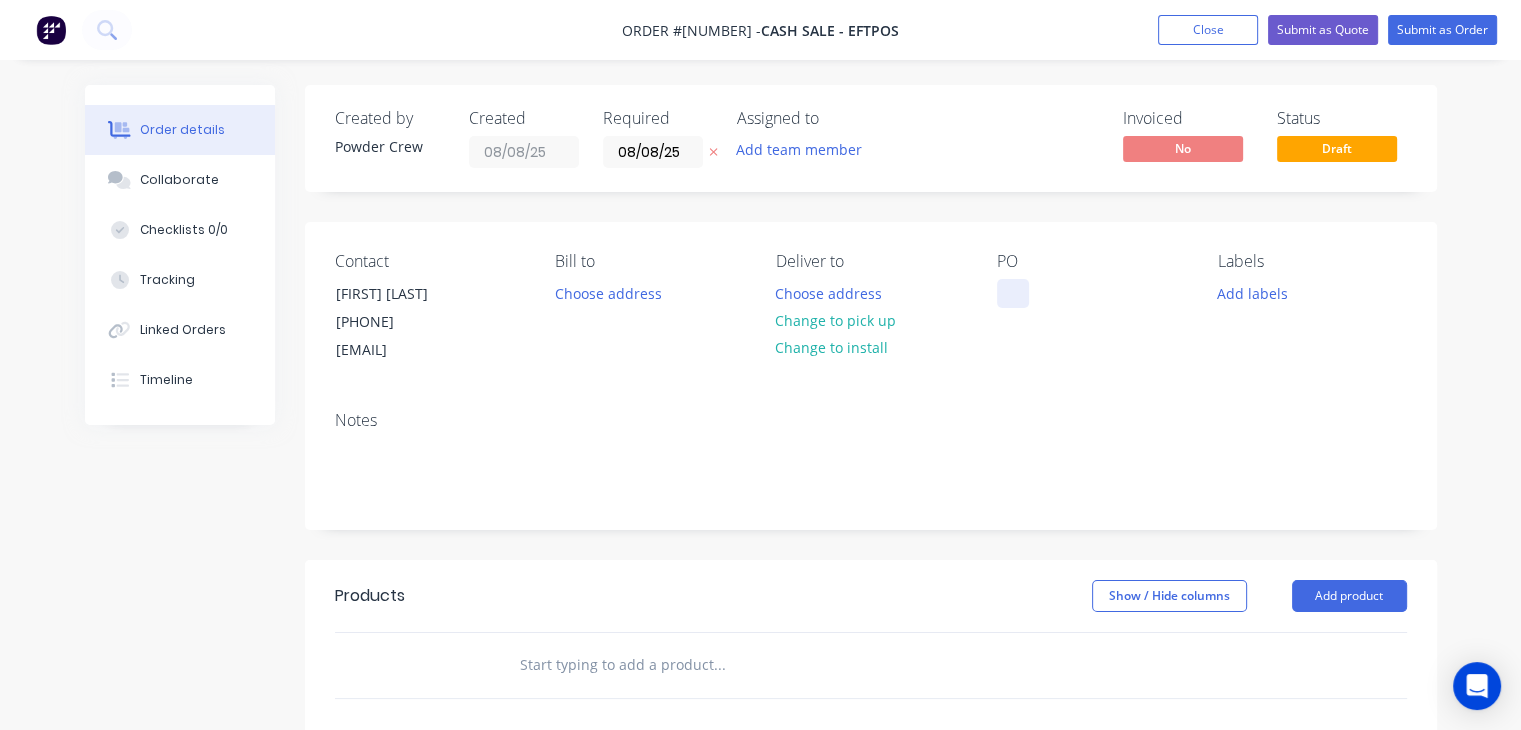 click at bounding box center [1013, 293] 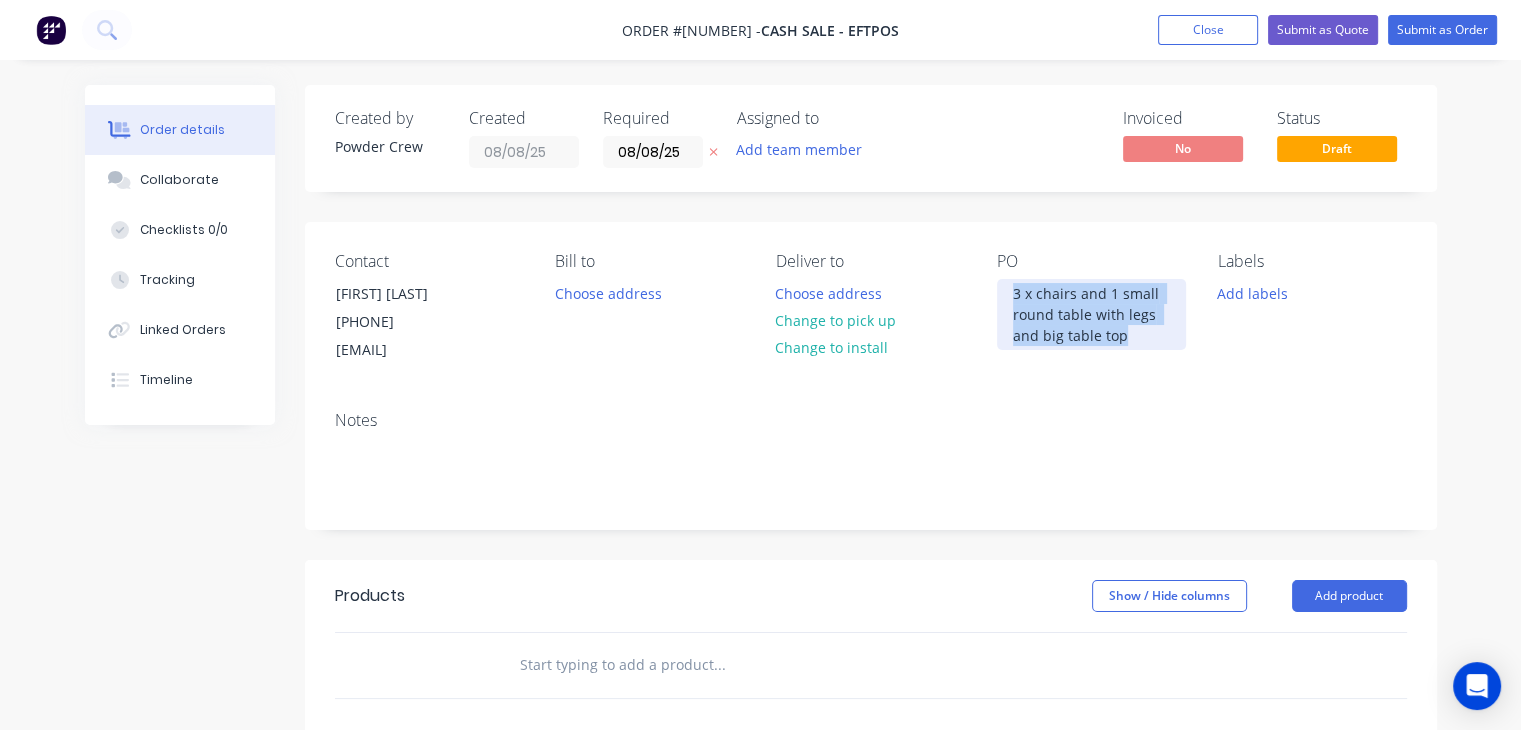 drag, startPoint x: 1138, startPoint y: 337, endPoint x: 1000, endPoint y: 292, distance: 145.15164 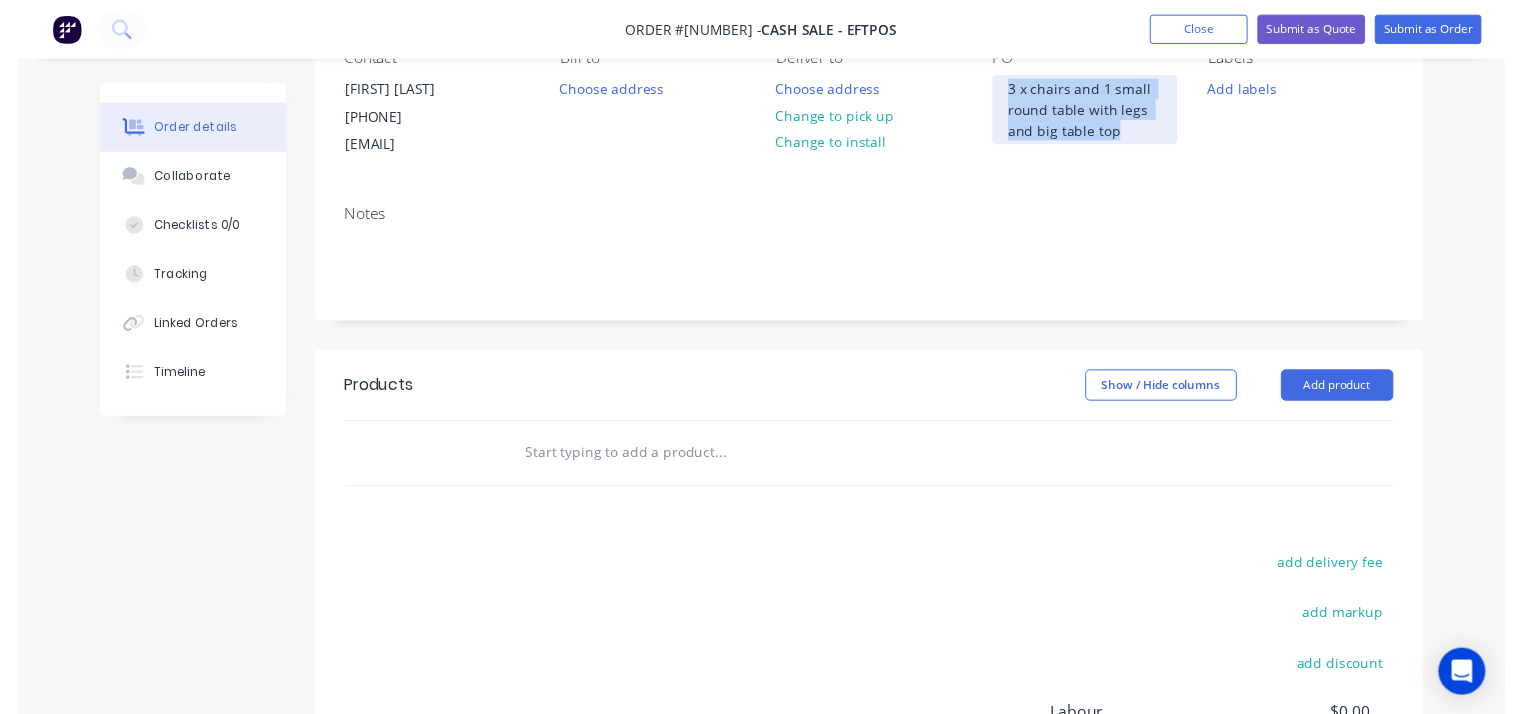 scroll, scrollTop: 300, scrollLeft: 0, axis: vertical 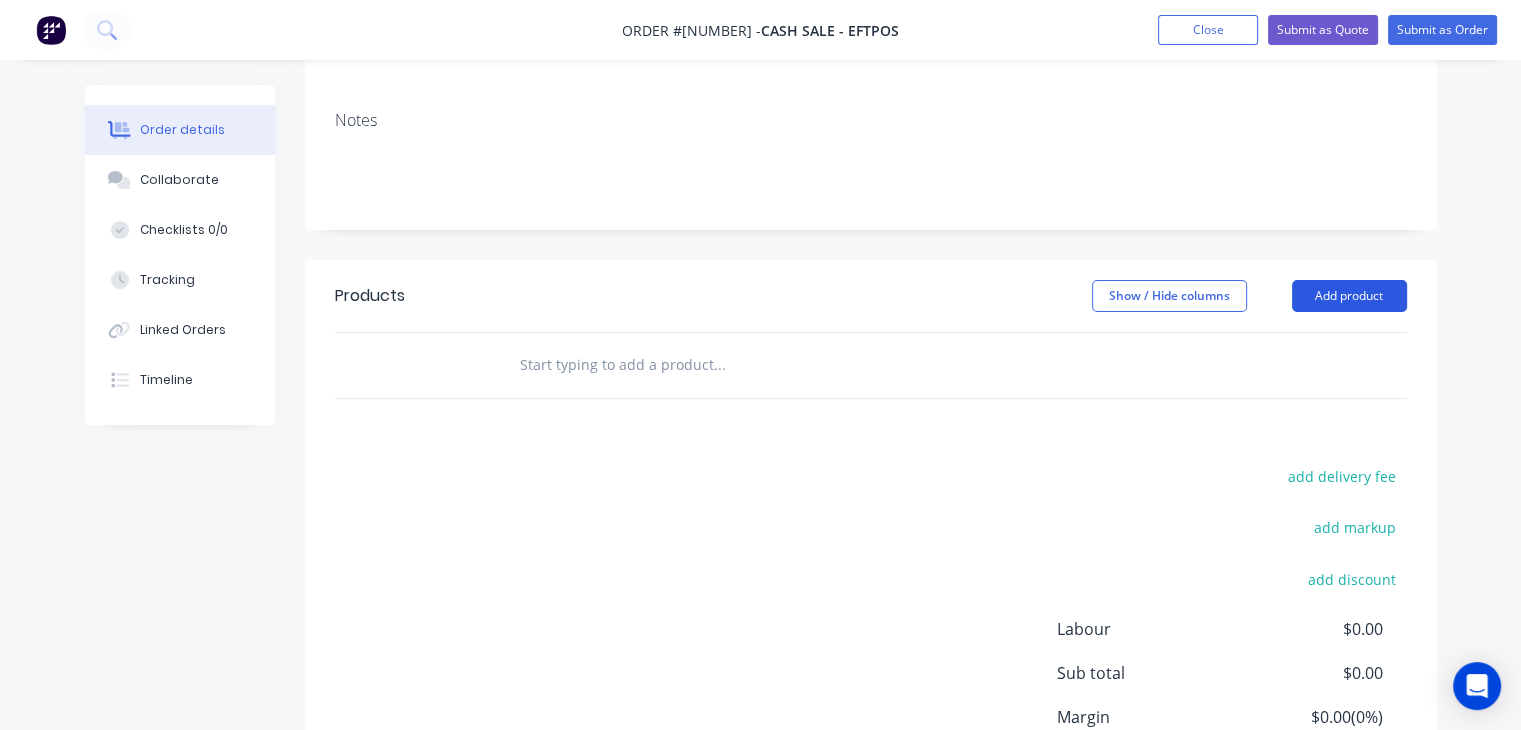 click on "Add product" at bounding box center [1349, 296] 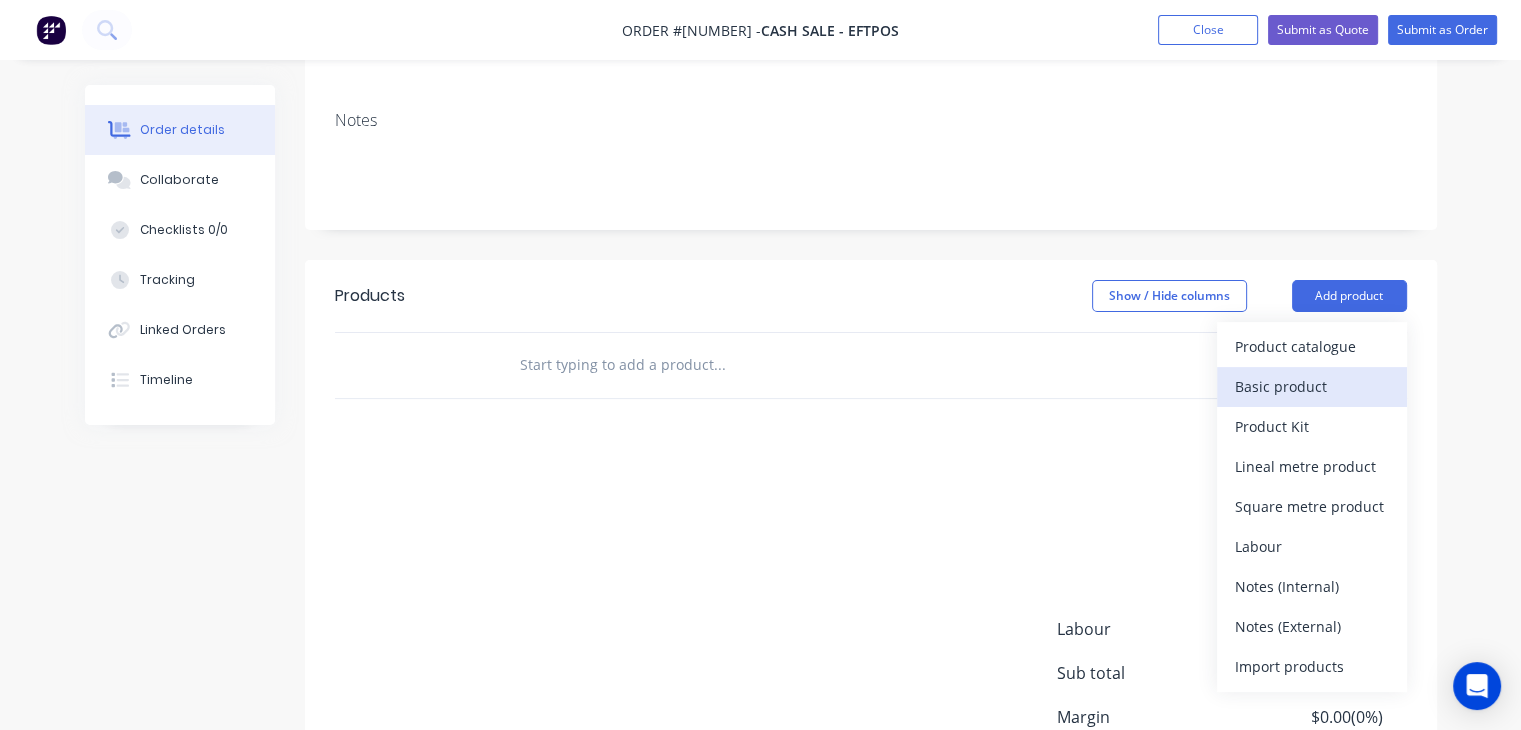 click on "Basic product" at bounding box center [1312, 386] 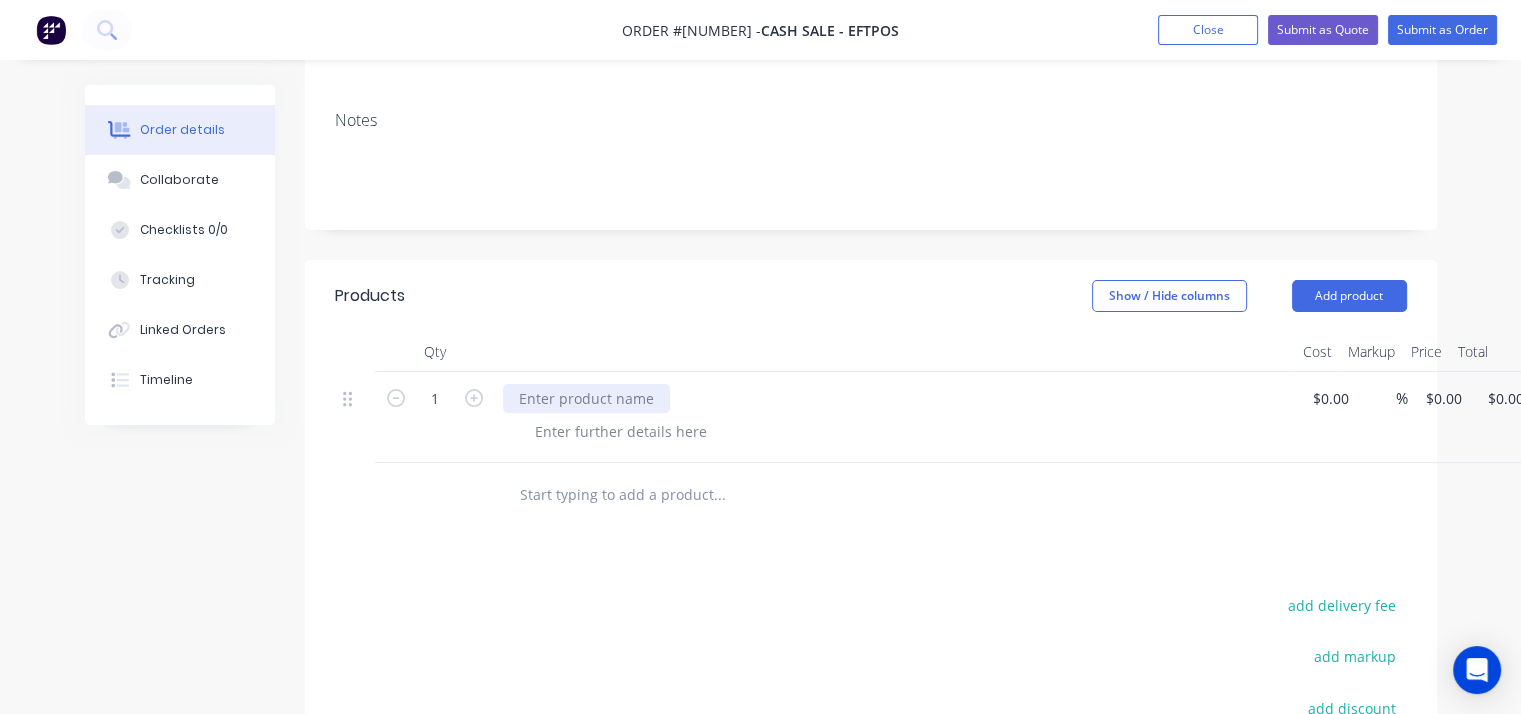 paste 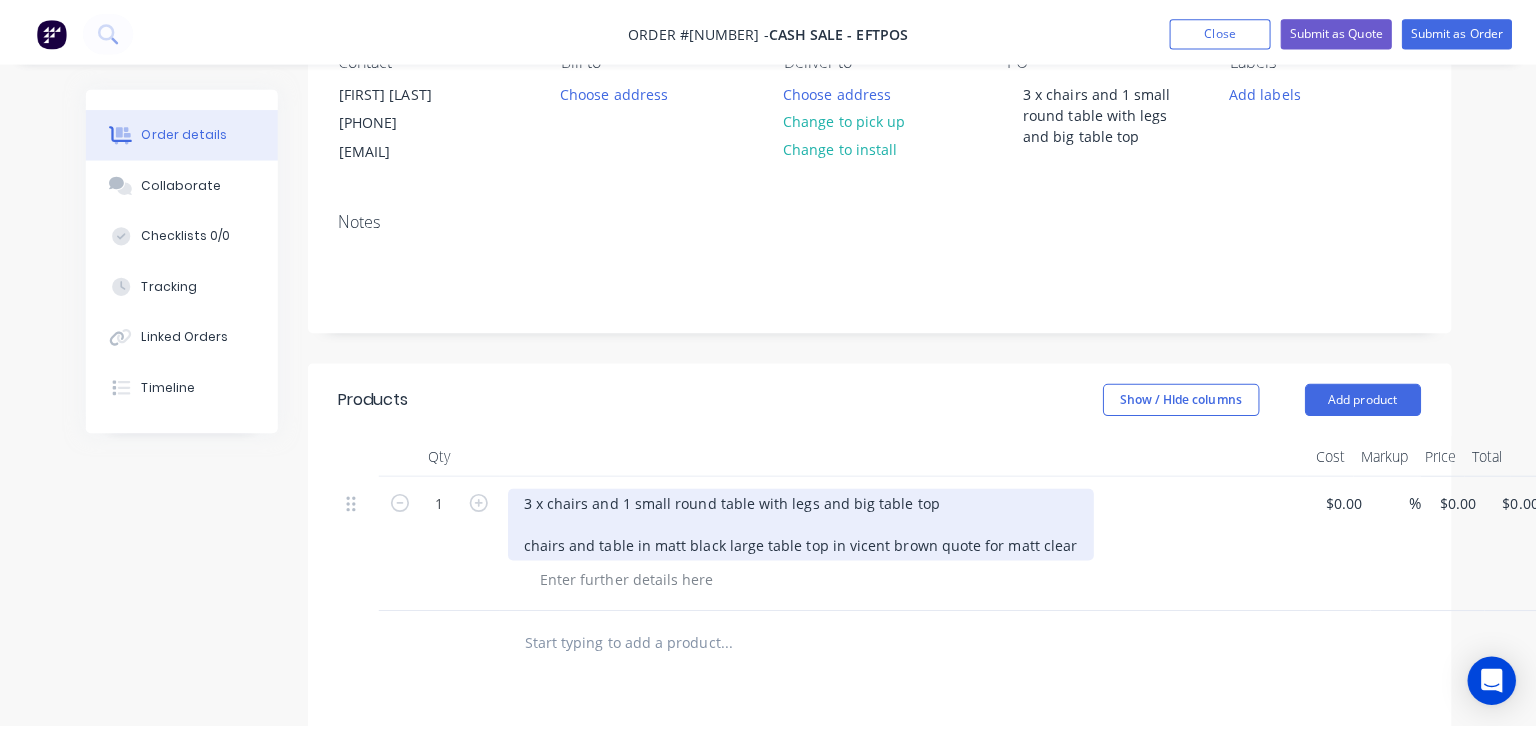 scroll, scrollTop: 0, scrollLeft: 0, axis: both 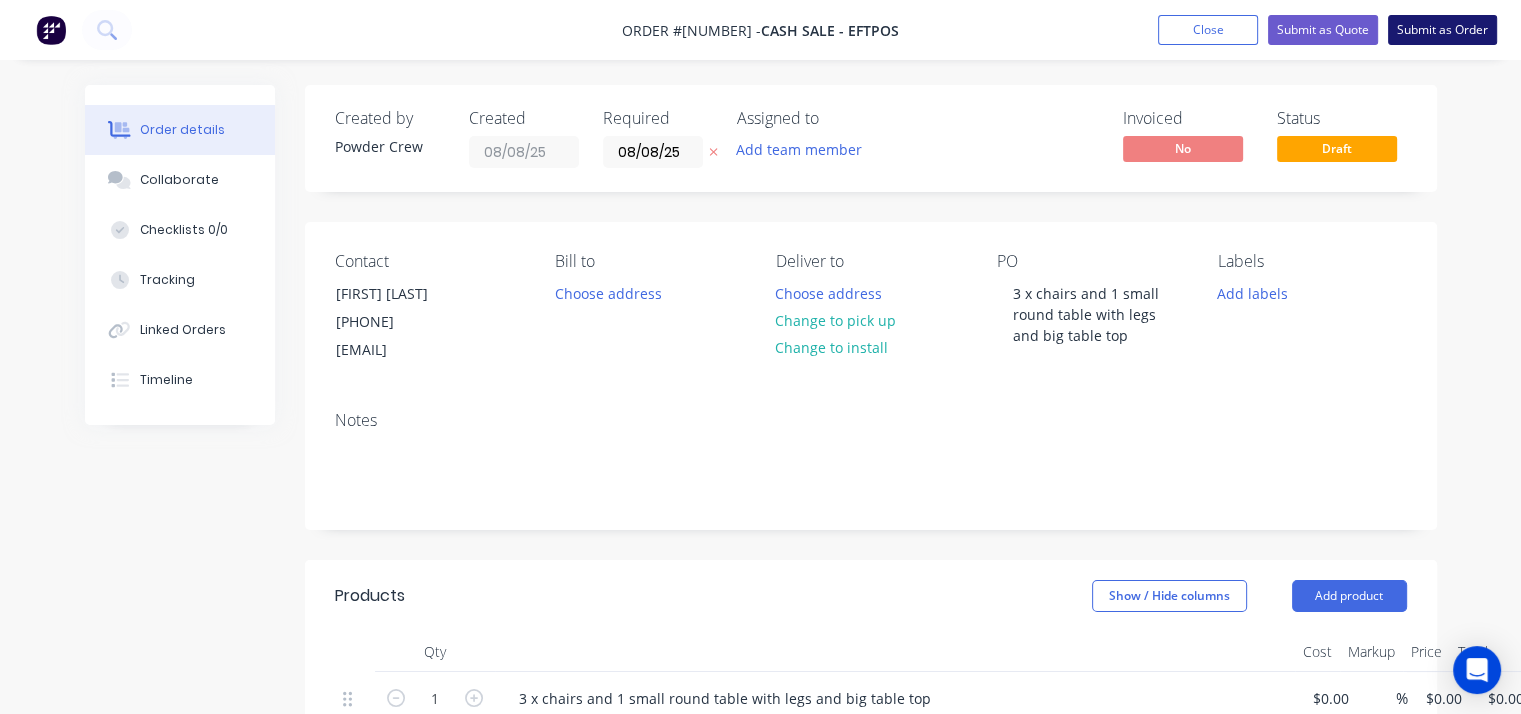 click on "Submit as Order" at bounding box center (1442, 30) 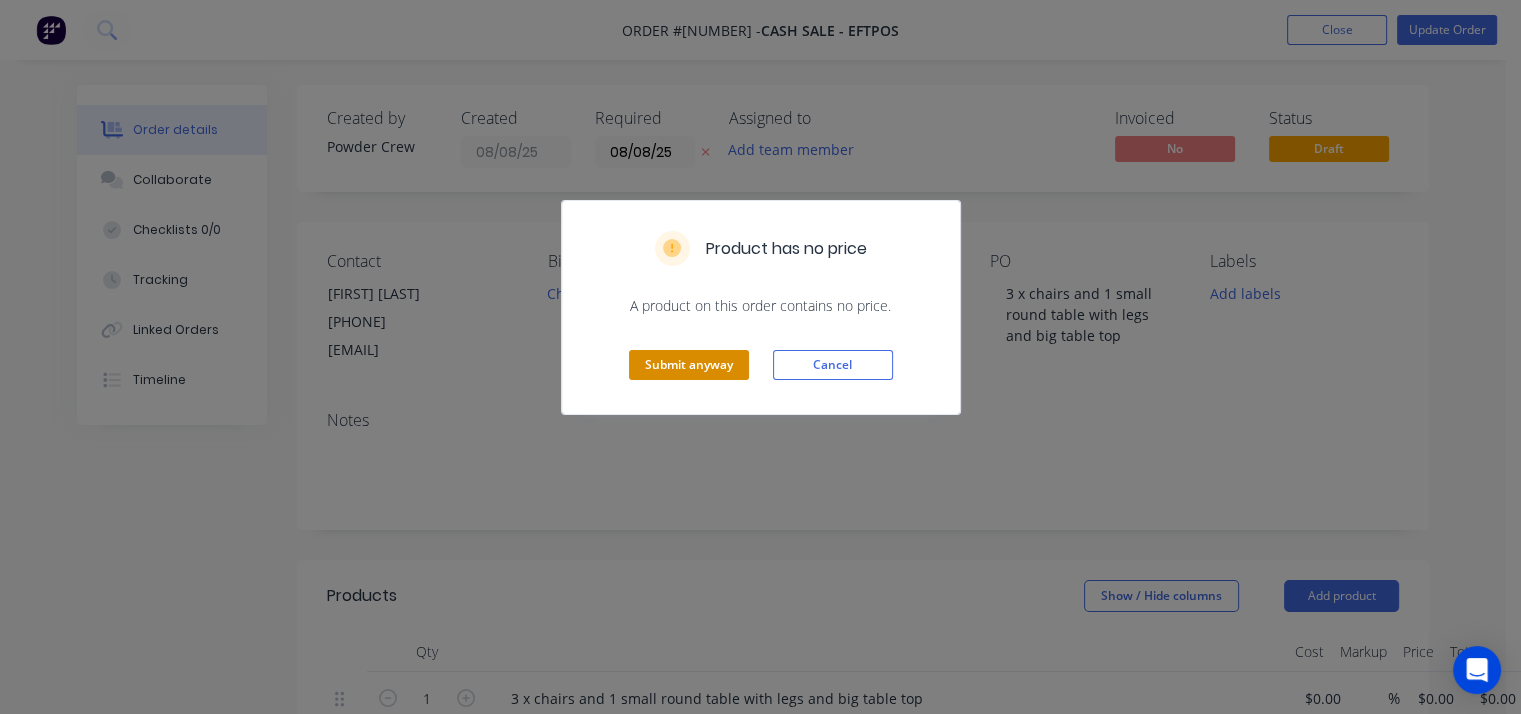 click on "Submit anyway" at bounding box center (689, 365) 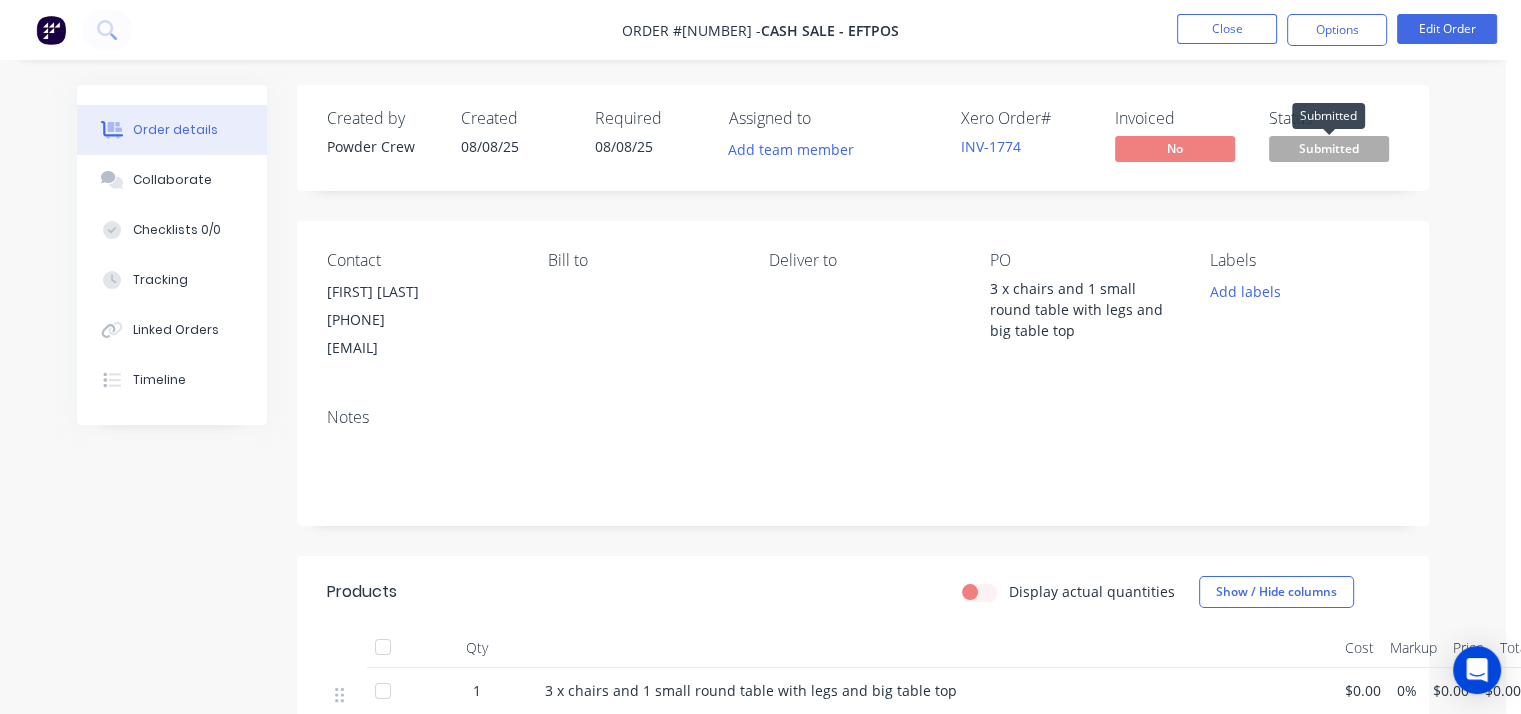 click on "Submitted" at bounding box center (1329, 148) 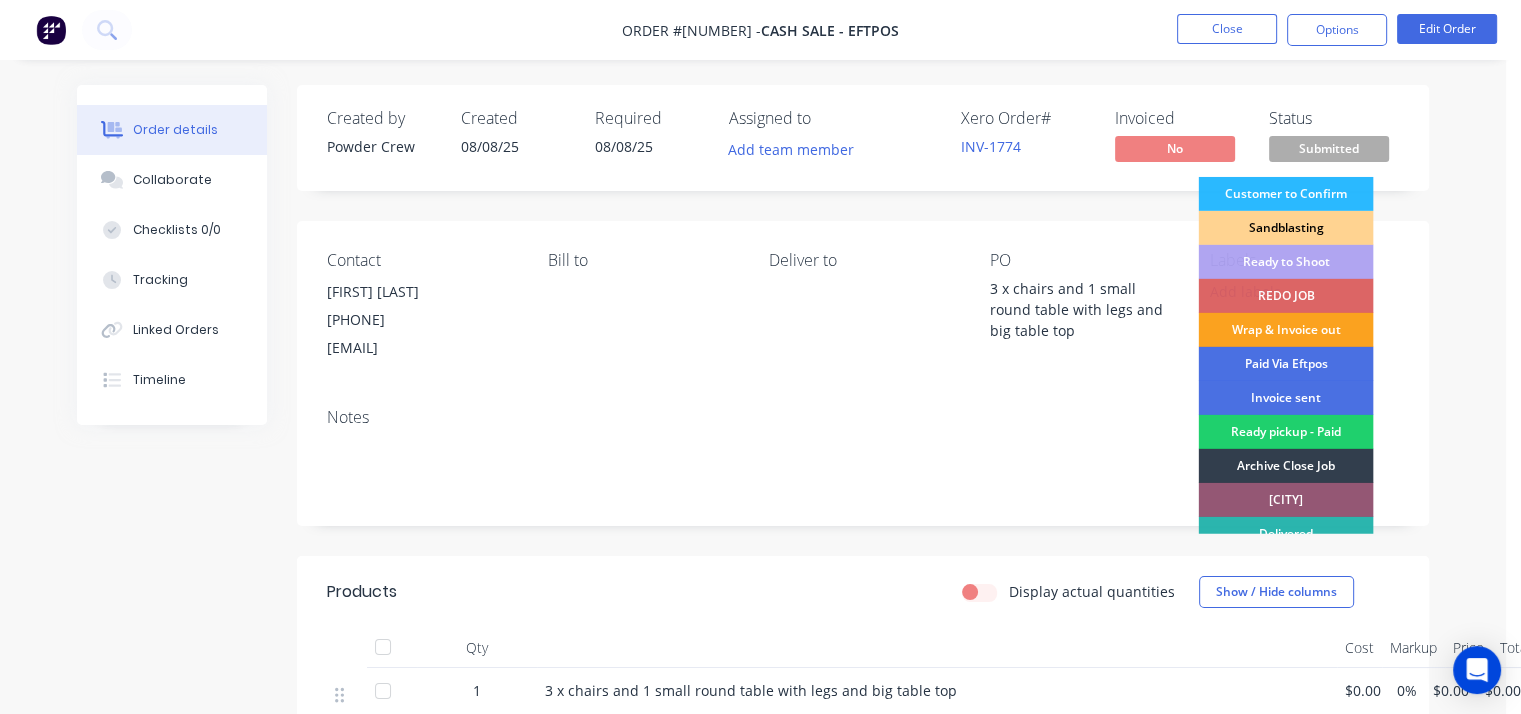 click on "Sandblasting" at bounding box center (1285, 228) 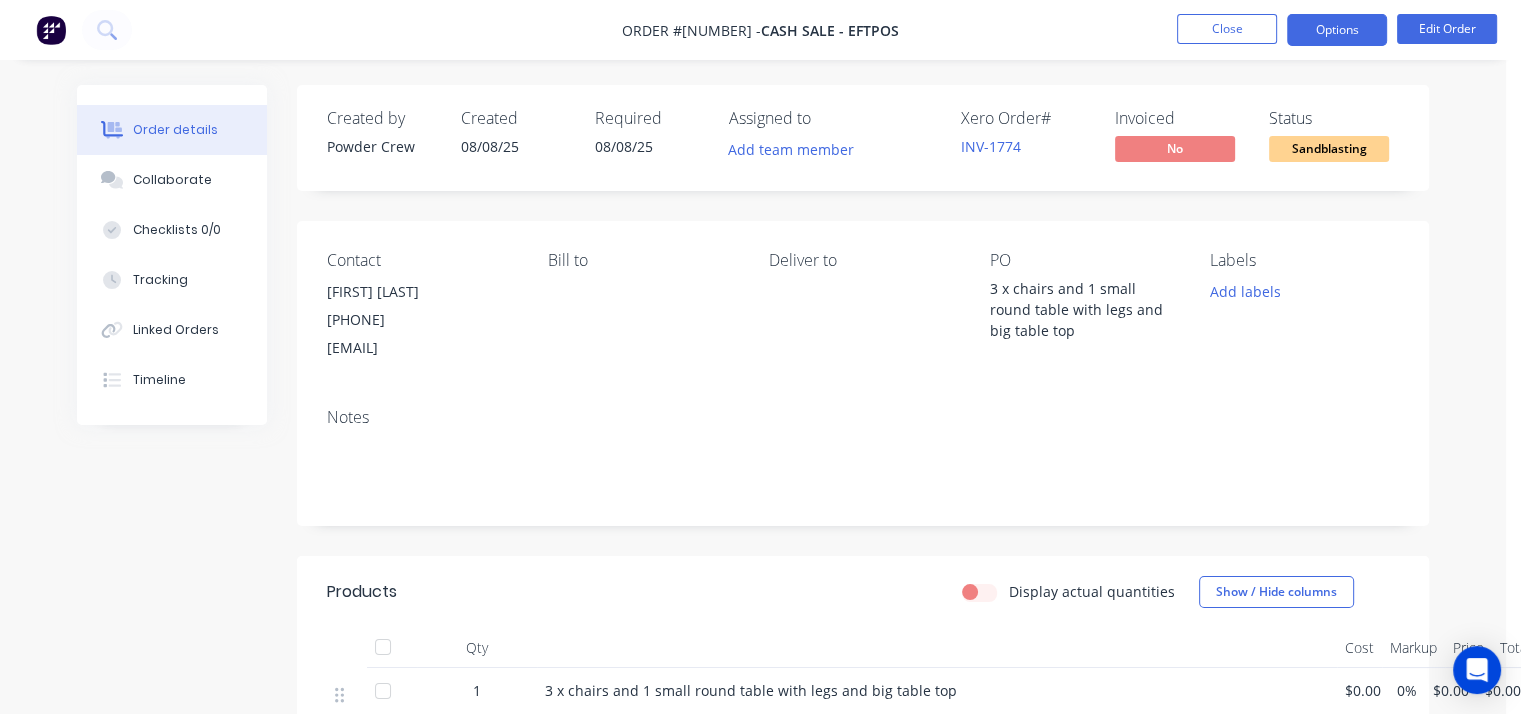 click on "Options" at bounding box center [1337, 30] 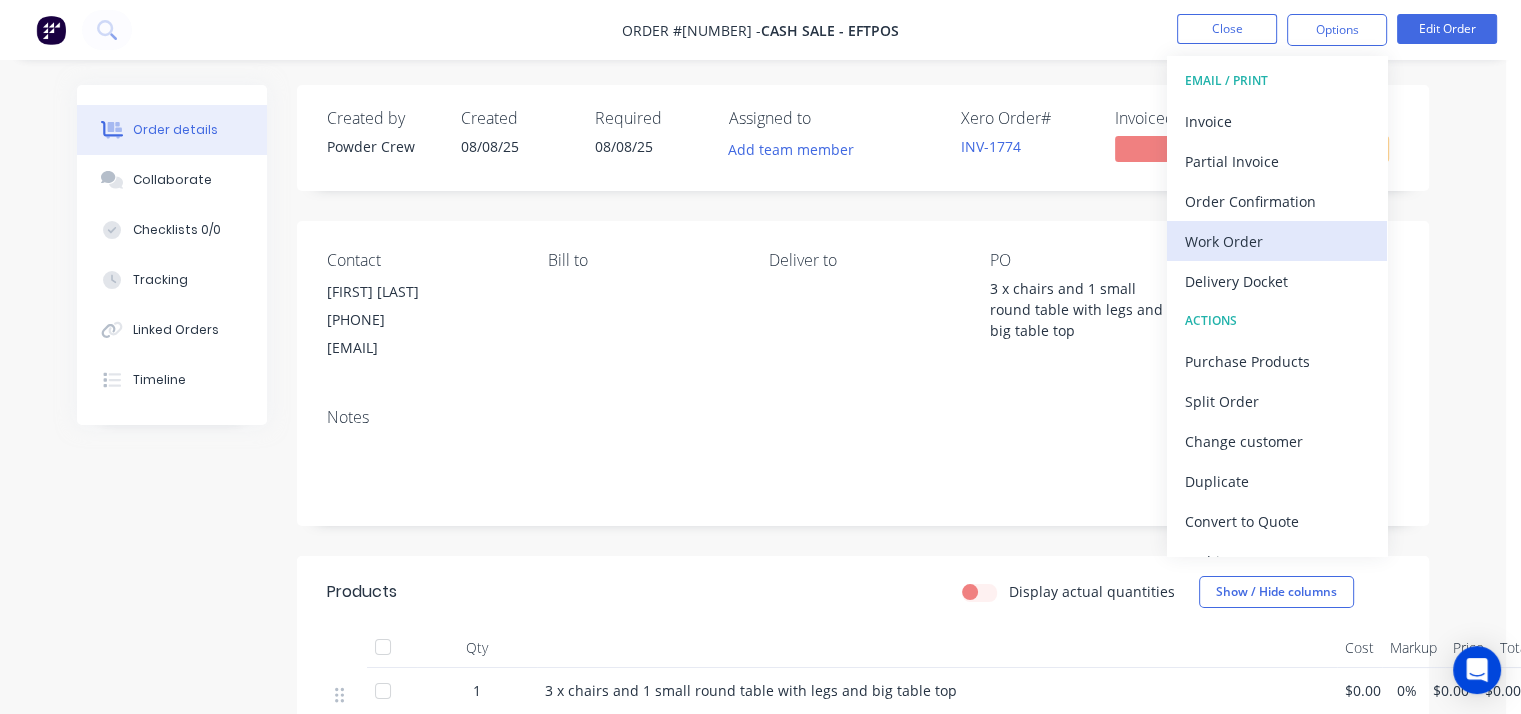 click on "Work Order" at bounding box center [1277, 241] 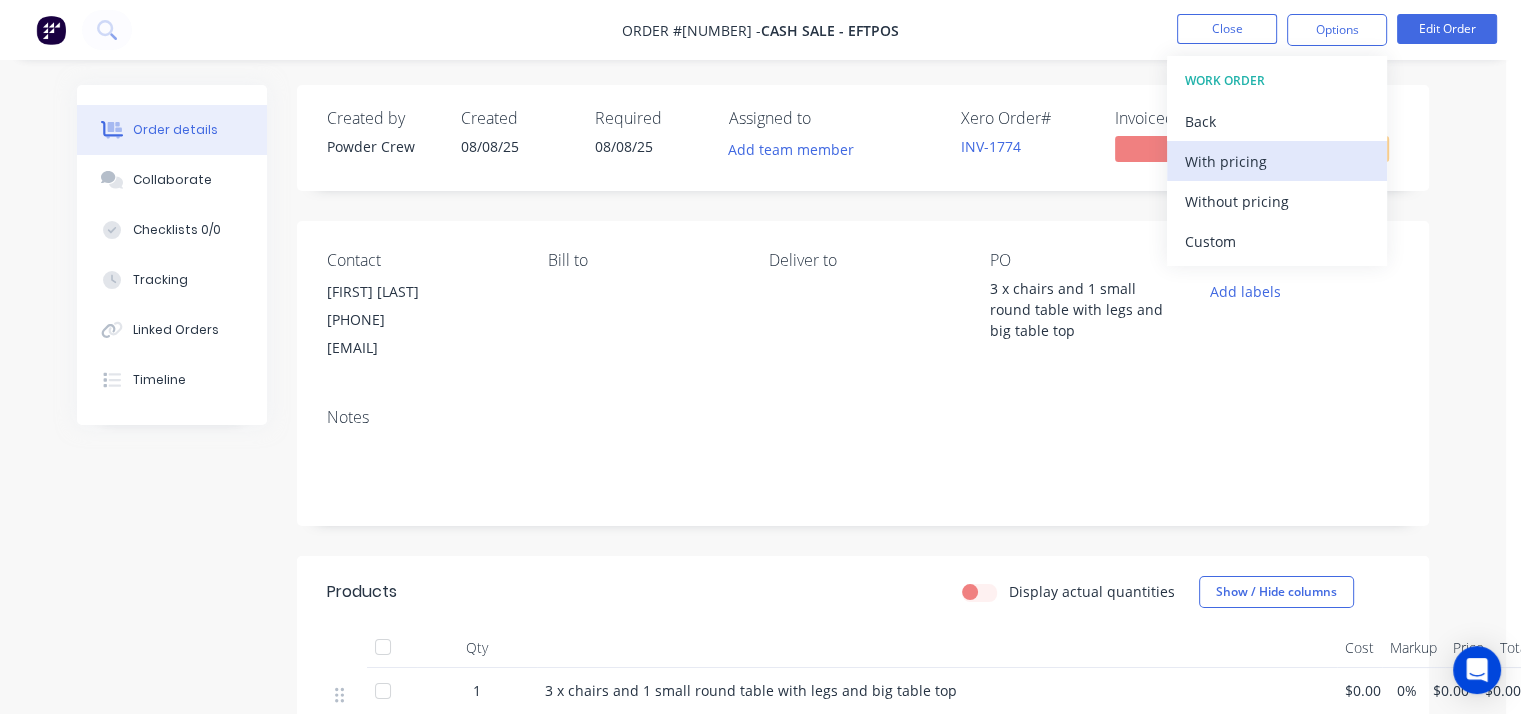 click on "With pricing" at bounding box center [1277, 161] 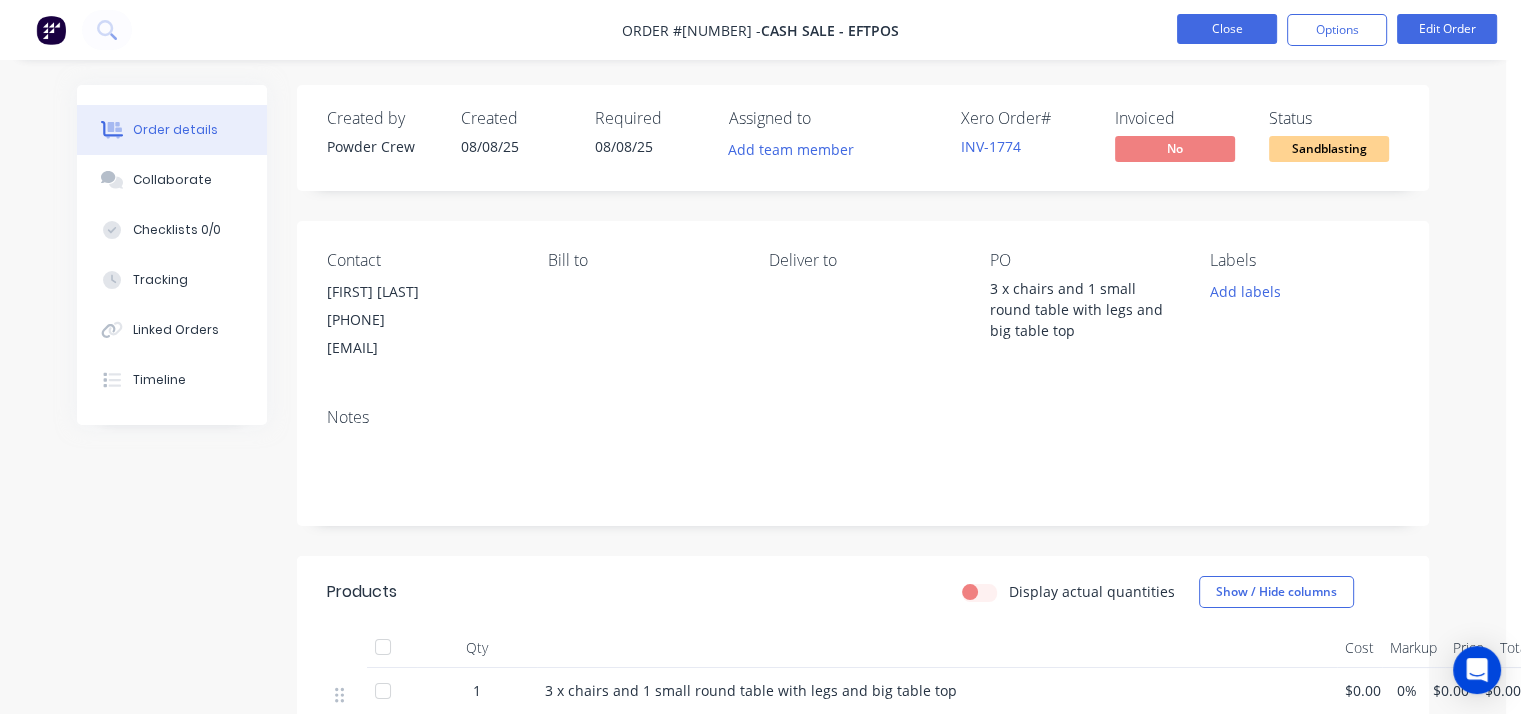 click on "Close" at bounding box center [1227, 29] 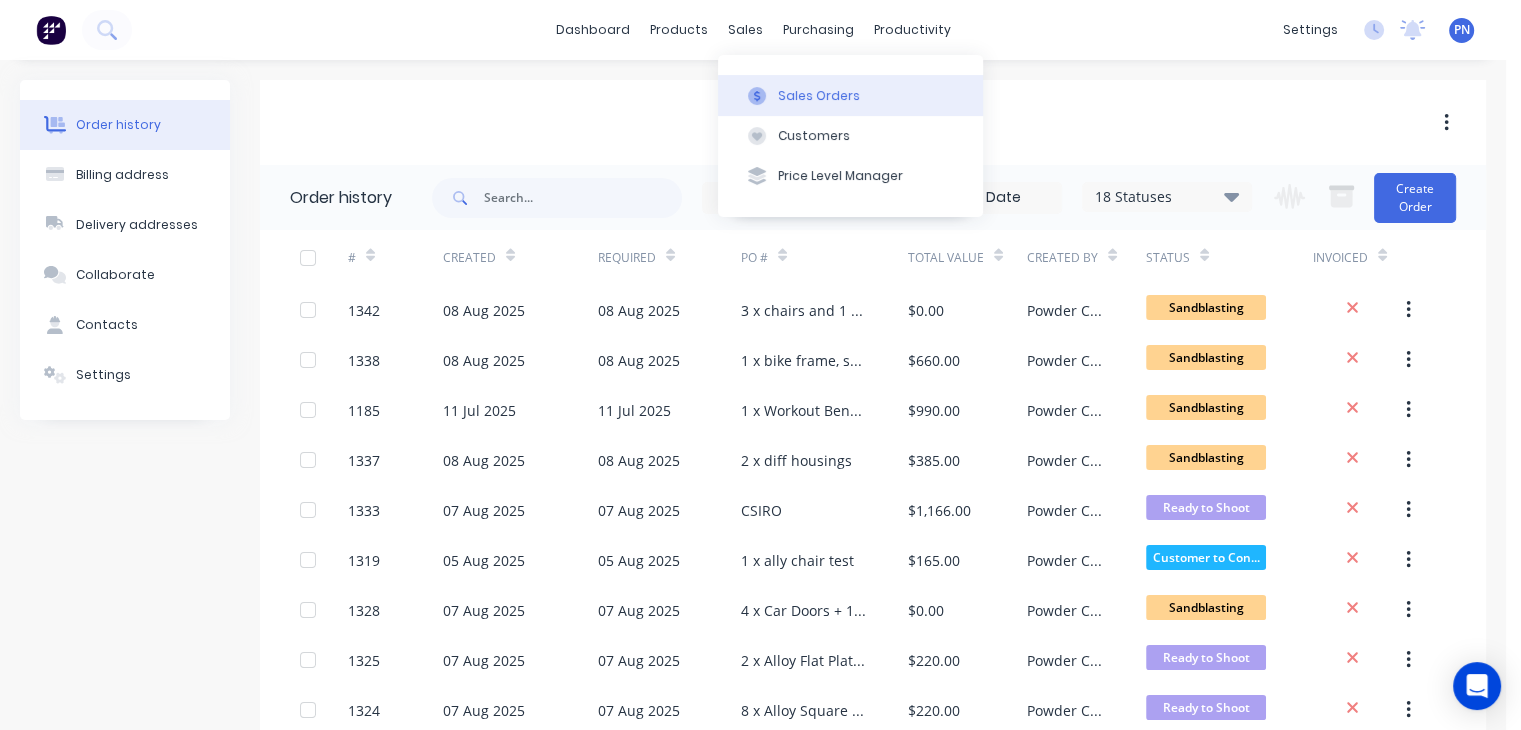 click on "Sales Orders" at bounding box center [850, 95] 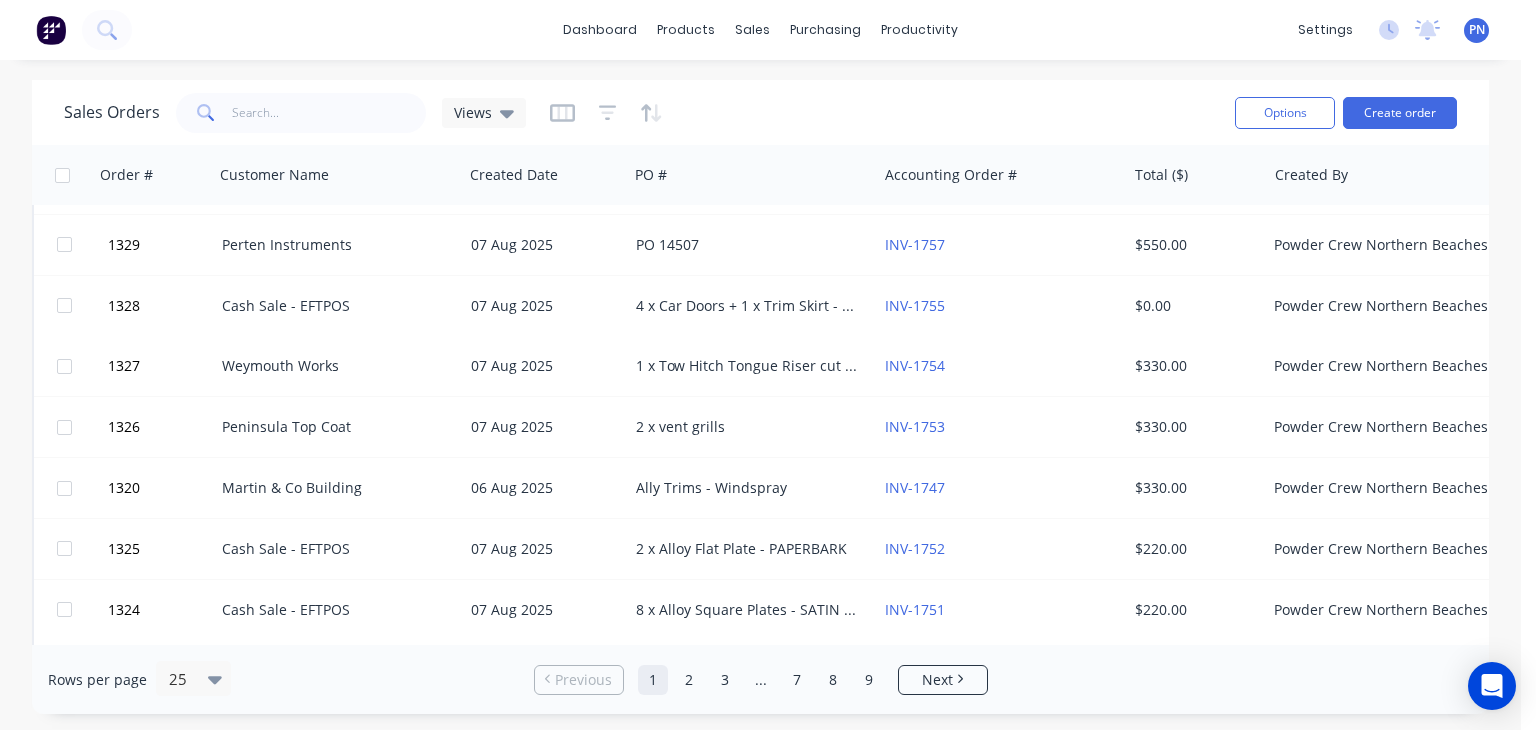 scroll, scrollTop: 1000, scrollLeft: 0, axis: vertical 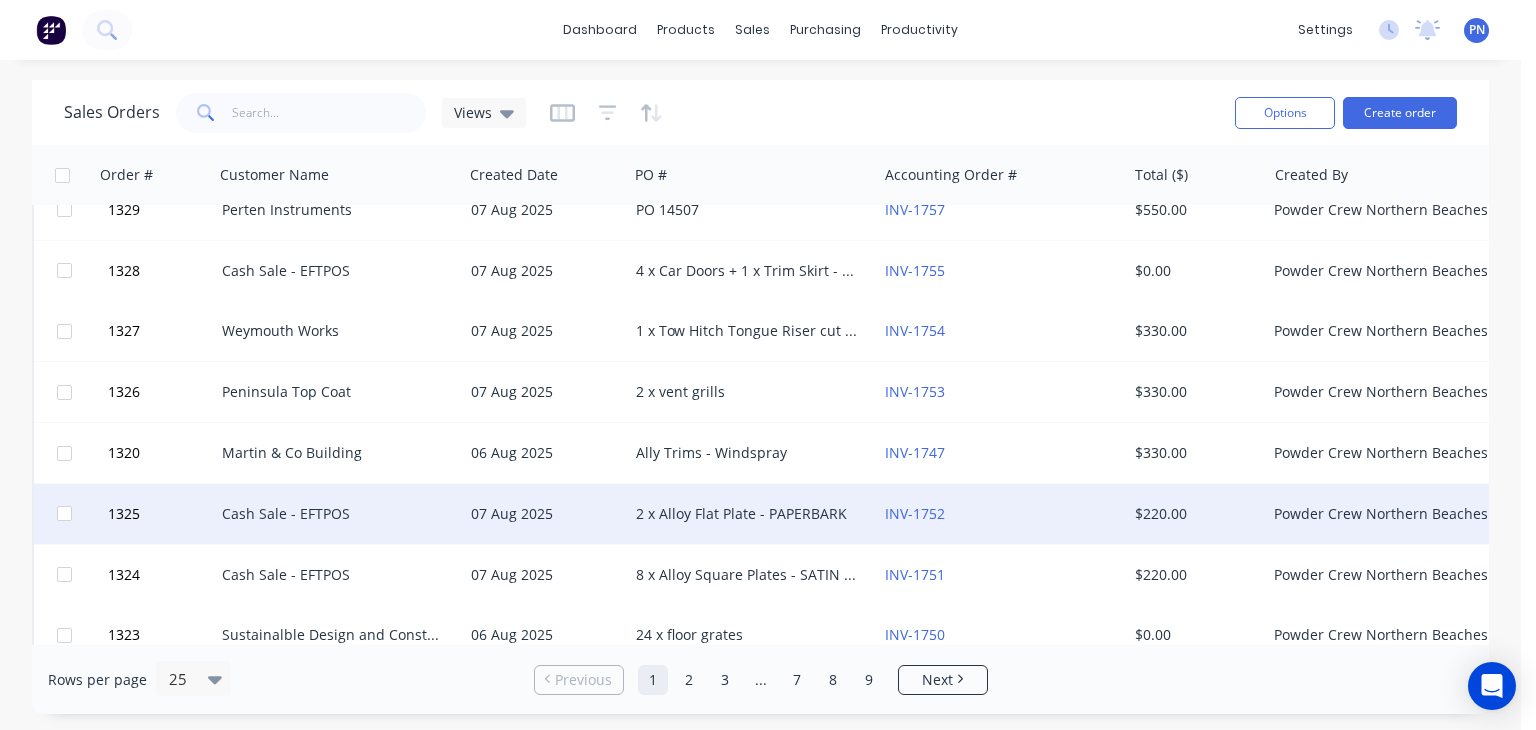 click on "2 x Alloy Flat Plate - PAPERBARK" at bounding box center (747, 514) 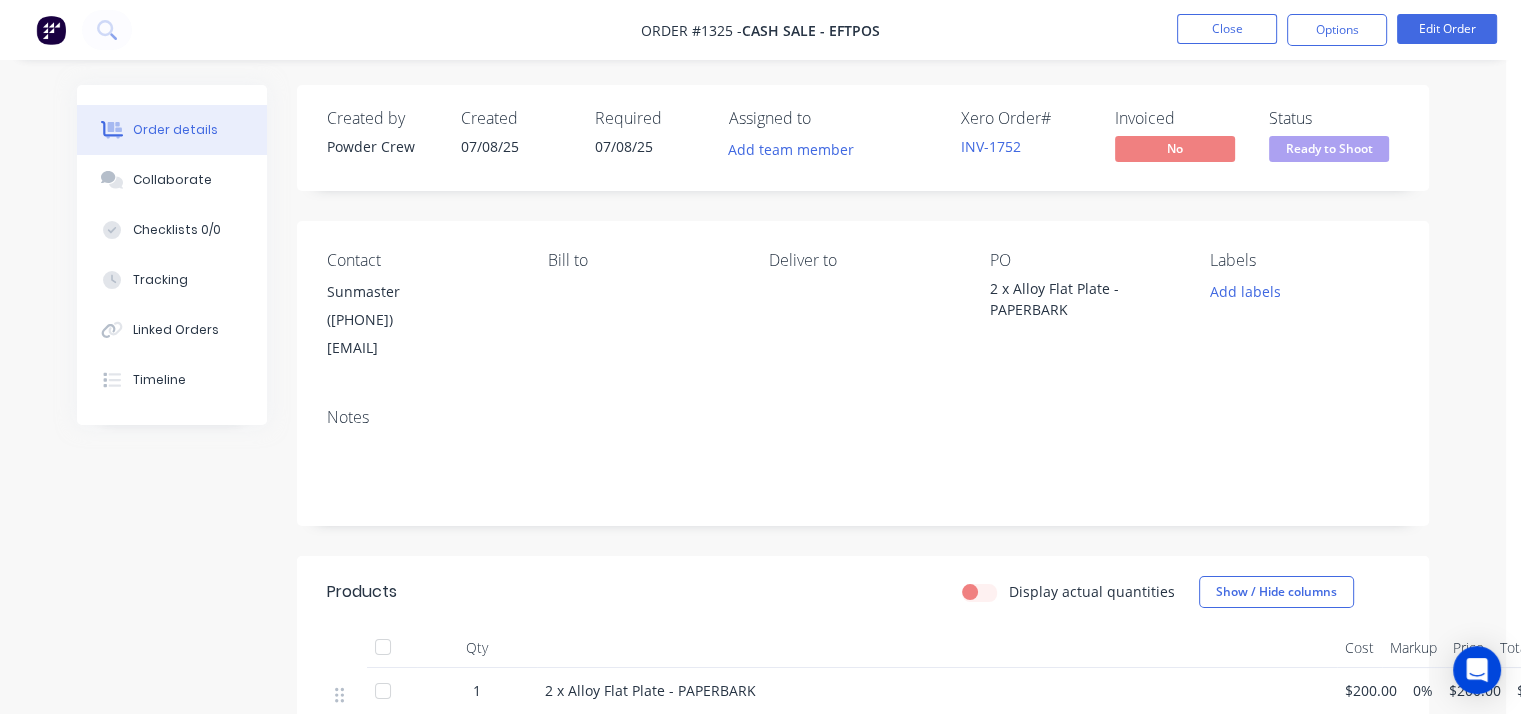 click on "Ready to Shoot" at bounding box center (1329, 148) 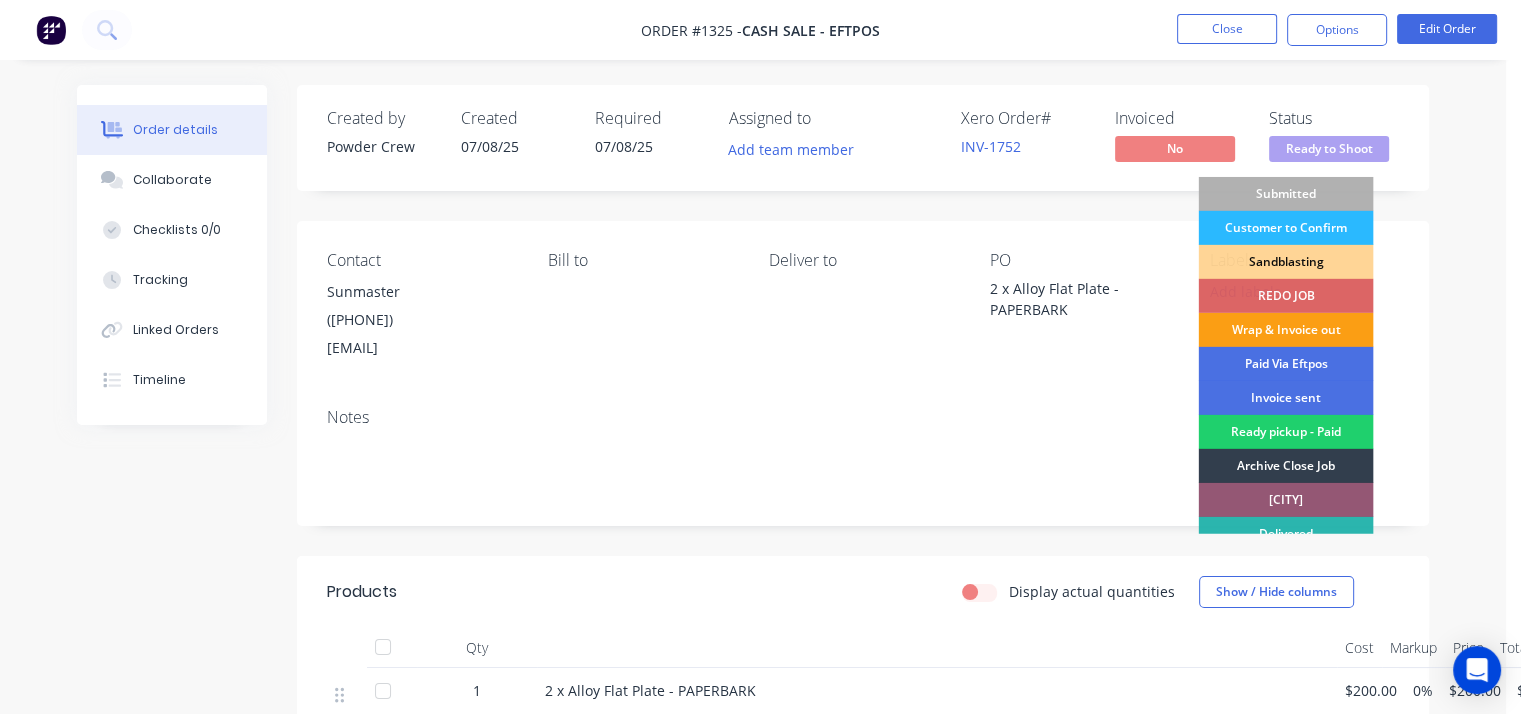 click on "Wrap & Invoice out" at bounding box center [1285, 330] 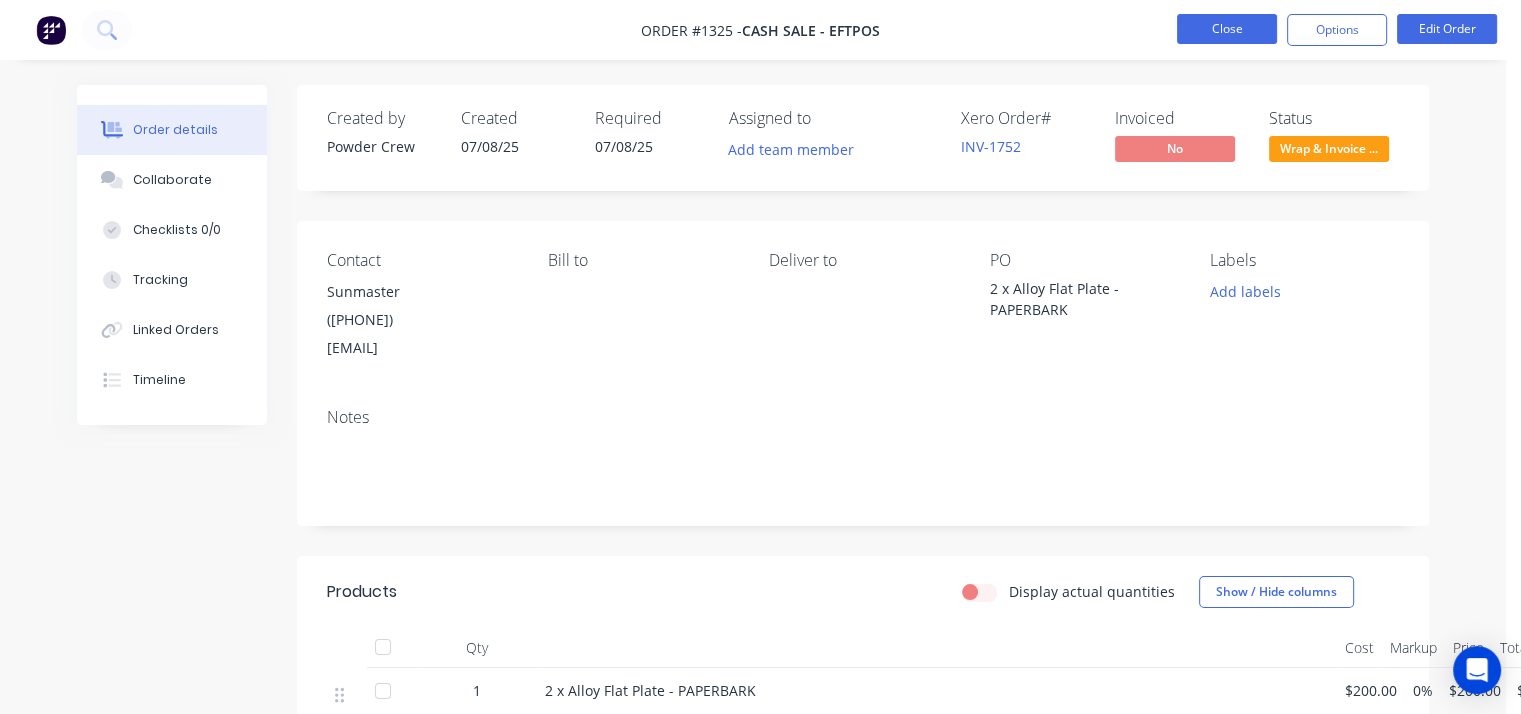 click on "Close" at bounding box center (1227, 29) 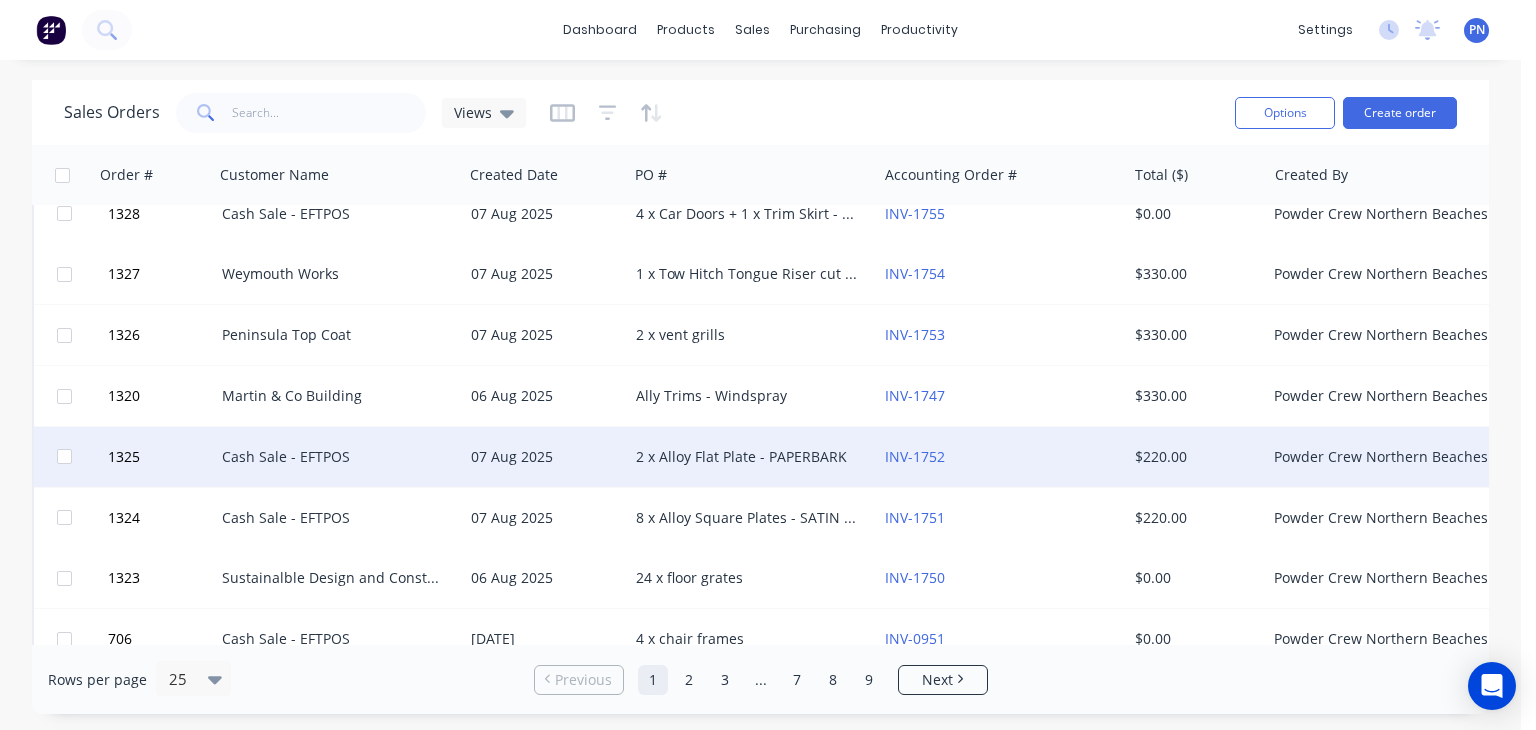 scroll, scrollTop: 1089, scrollLeft: 0, axis: vertical 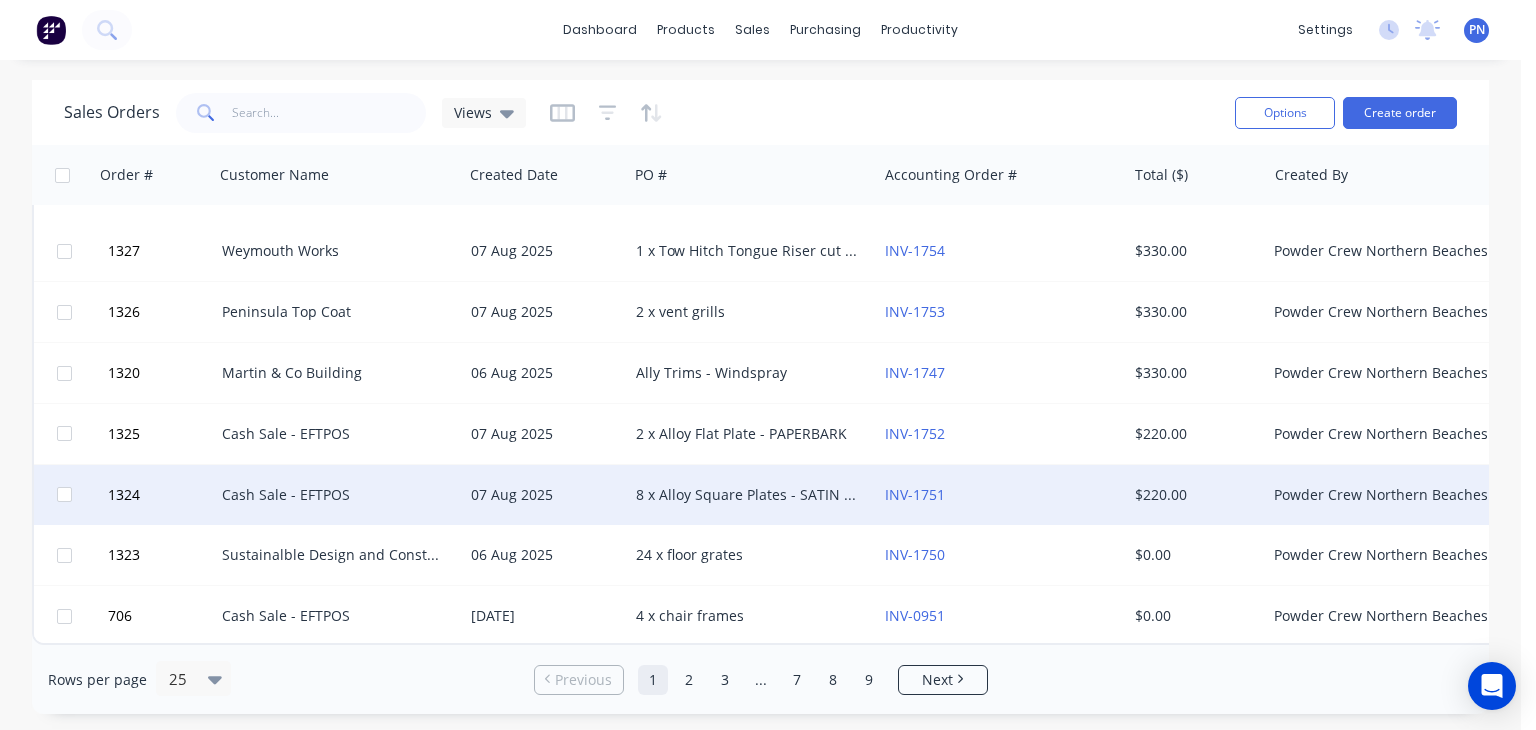 click on "8 x Alloy Square Plates - SATIN WHITE" at bounding box center [747, 495] 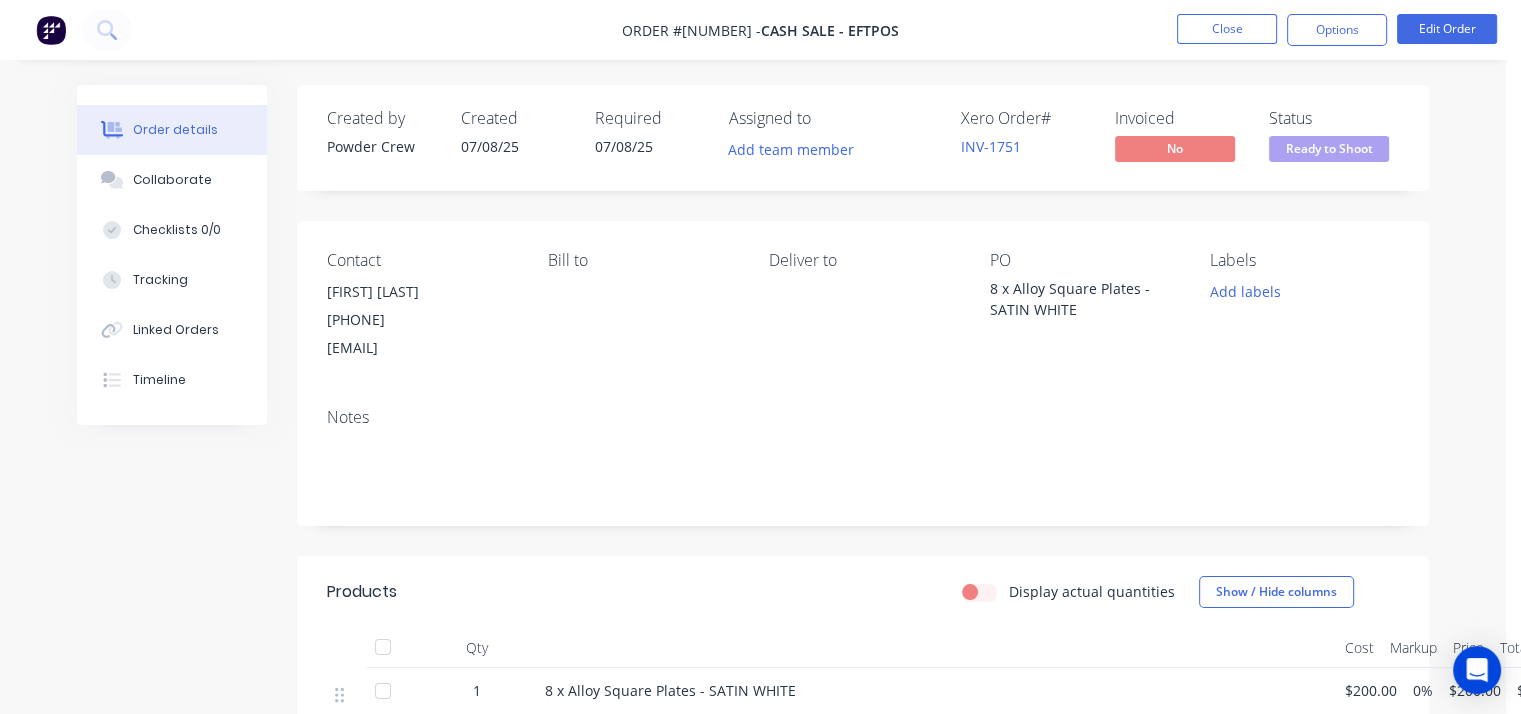 click on "Ready to Shoot" at bounding box center [1329, 148] 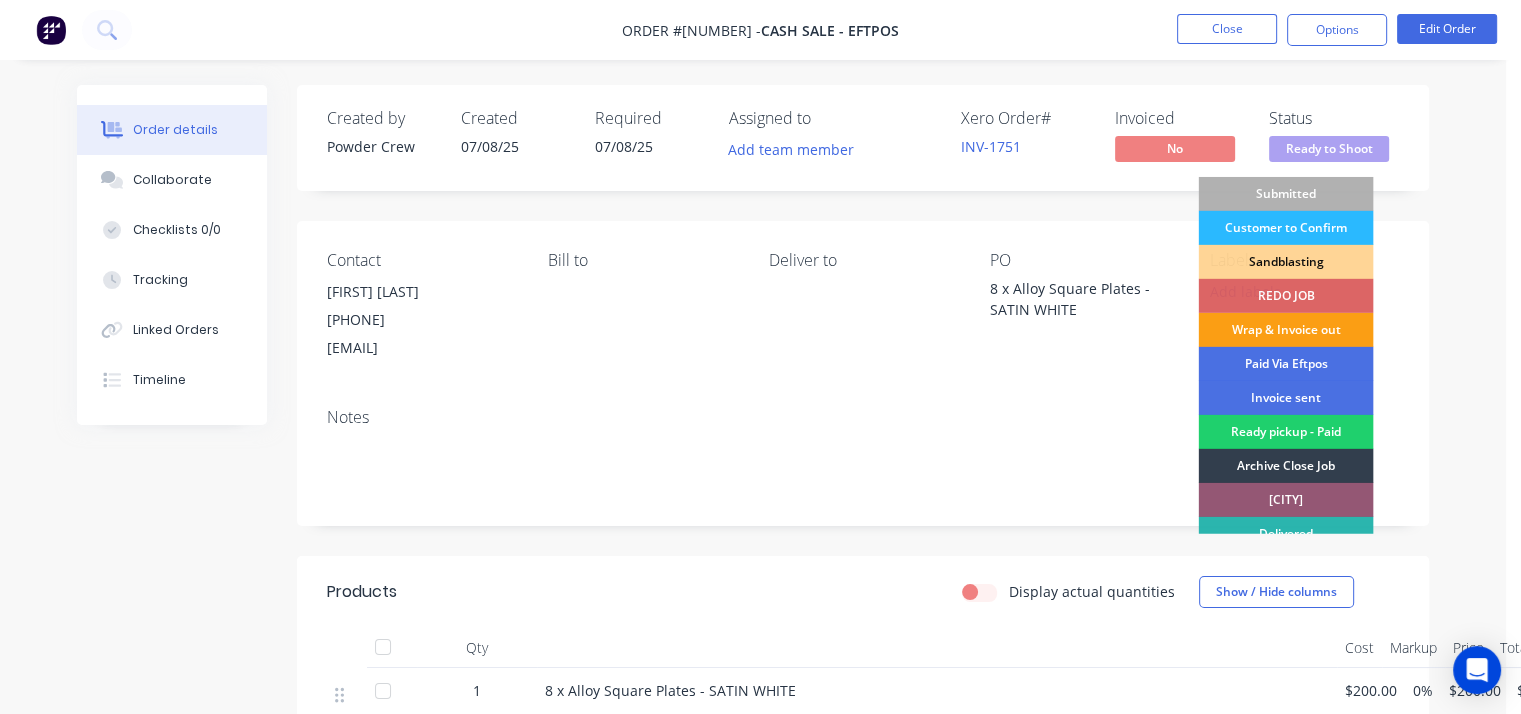click on "Wrap & Invoice out" at bounding box center (1285, 330) 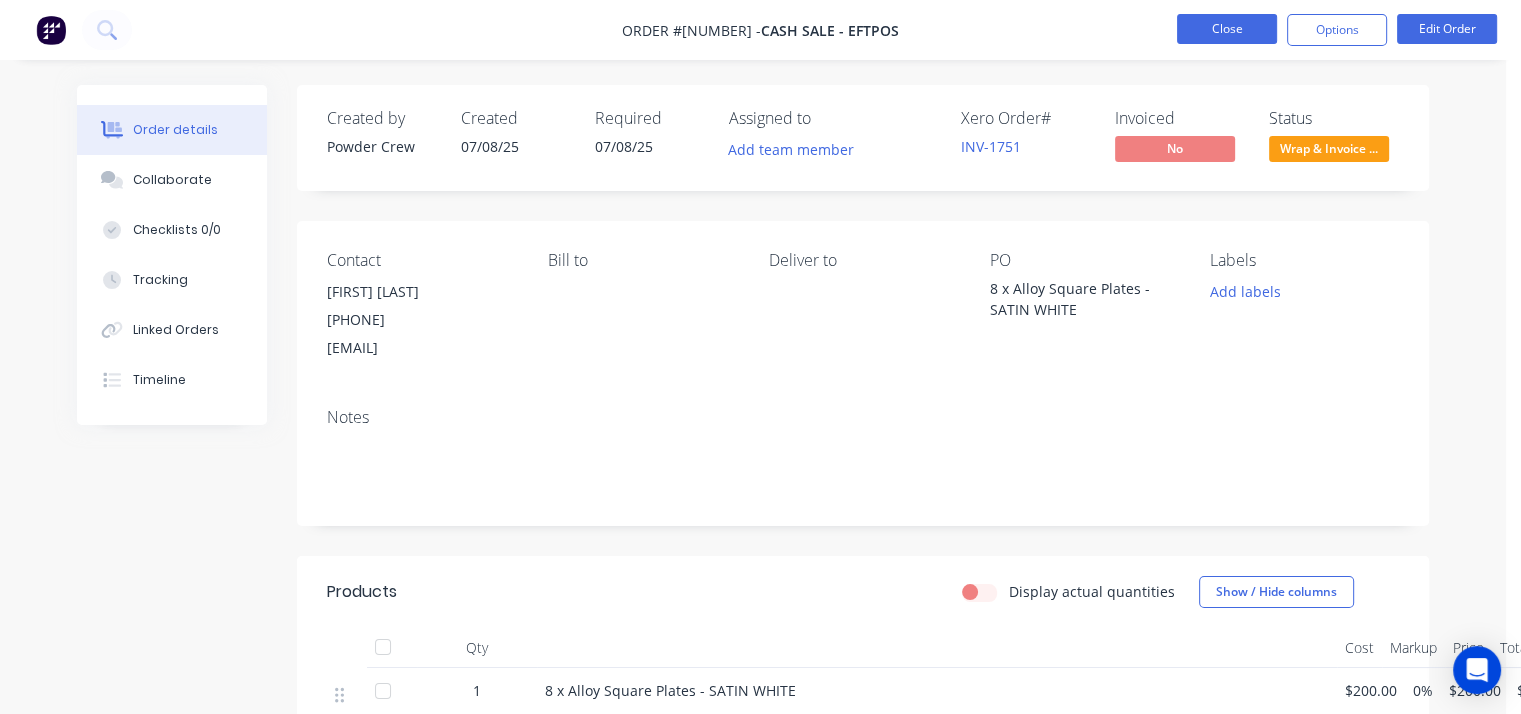 click on "Close" at bounding box center (1227, 29) 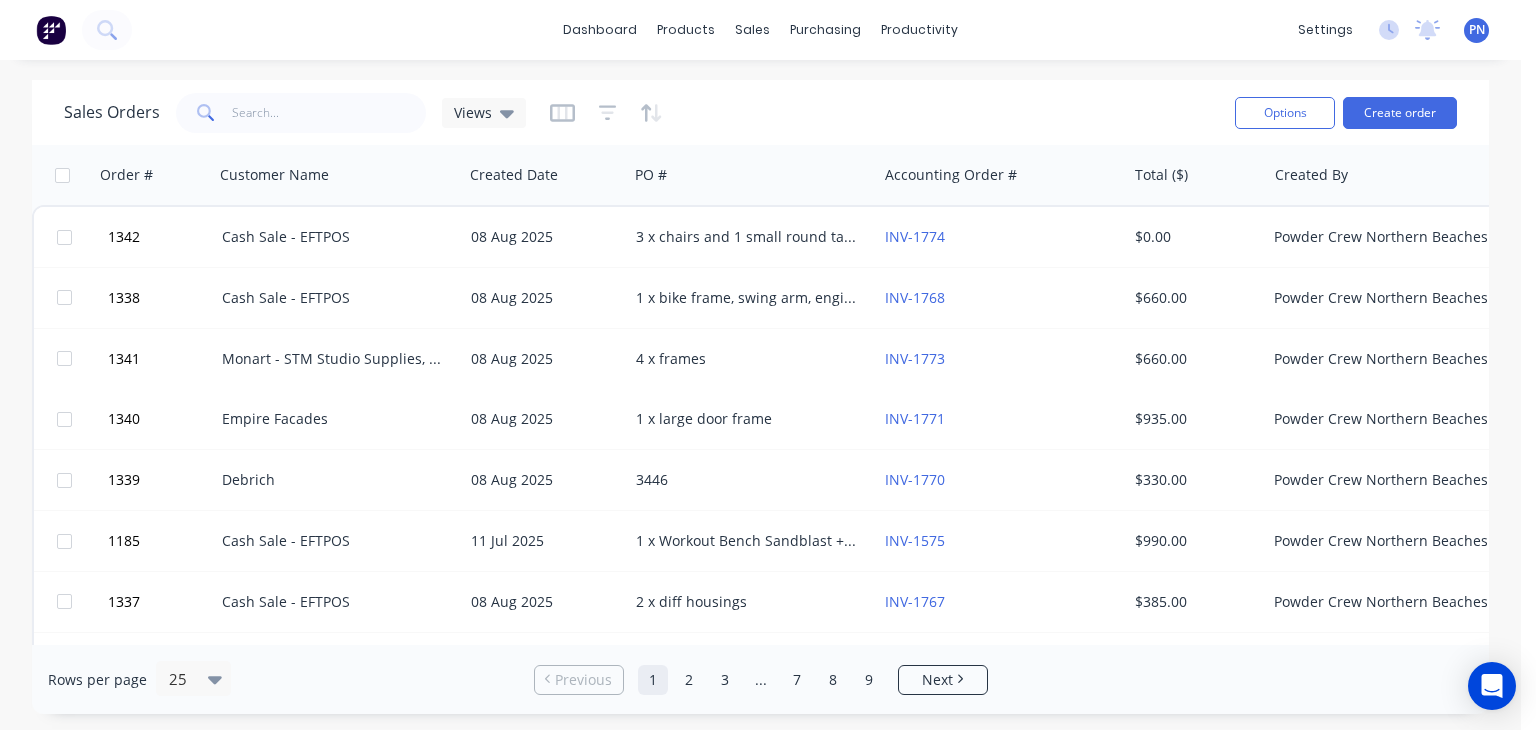 click at bounding box center (204, 113) 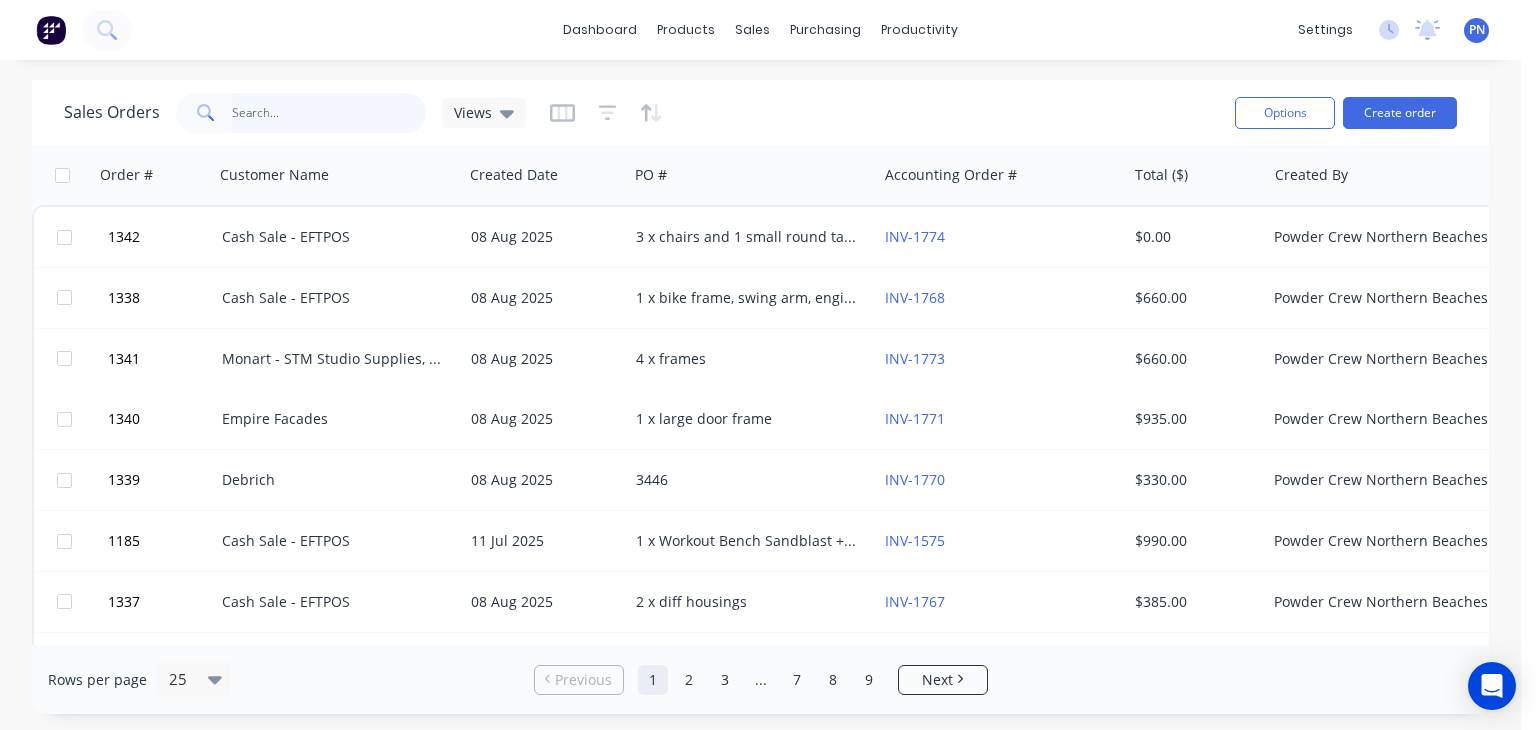 click at bounding box center (329, 113) 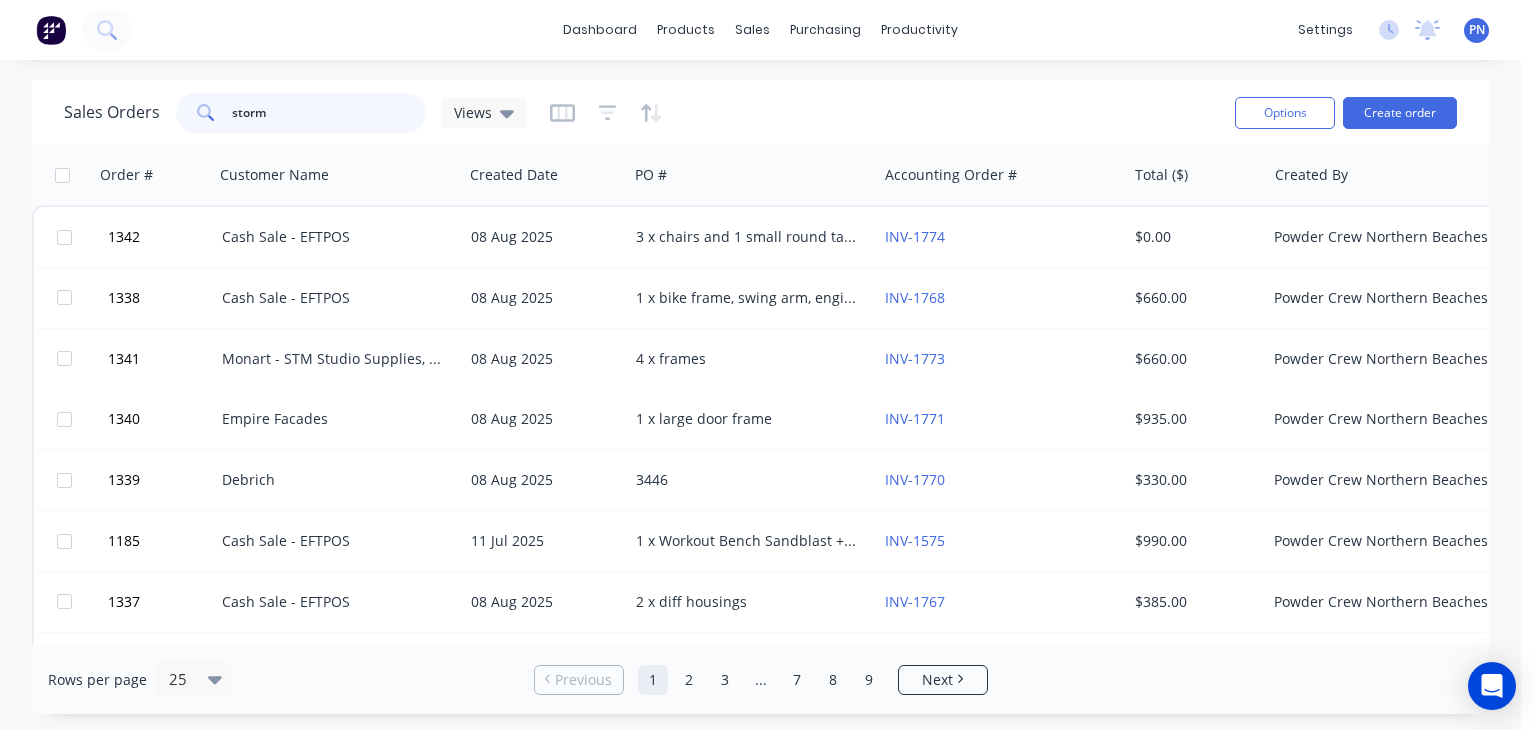 type on "storm" 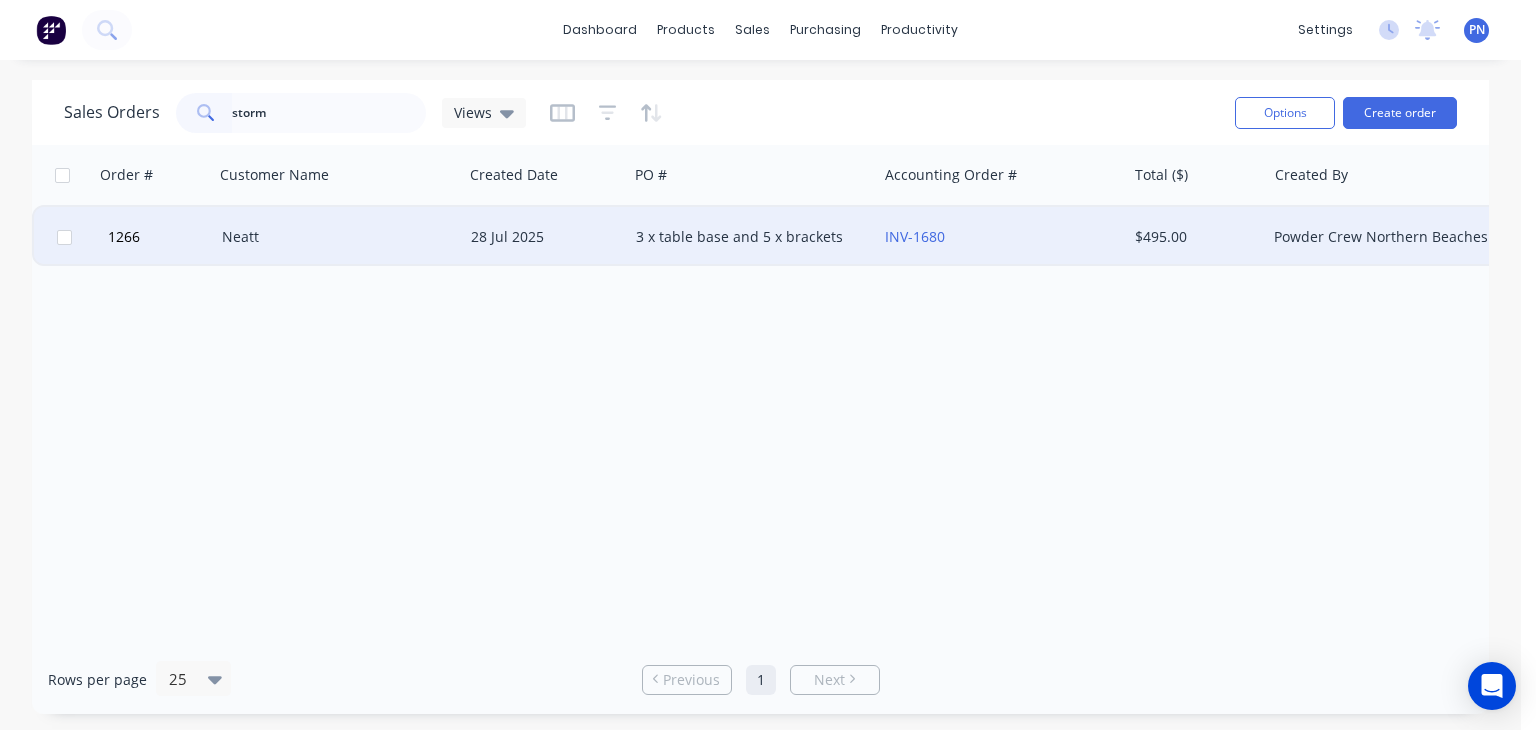 click on "3 x table base and 5 x brackets" at bounding box center [752, 237] 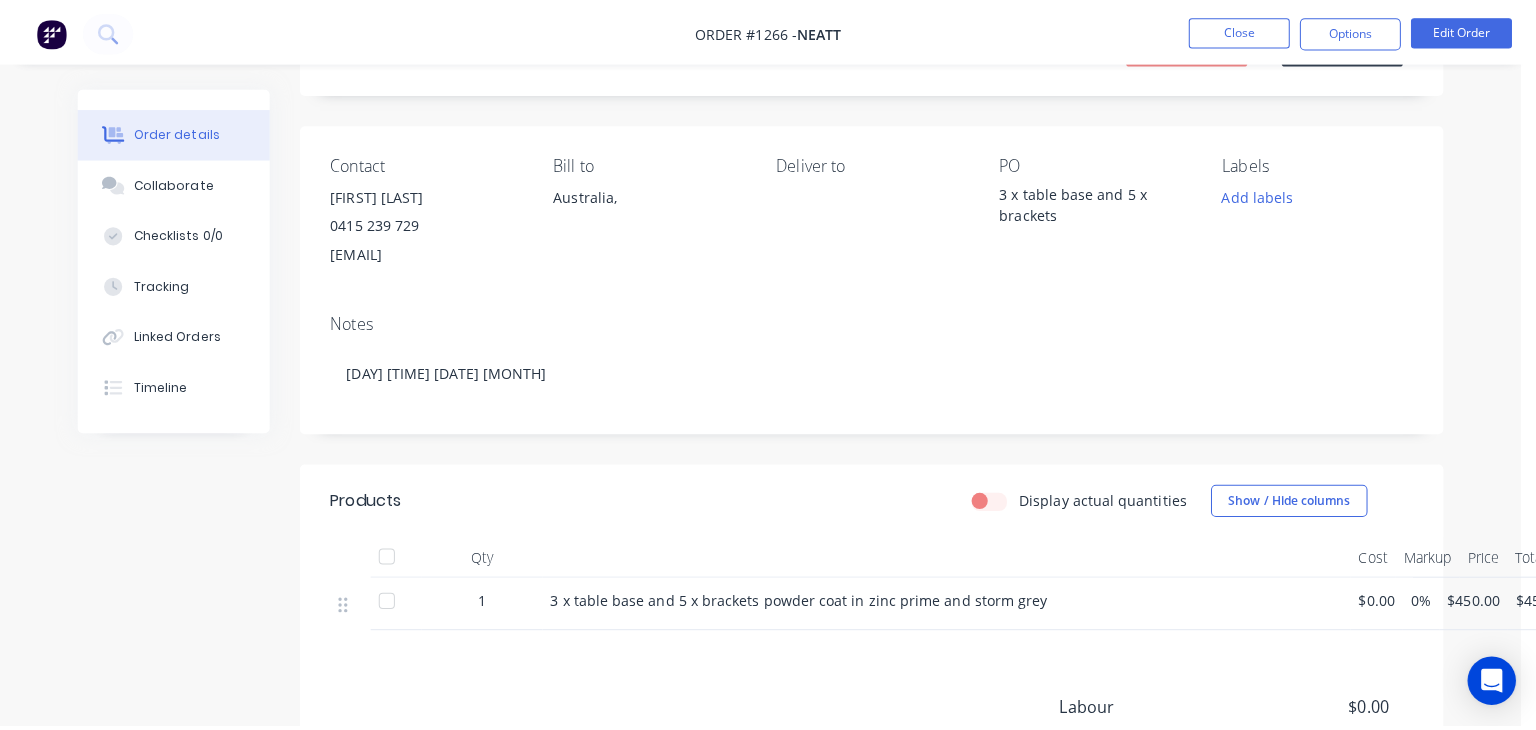 scroll, scrollTop: 0, scrollLeft: 0, axis: both 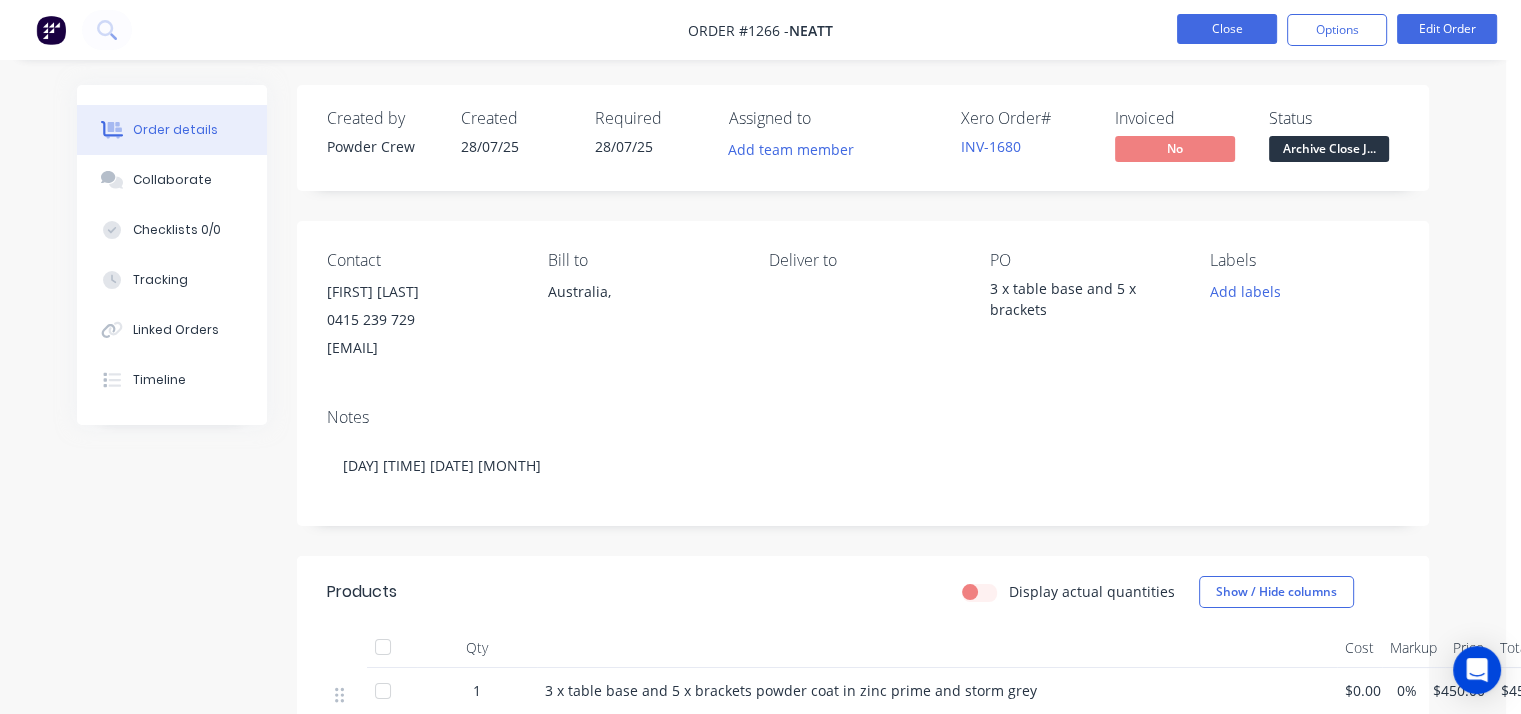 click on "Close" at bounding box center (1227, 29) 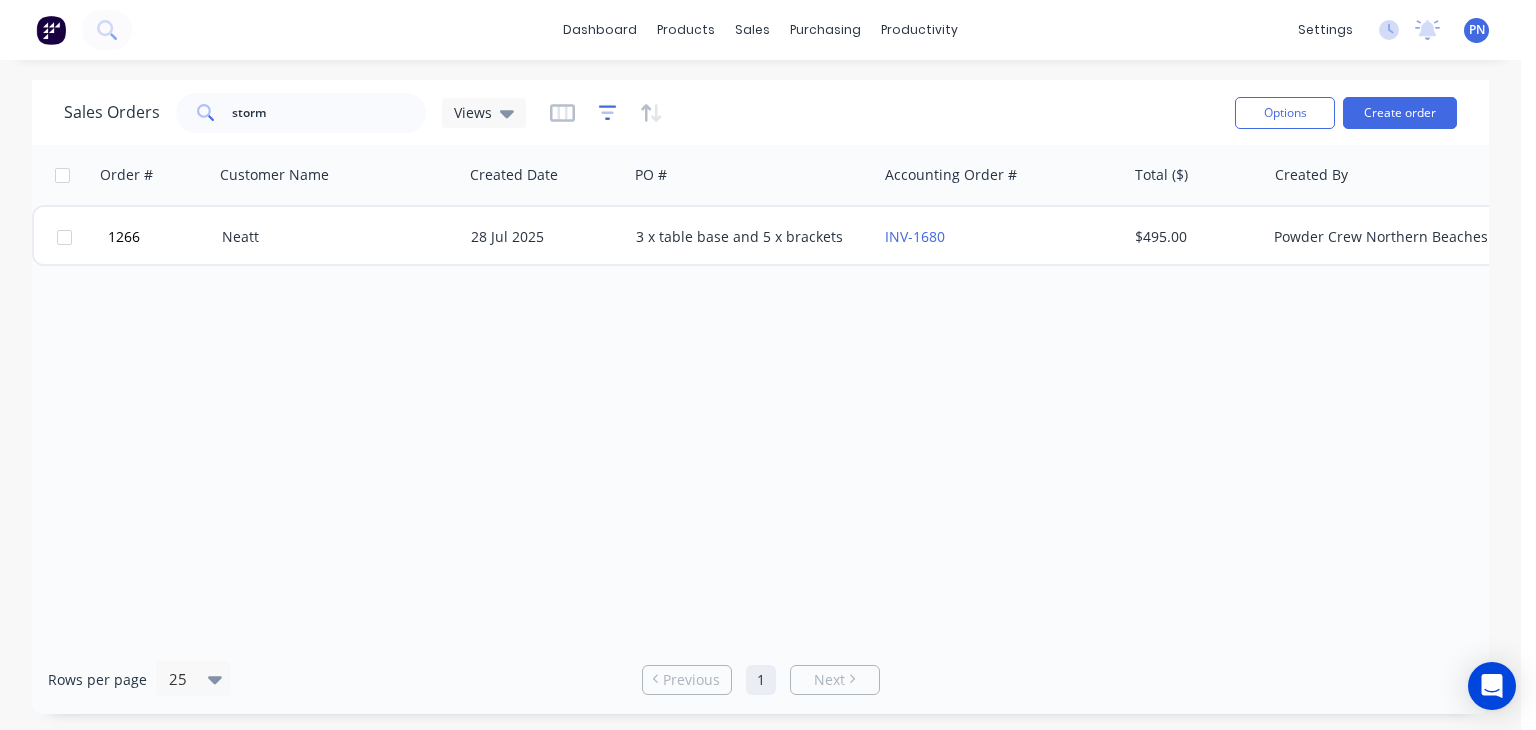 click 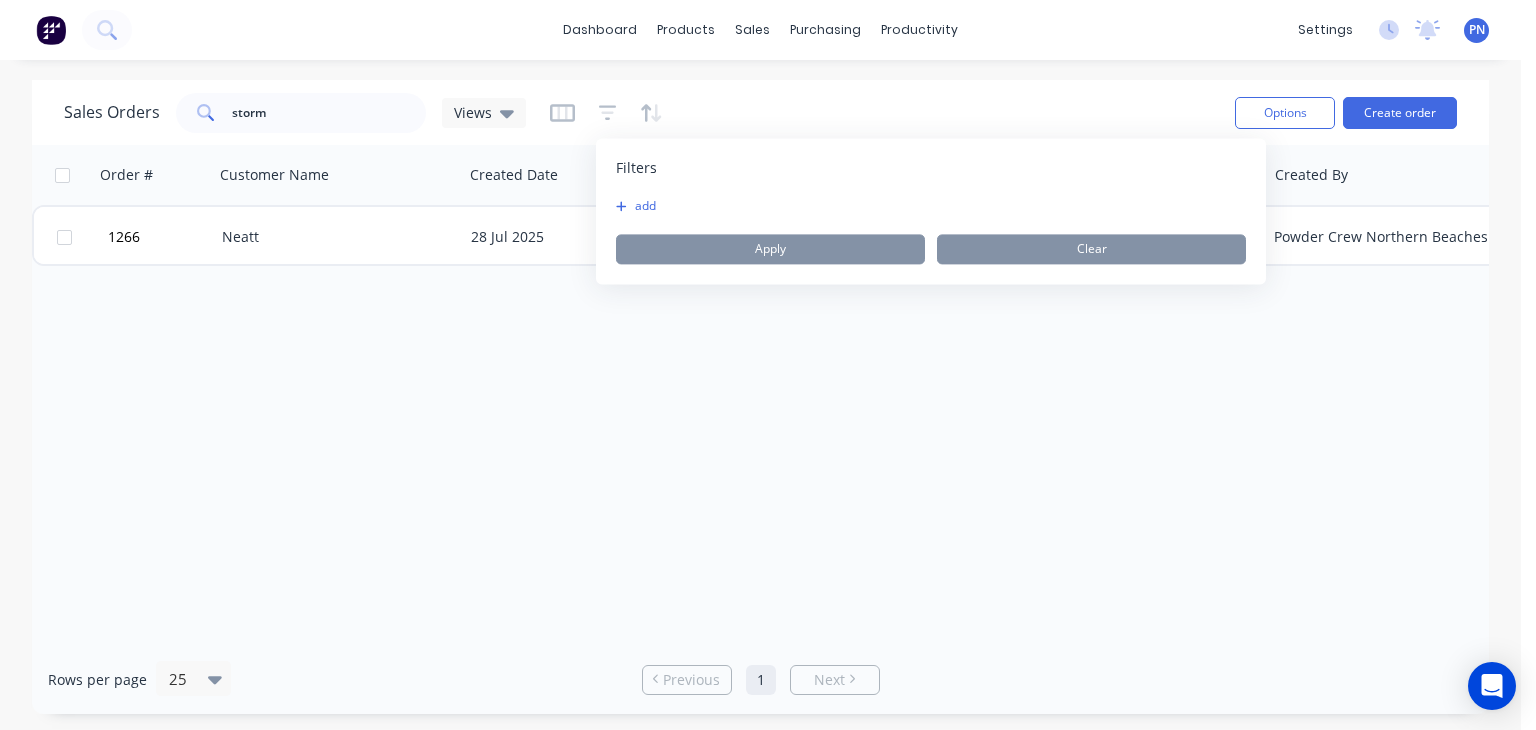 click on "add" at bounding box center [641, 206] 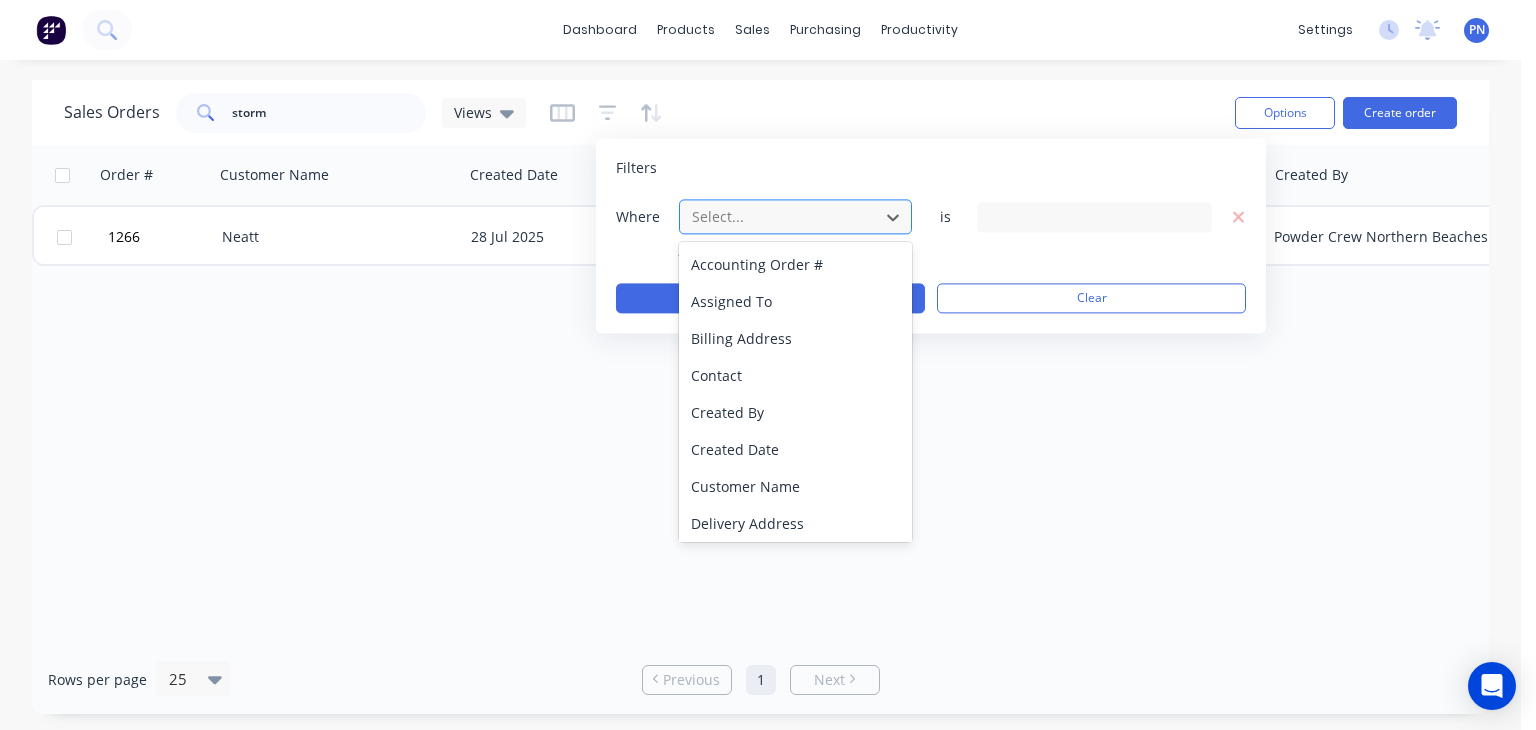 click at bounding box center (779, 216) 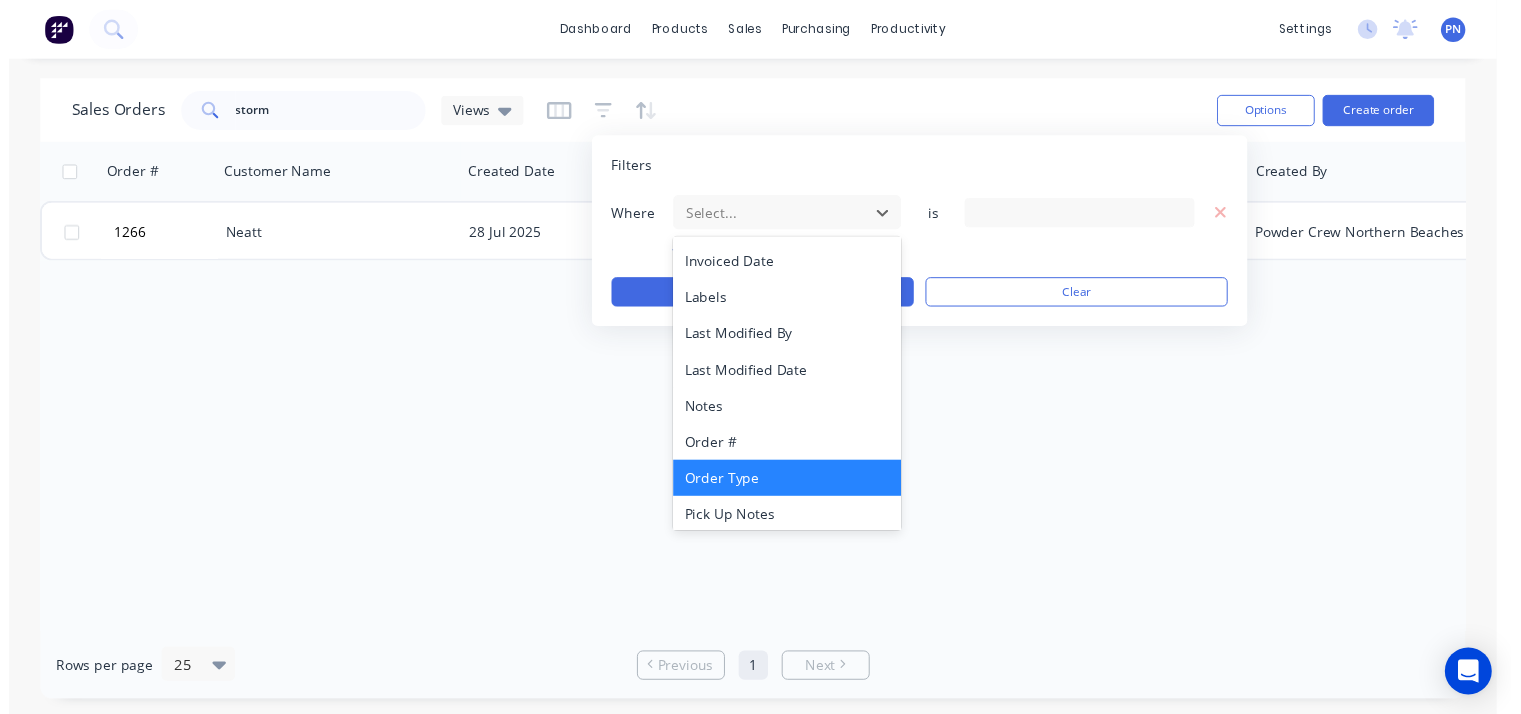 scroll, scrollTop: 484, scrollLeft: 0, axis: vertical 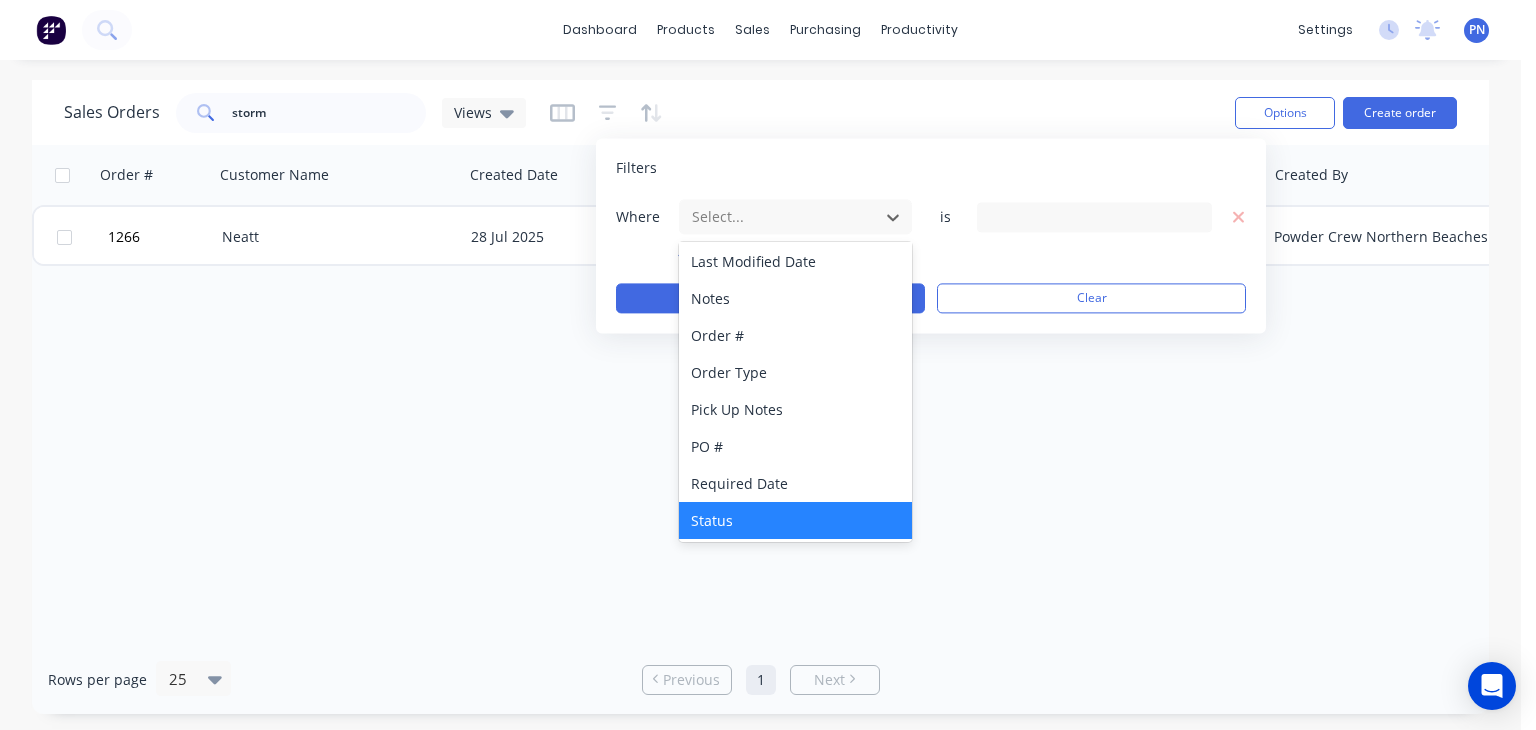 click on "Status" at bounding box center [795, 520] 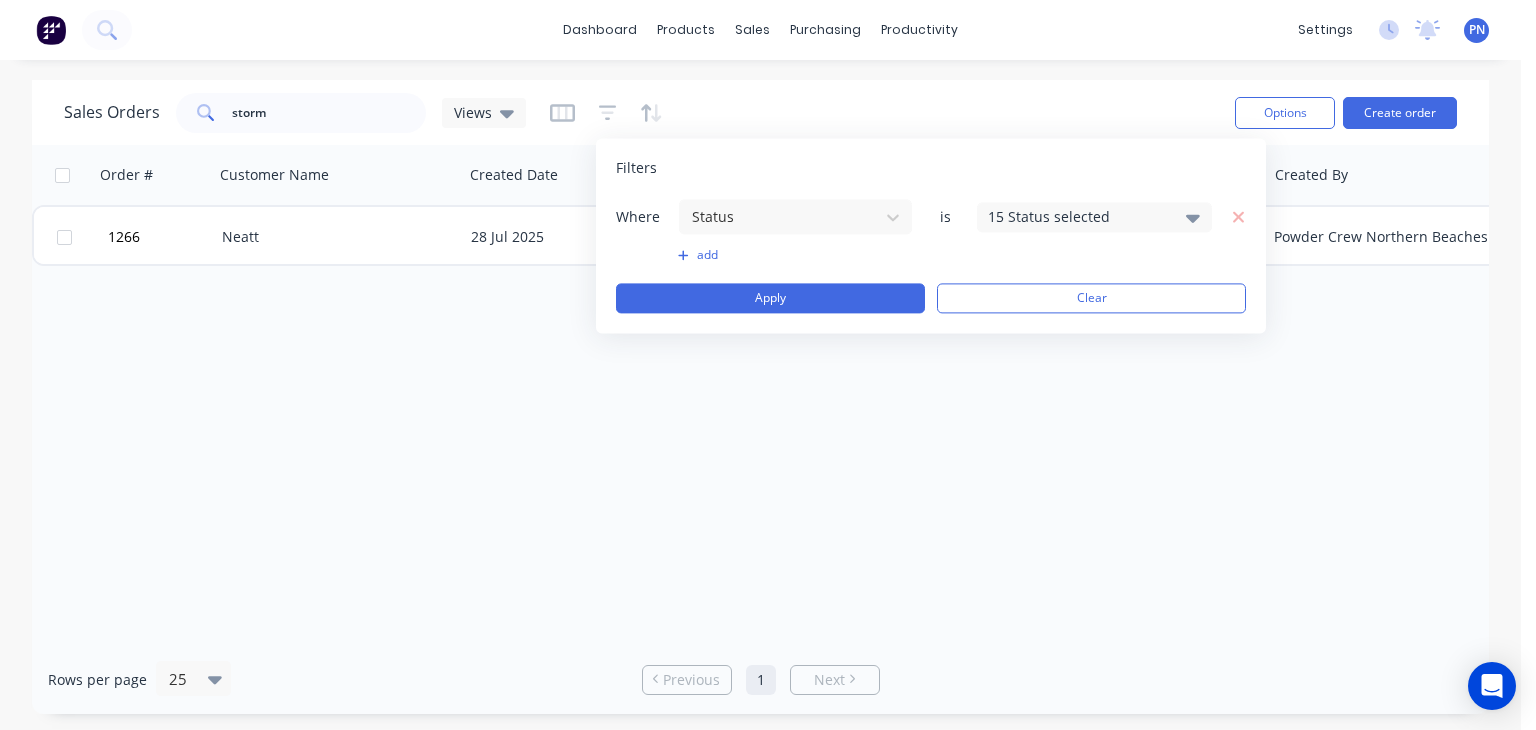 click on "15 Status selected" at bounding box center (1078, 216) 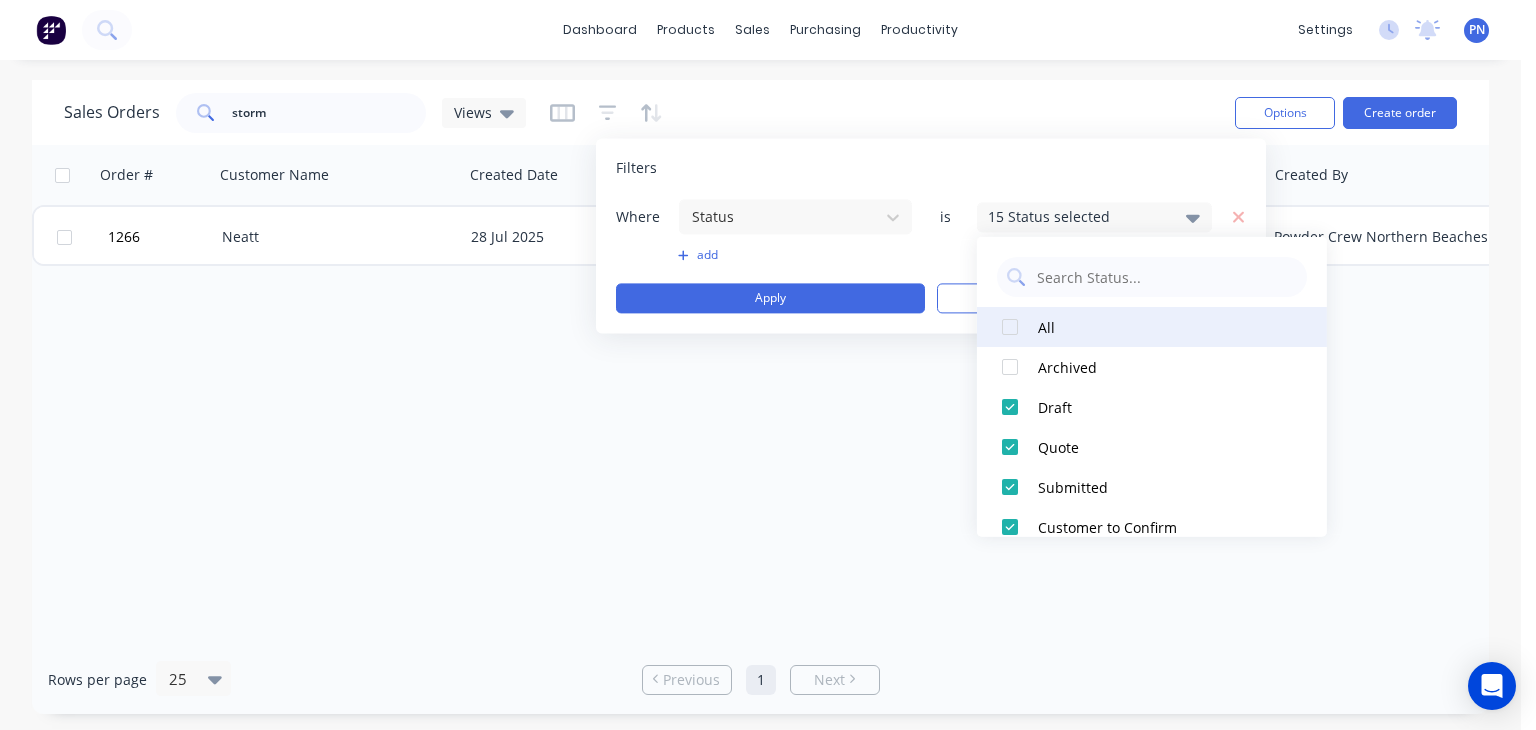 click at bounding box center (1010, 327) 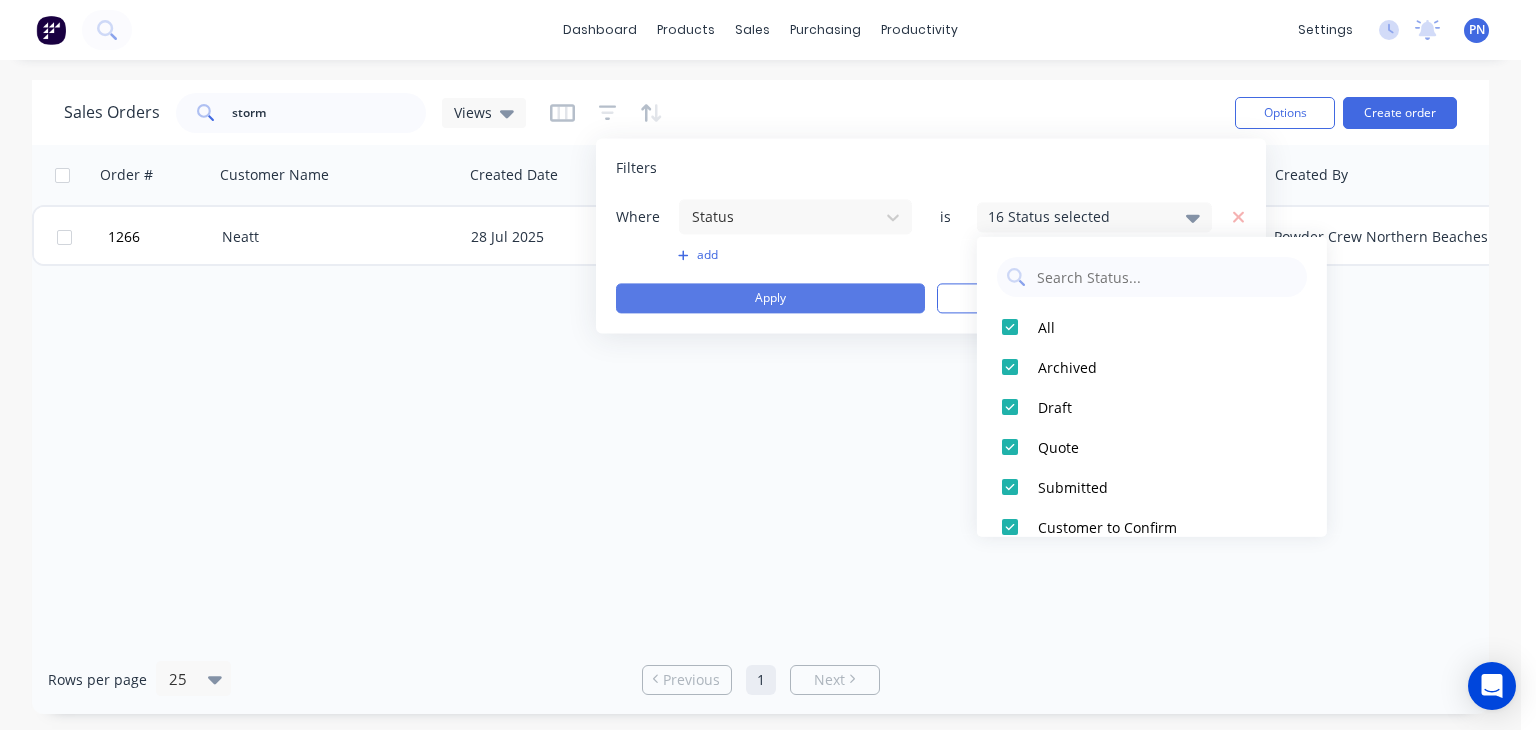 click on "Apply" at bounding box center [770, 298] 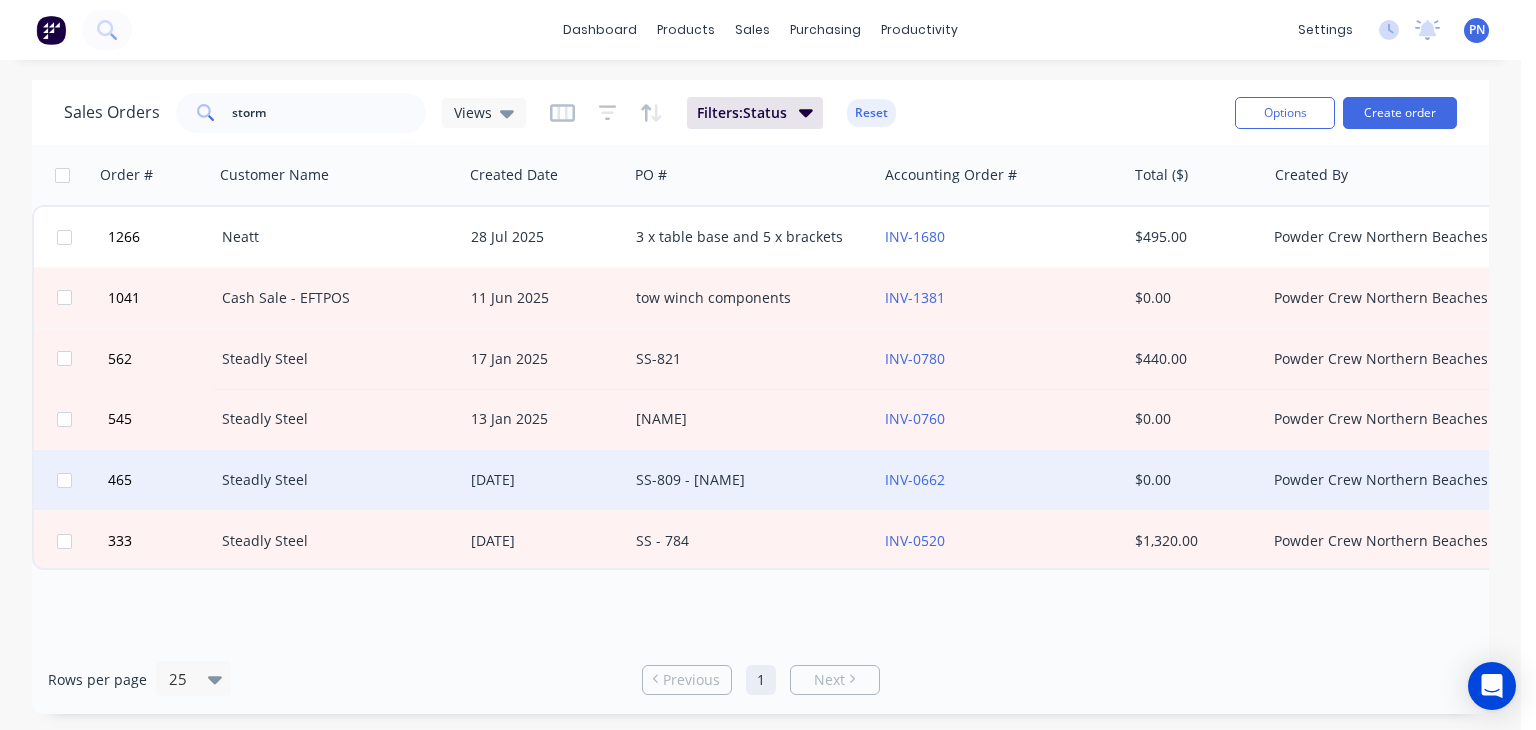 click on "SS-809 - [NAME]" at bounding box center (752, 480) 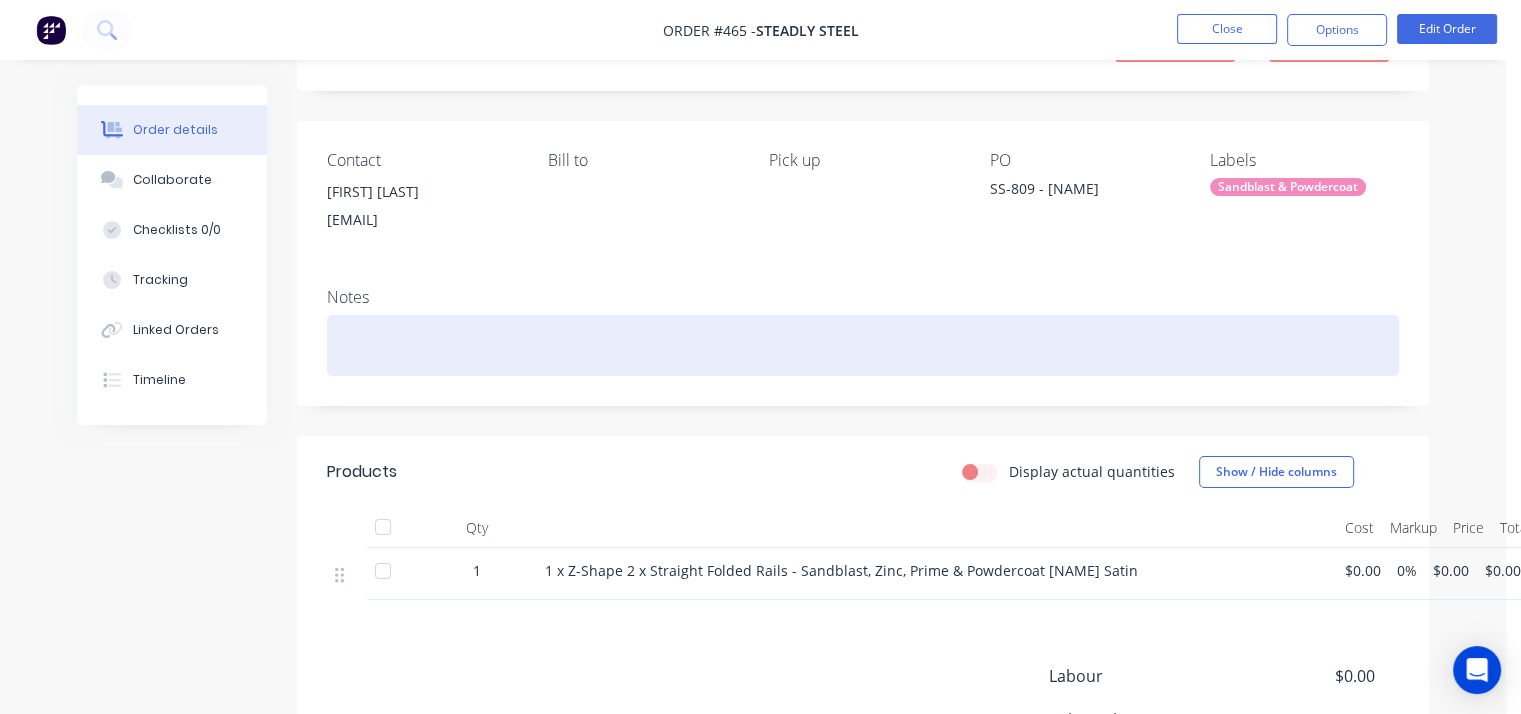 scroll, scrollTop: 200, scrollLeft: 0, axis: vertical 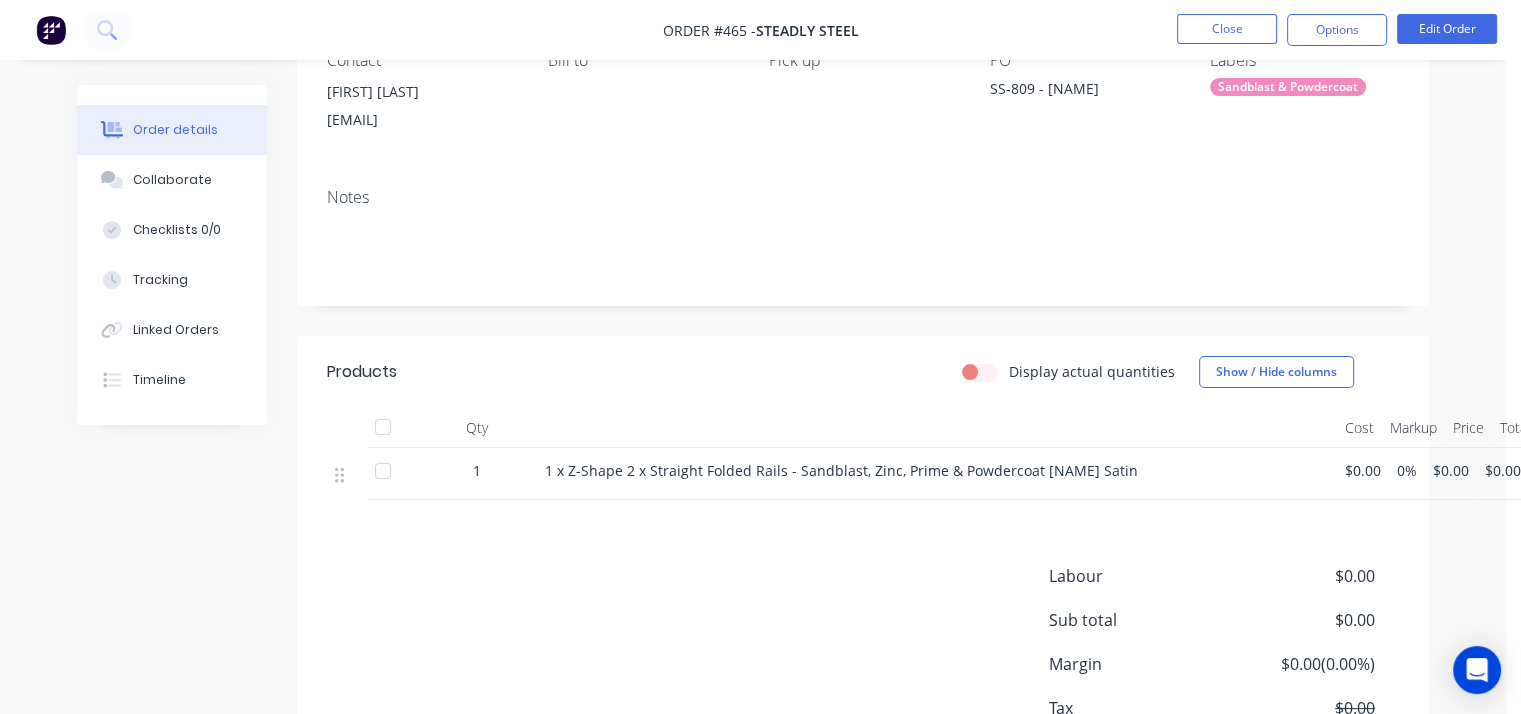 drag, startPoint x: 1031, startPoint y: 466, endPoint x: 1239, endPoint y: 485, distance: 208.86598 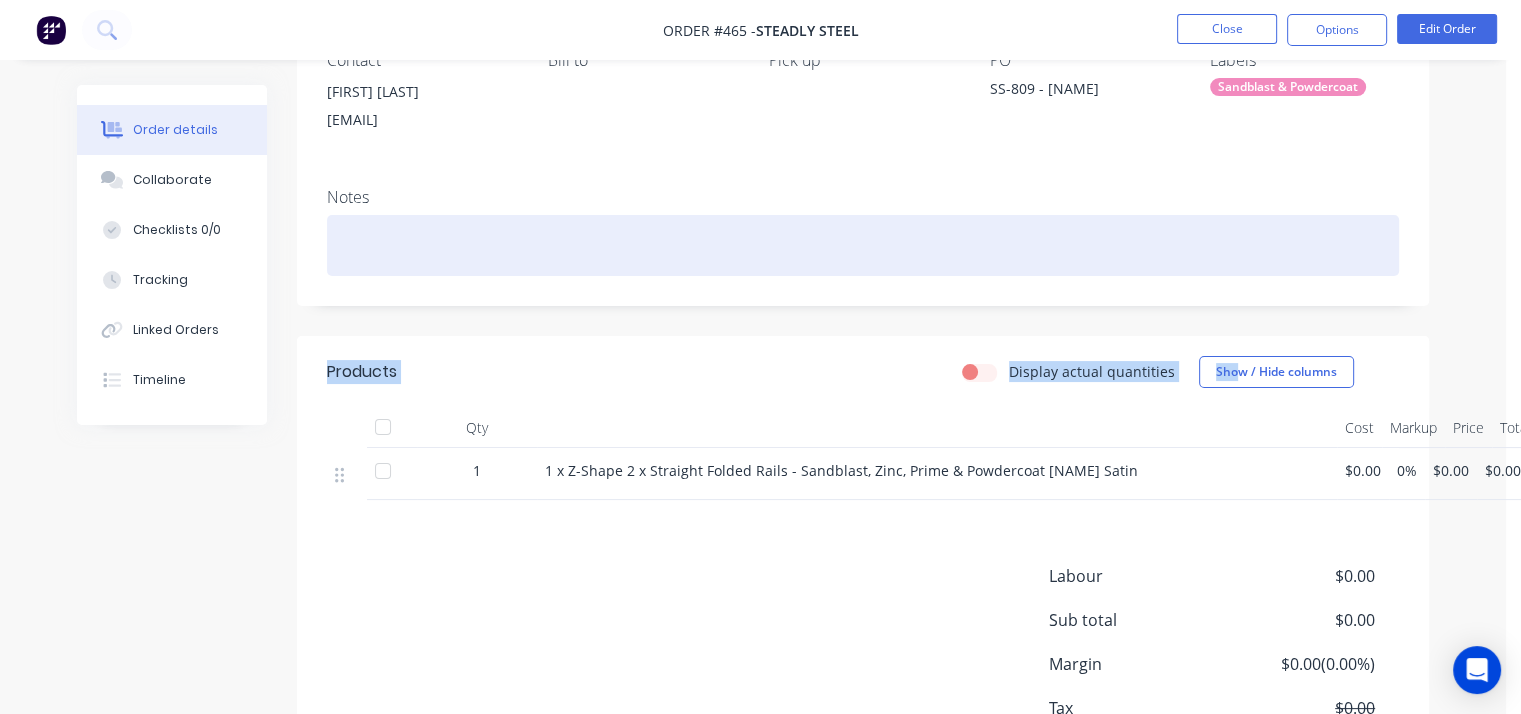 drag, startPoint x: 1236, startPoint y: 313, endPoint x: 1323, endPoint y: 50, distance: 277.01624 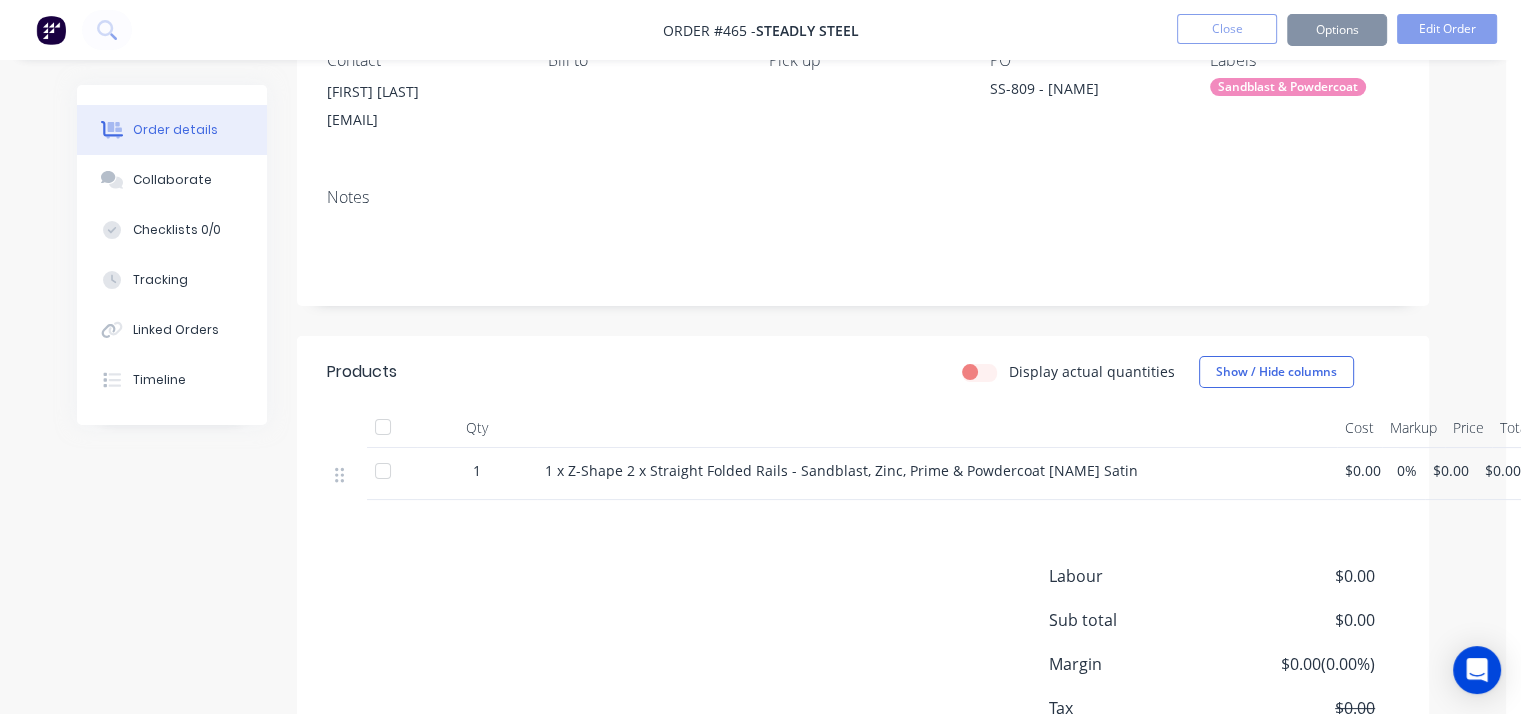 click on "1 x Z-Shape 2 x Straight Folded Rails - Sandblast, Zinc, Prime & Powdercoat [NAME] Satin" at bounding box center [841, 470] 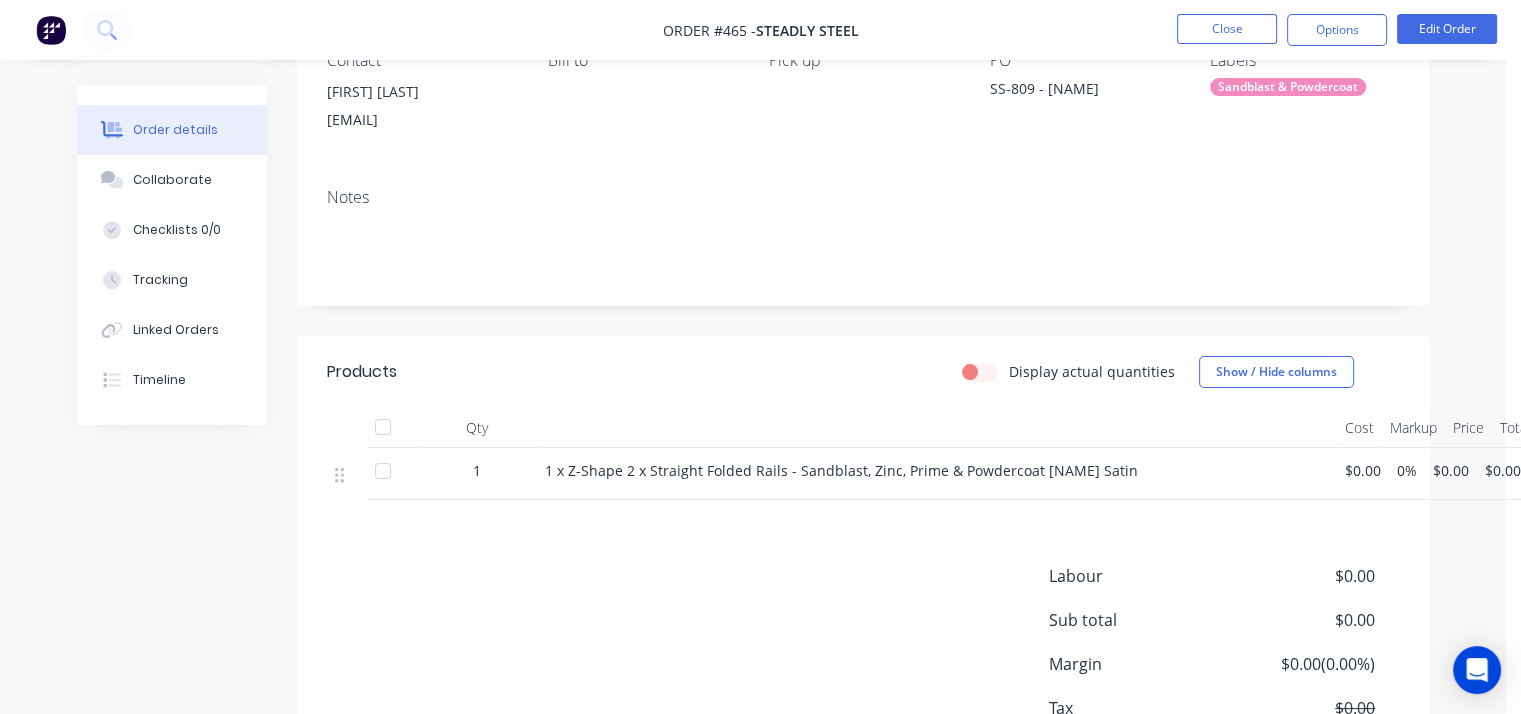 drag, startPoint x: 1037, startPoint y: 470, endPoint x: 1232, endPoint y: 481, distance: 195.31001 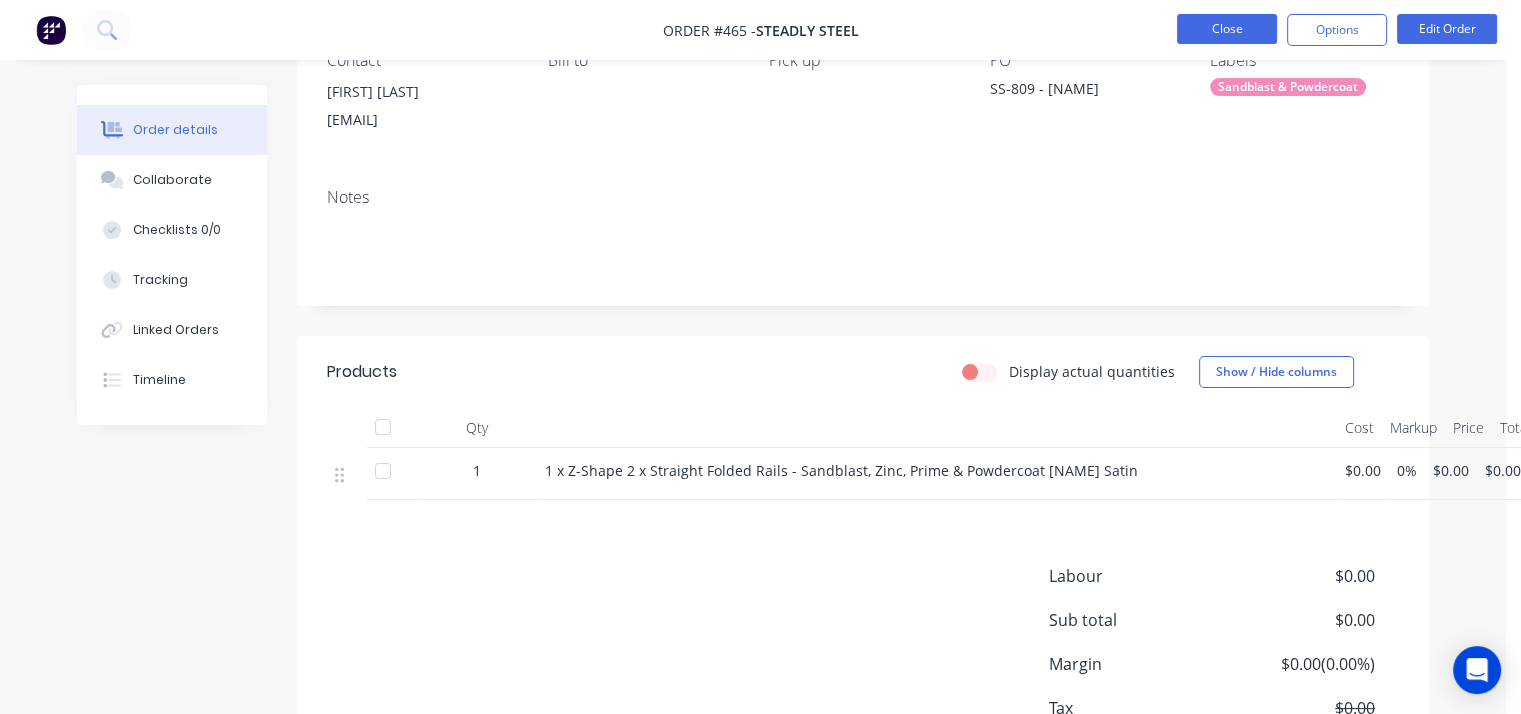 click on "Close" at bounding box center (1227, 29) 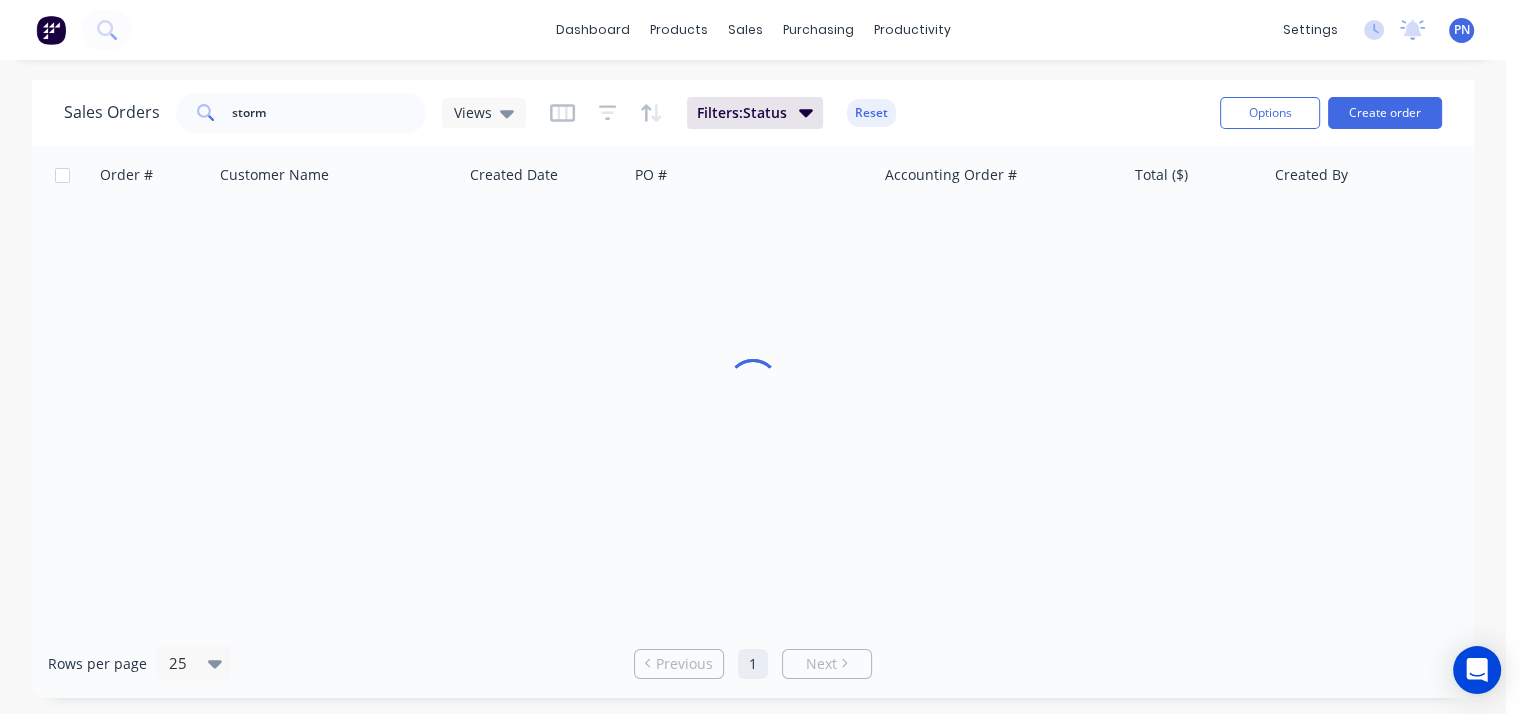 scroll, scrollTop: 0, scrollLeft: 0, axis: both 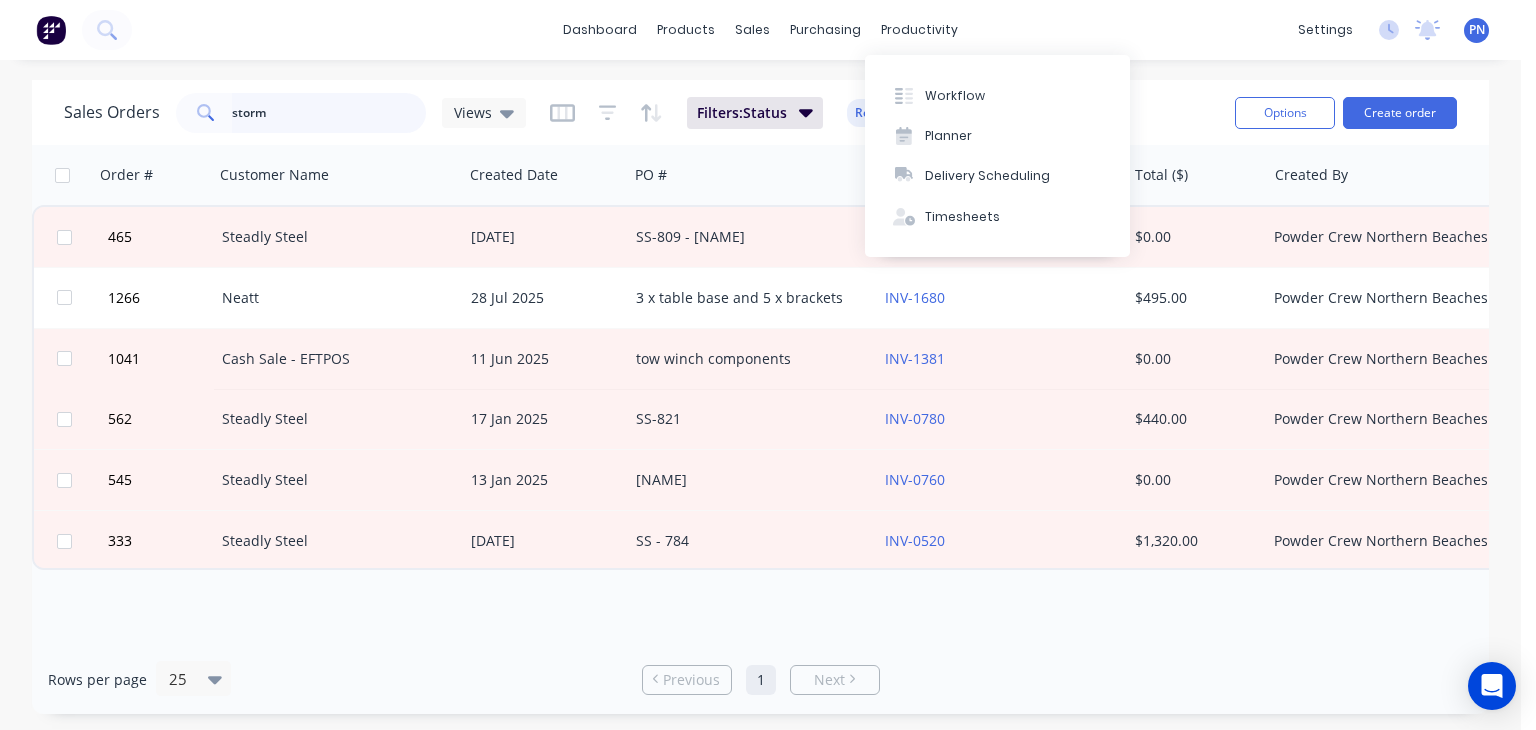 click on "storm" at bounding box center [329, 113] 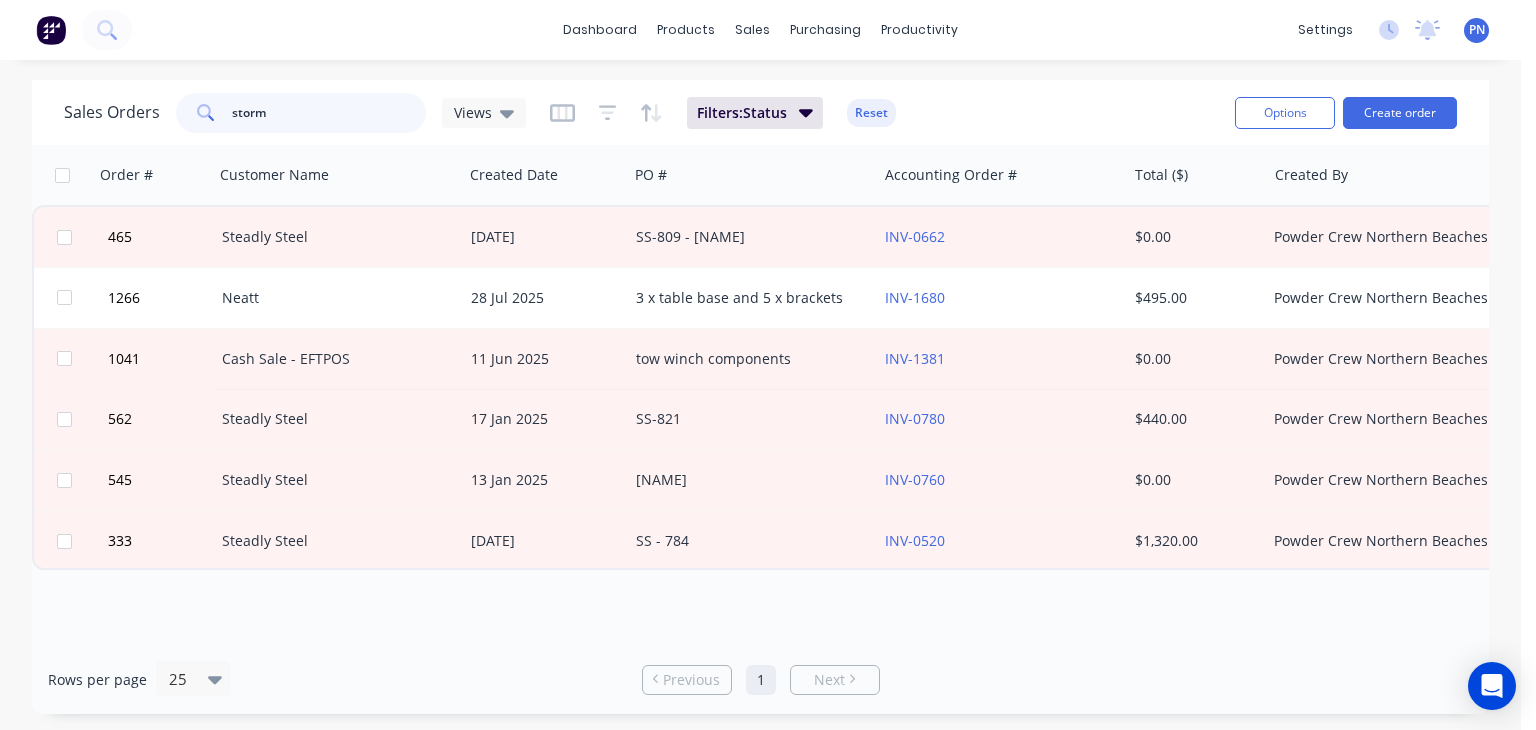 click on "storm" at bounding box center (329, 113) 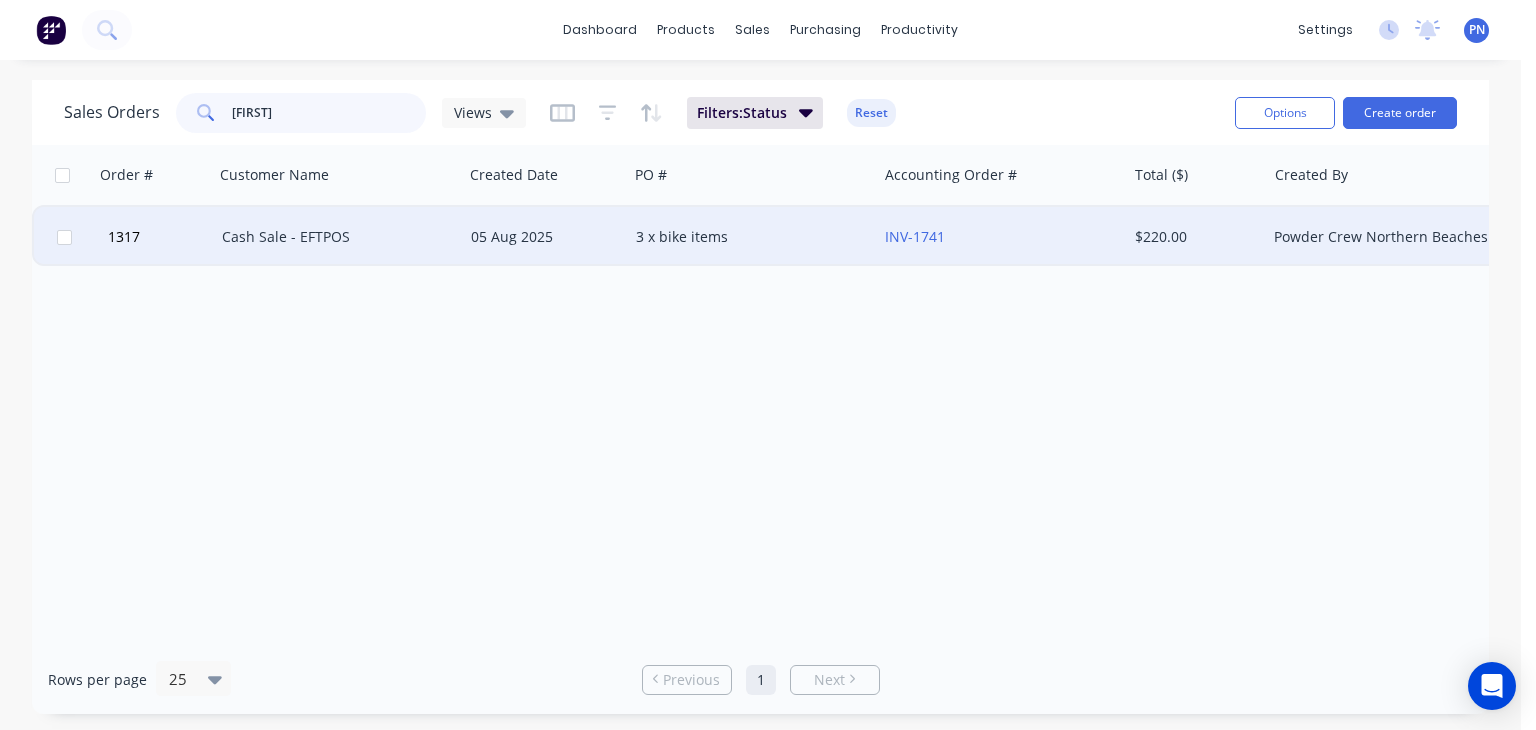 type on "[FIRST]" 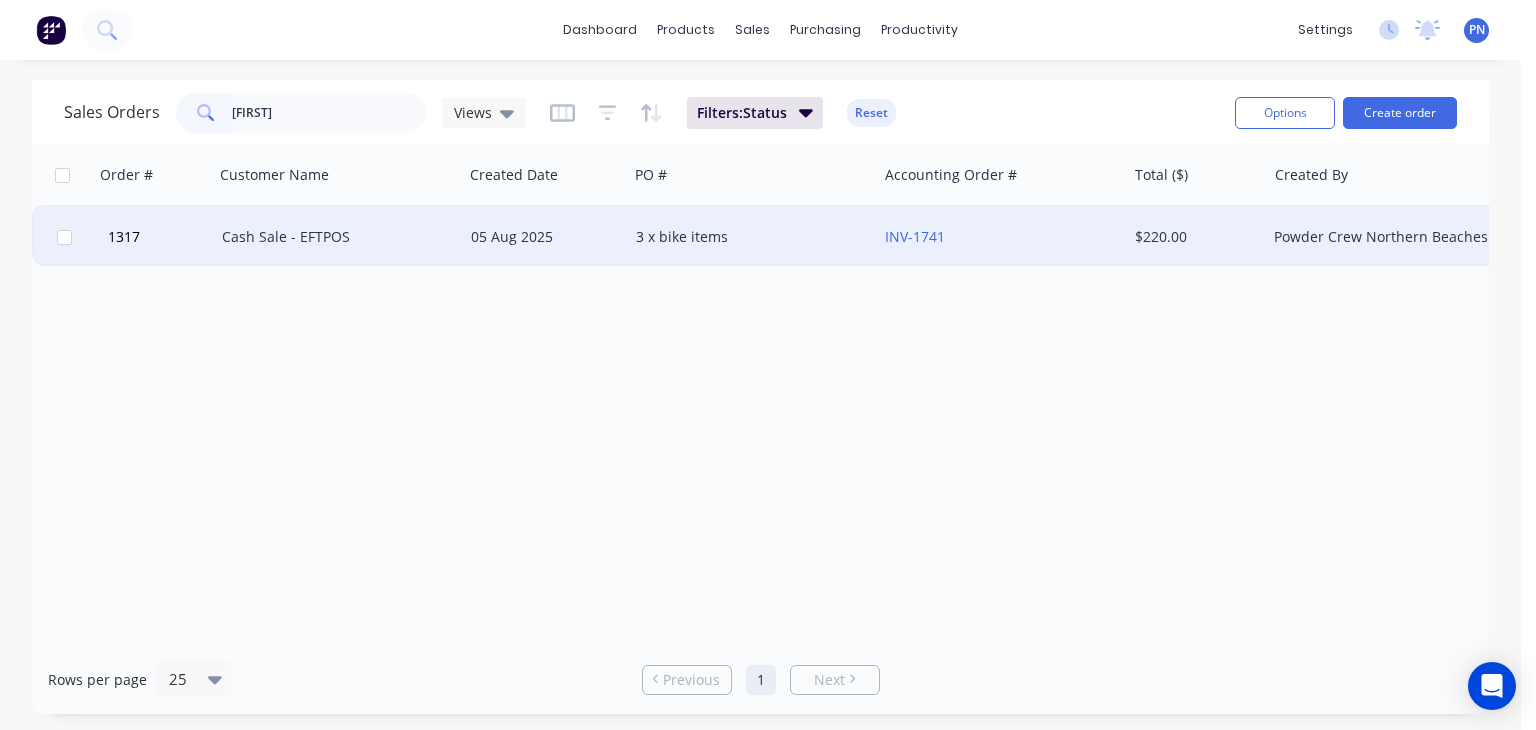 click on "Cash Sale - EFTPOS" at bounding box center (333, 237) 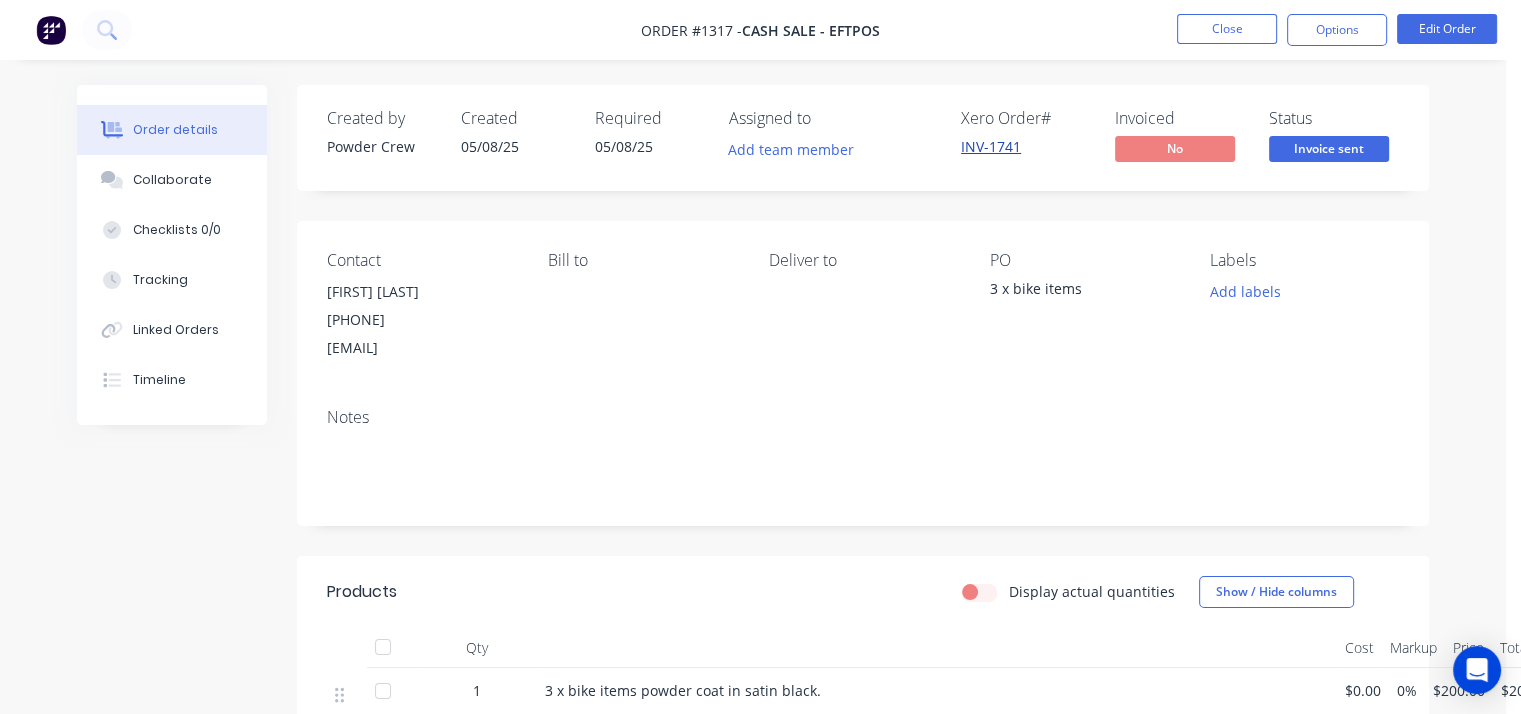 click on "INV-1741" at bounding box center (991, 146) 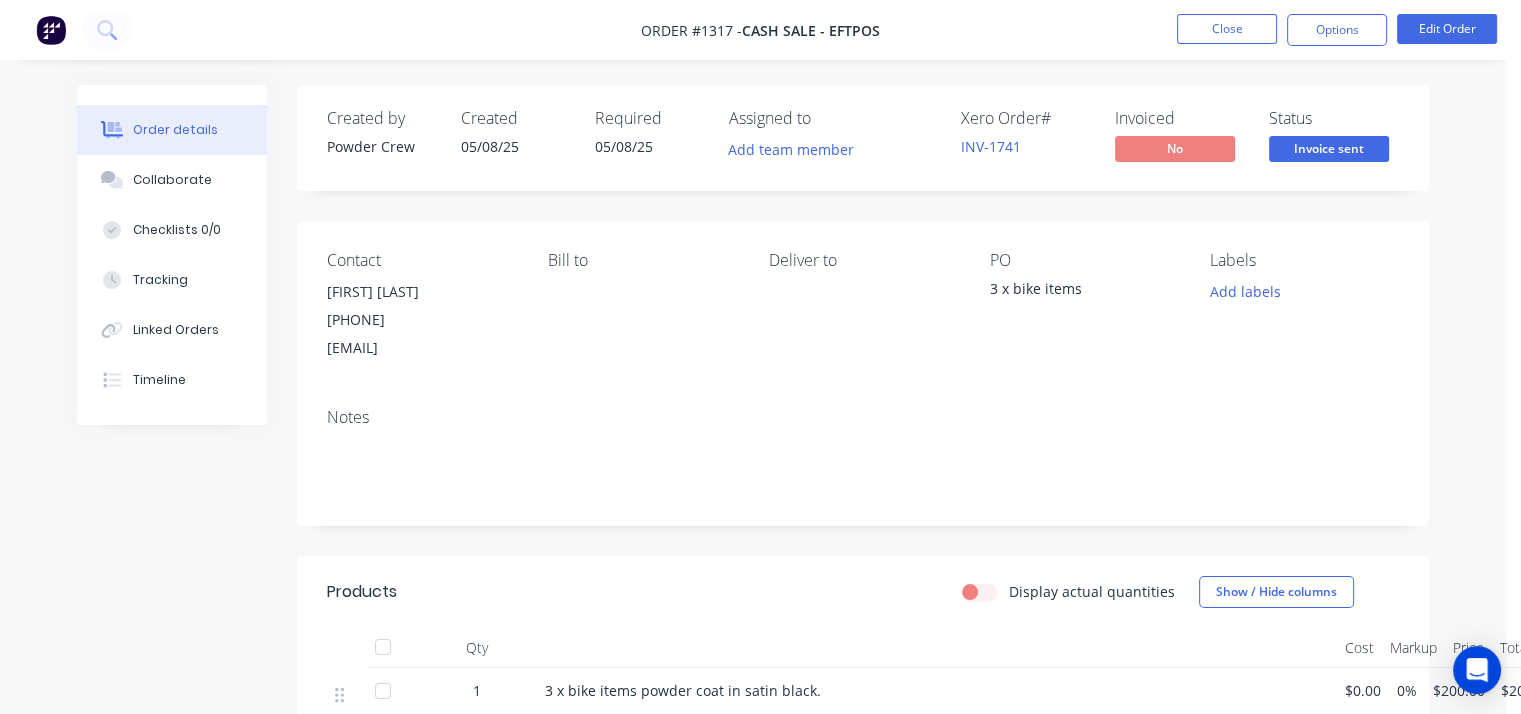 click on "Invoice sent" at bounding box center (1329, 148) 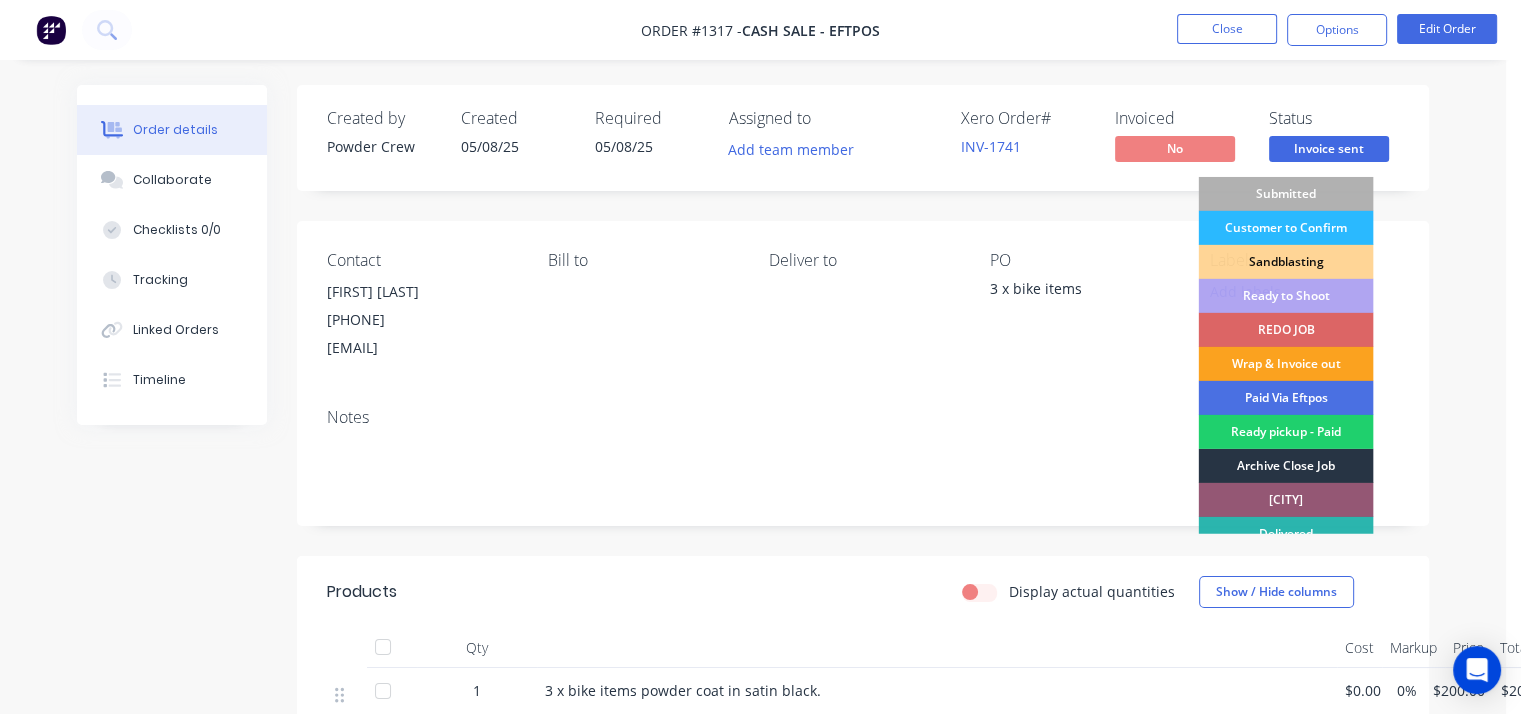 click on "Archive Close Job" at bounding box center (1285, 466) 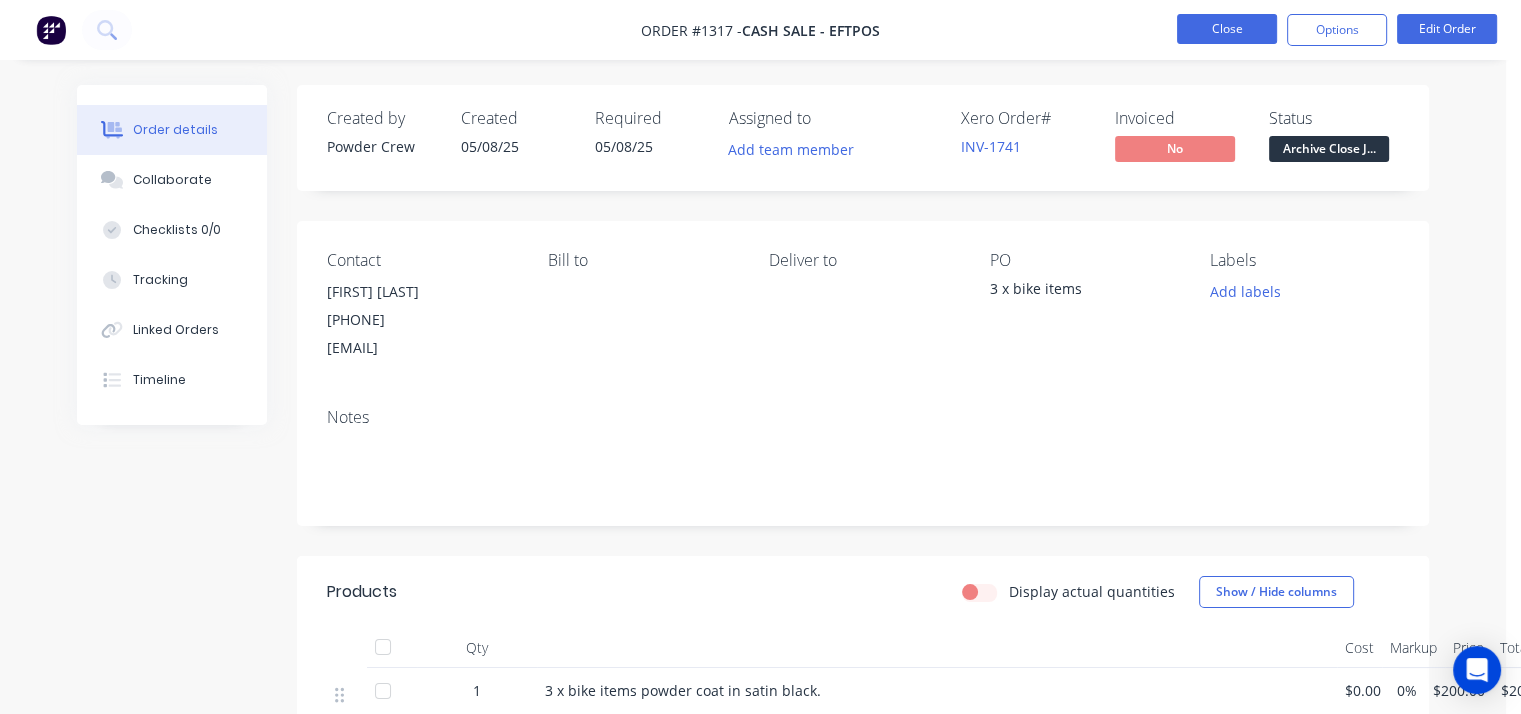 click on "Close" at bounding box center (1227, 29) 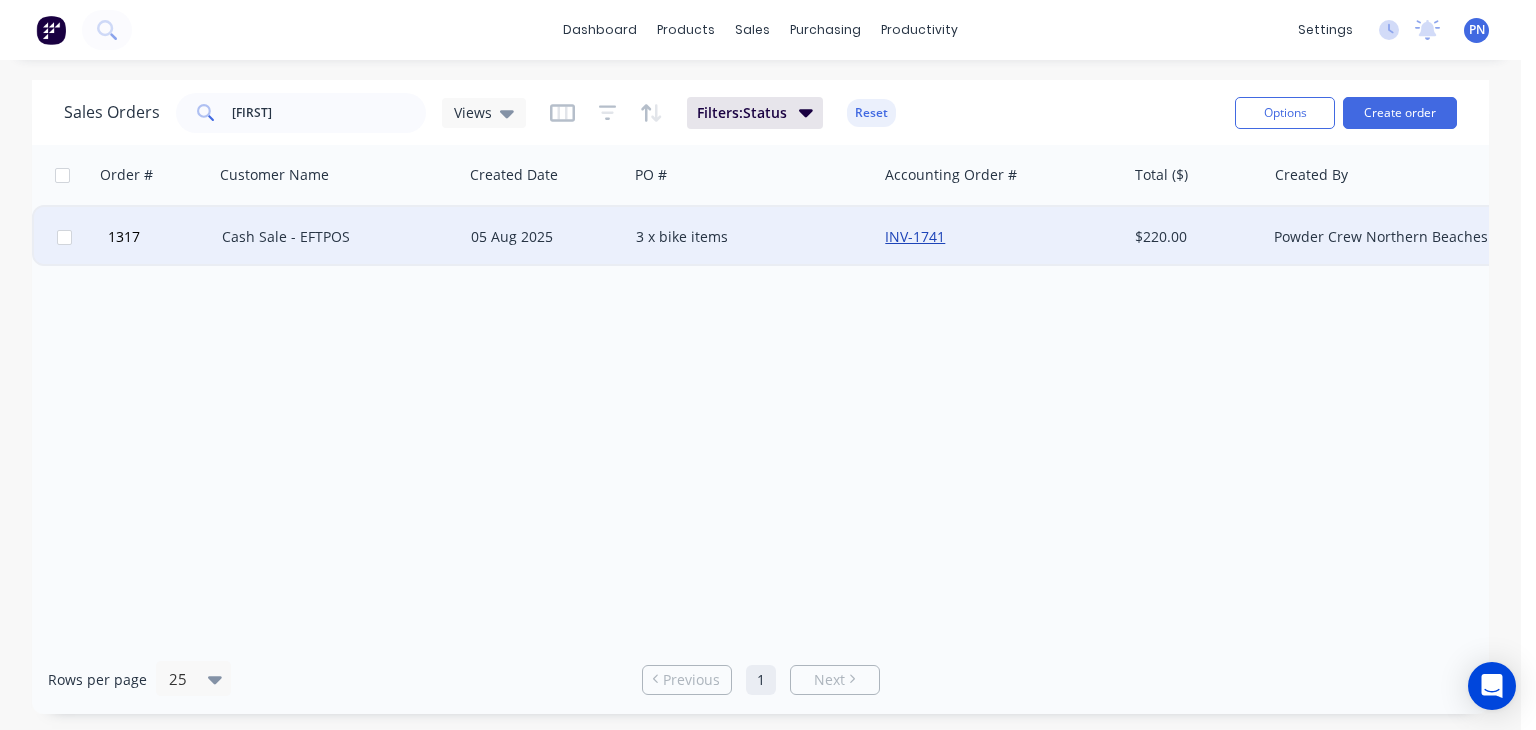 click on "INV-1741" at bounding box center (915, 236) 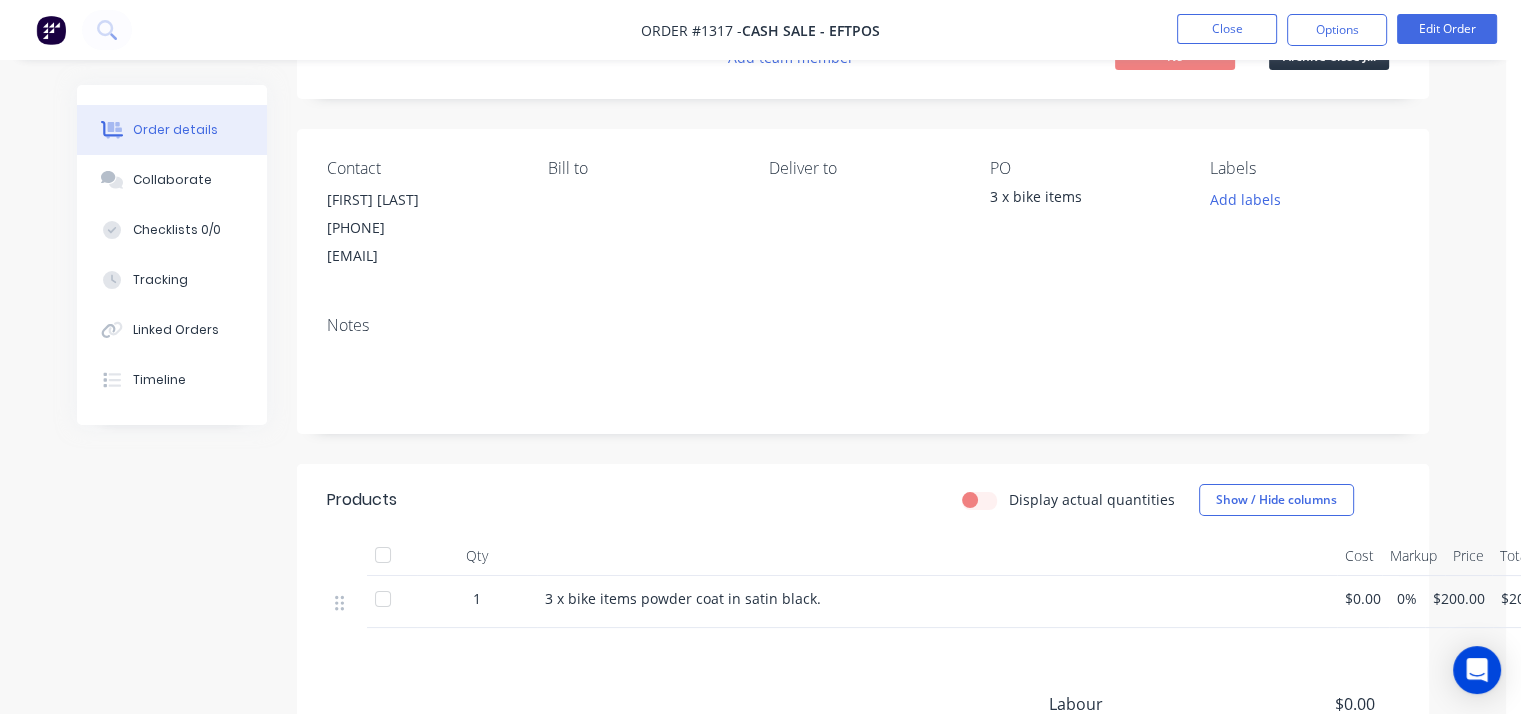 scroll, scrollTop: 0, scrollLeft: 0, axis: both 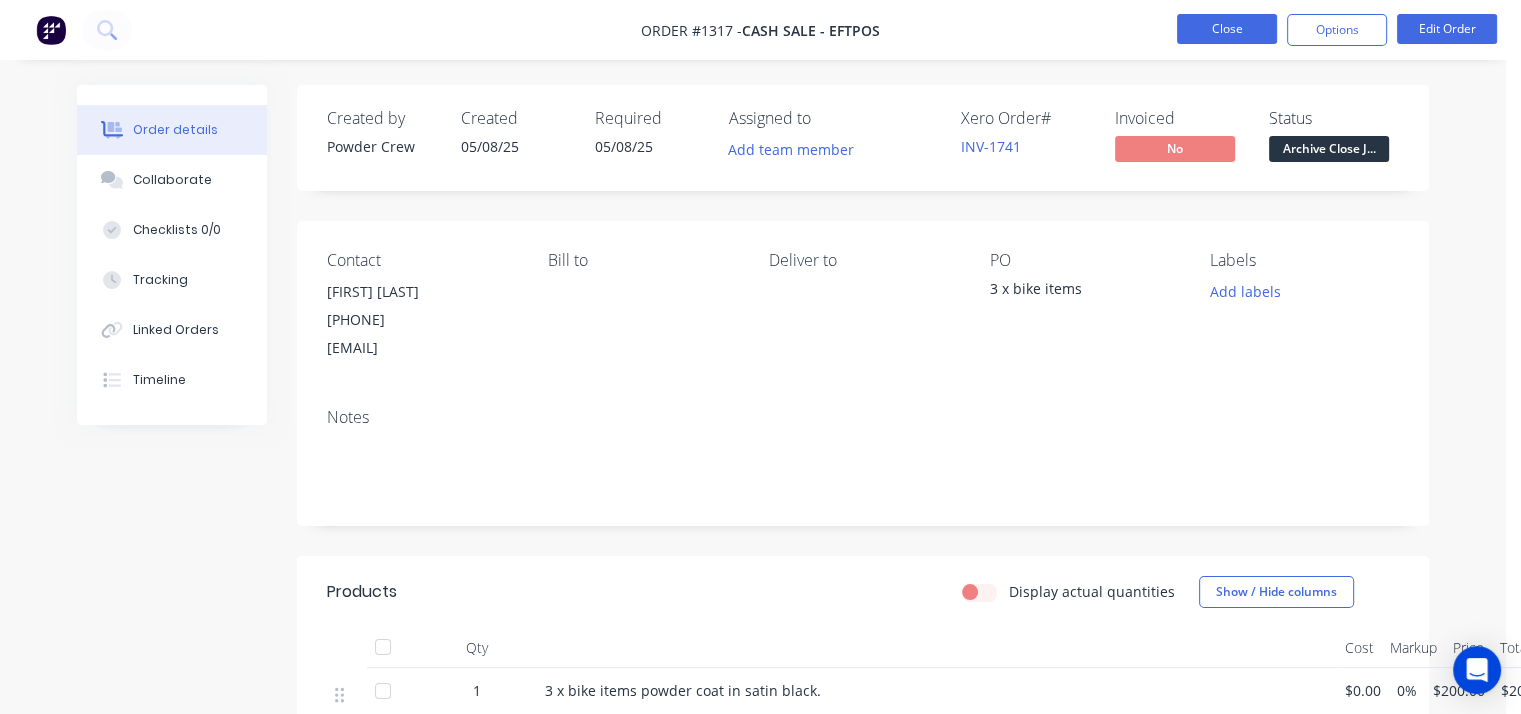 click on "Close" at bounding box center [1227, 29] 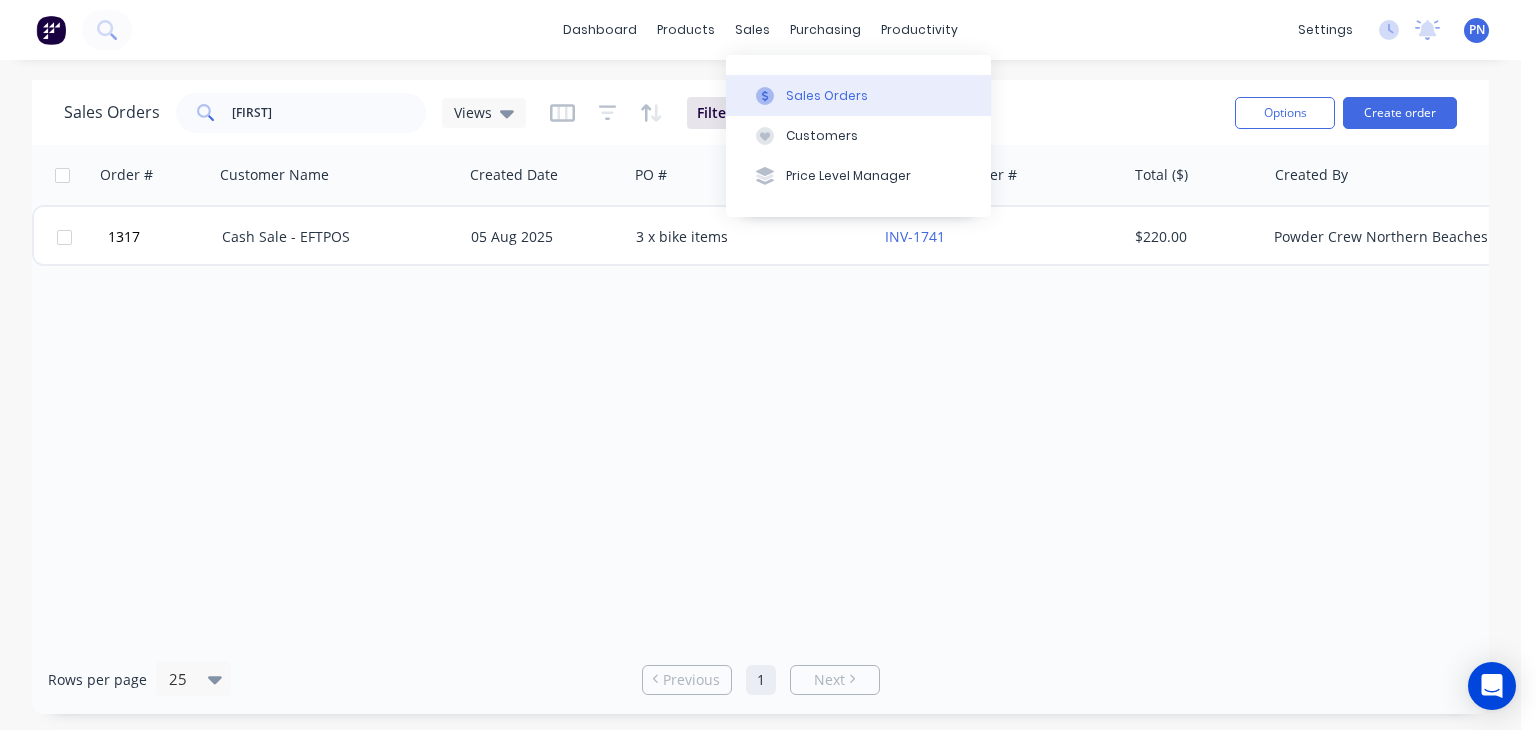 click on "Sales Orders" at bounding box center (858, 95) 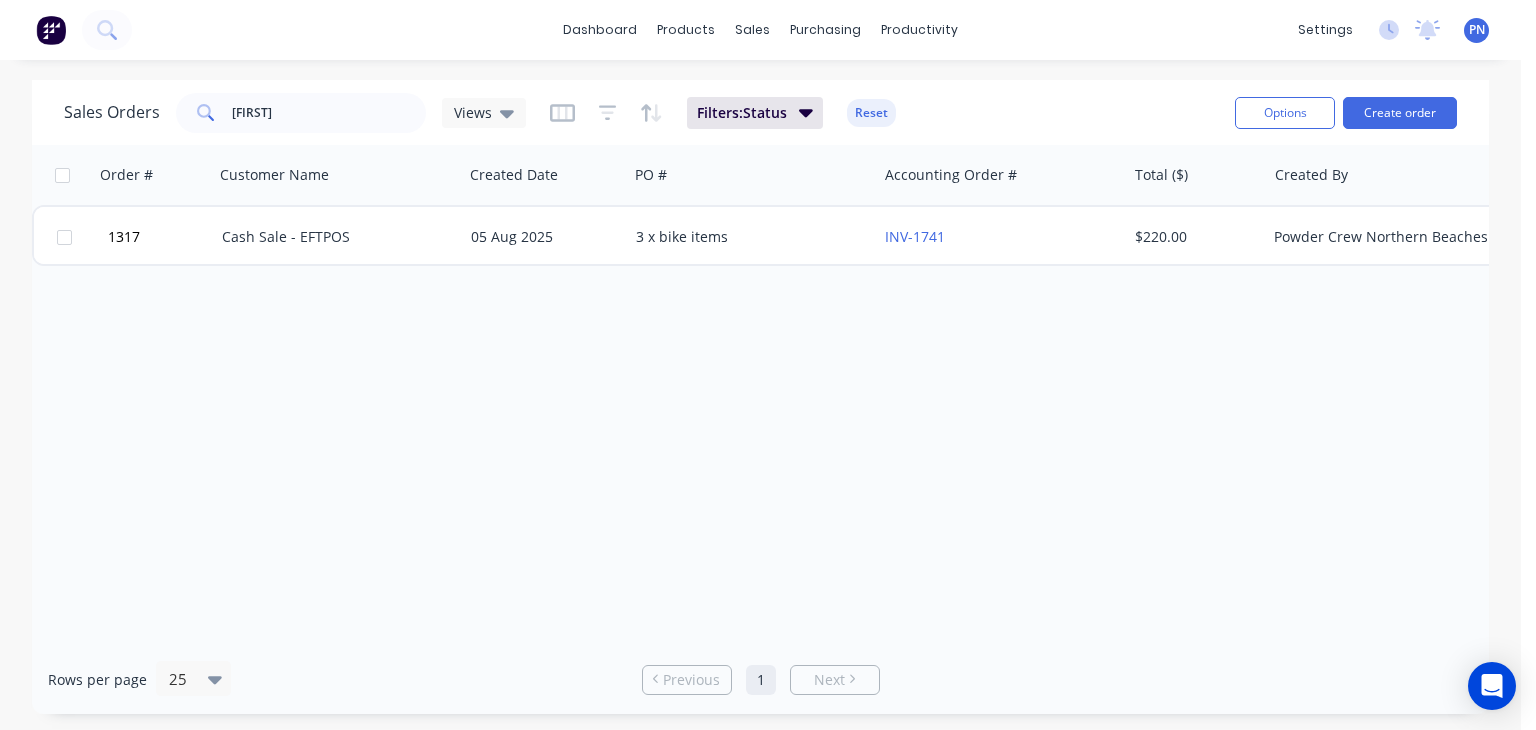 click on "Order # Customer Name Created Date PO # Accounting Order # Total ($) Created By Status Invoice status [ORDER_ID] Cash Sale - EFTPOS [DATE] 3 x bike items [INV_ID] $[PRICE] Powder Crew Northern Beaches Archive Close J..." at bounding box center [760, 395] 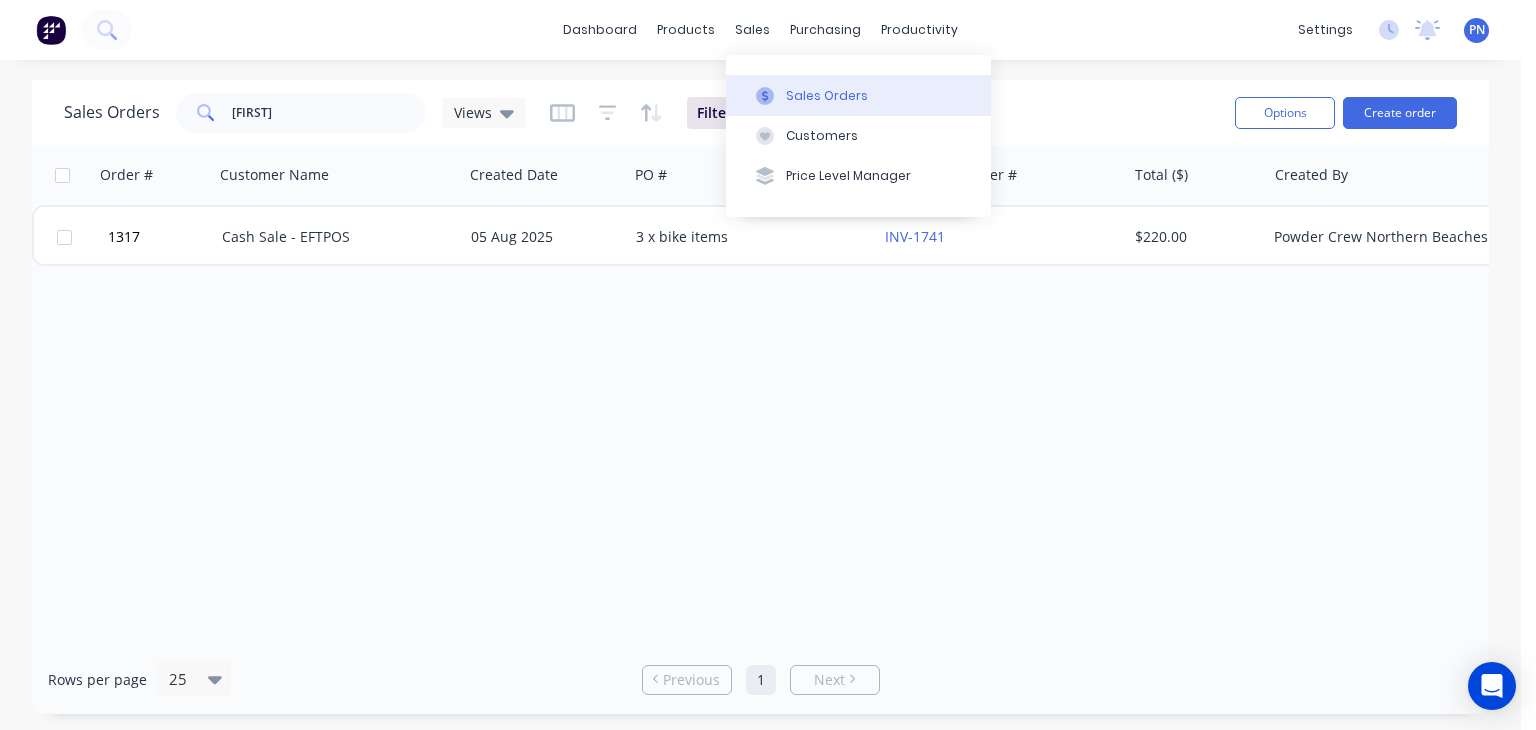 click on "Sales Orders" at bounding box center [827, 96] 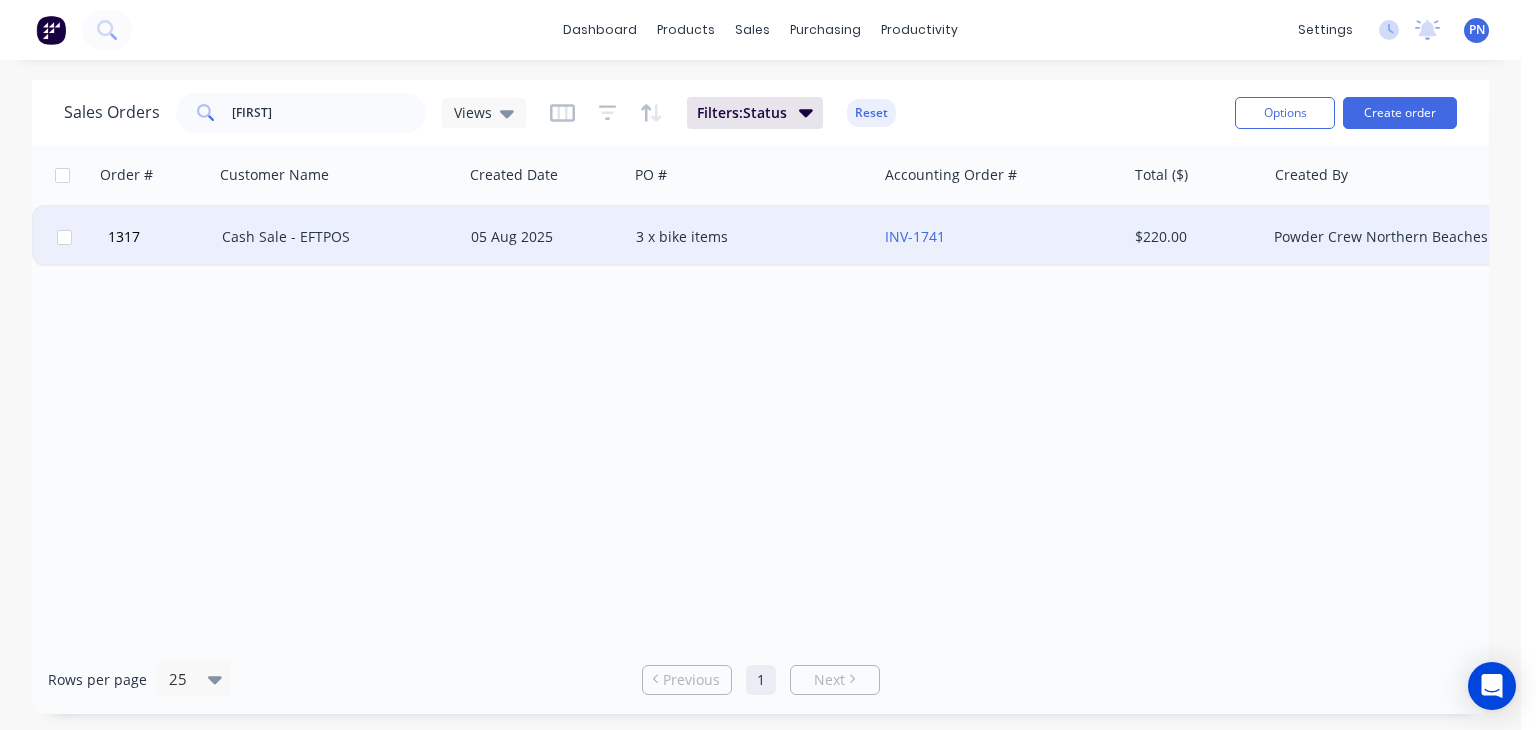 click on "$220.00" at bounding box center (1193, 237) 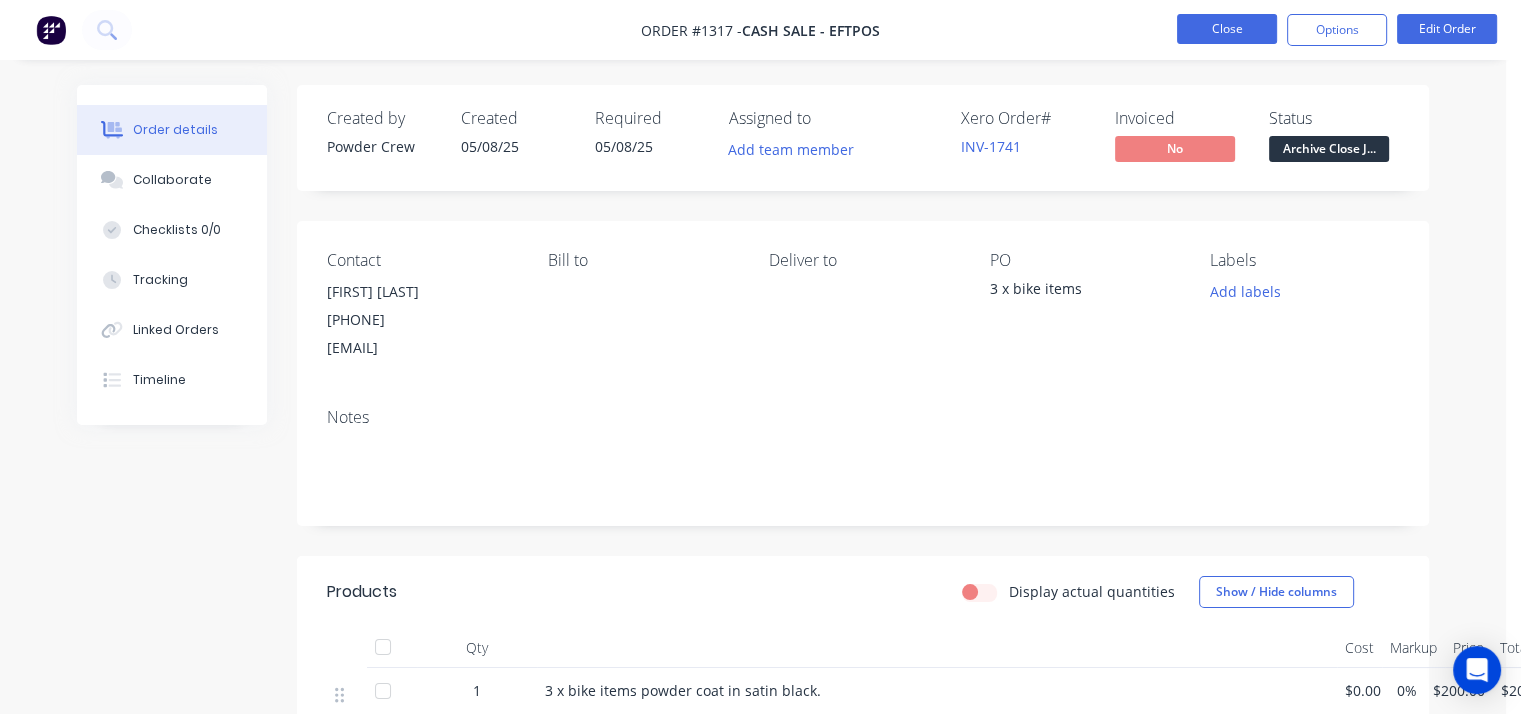 click on "Close" at bounding box center (1227, 29) 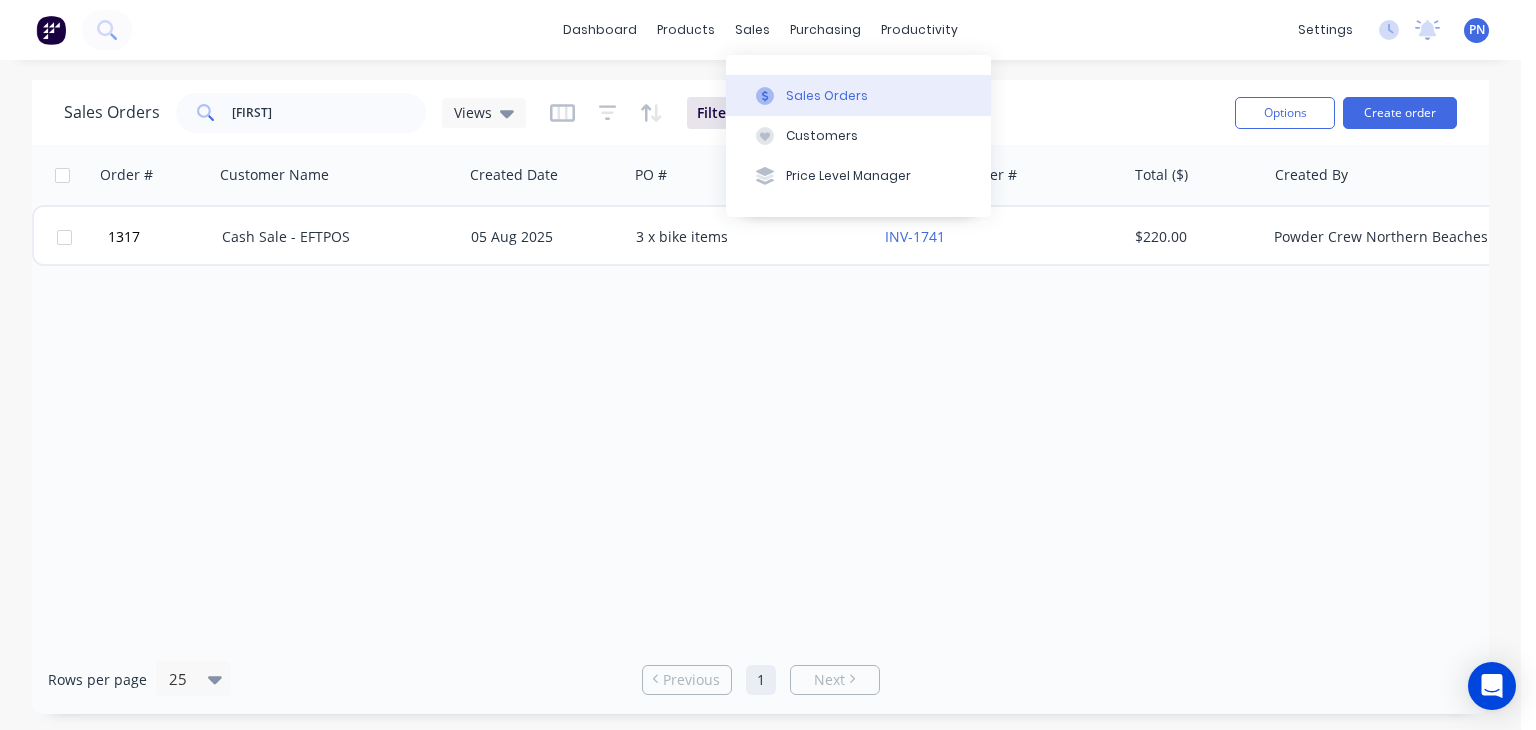 click at bounding box center [765, 96] 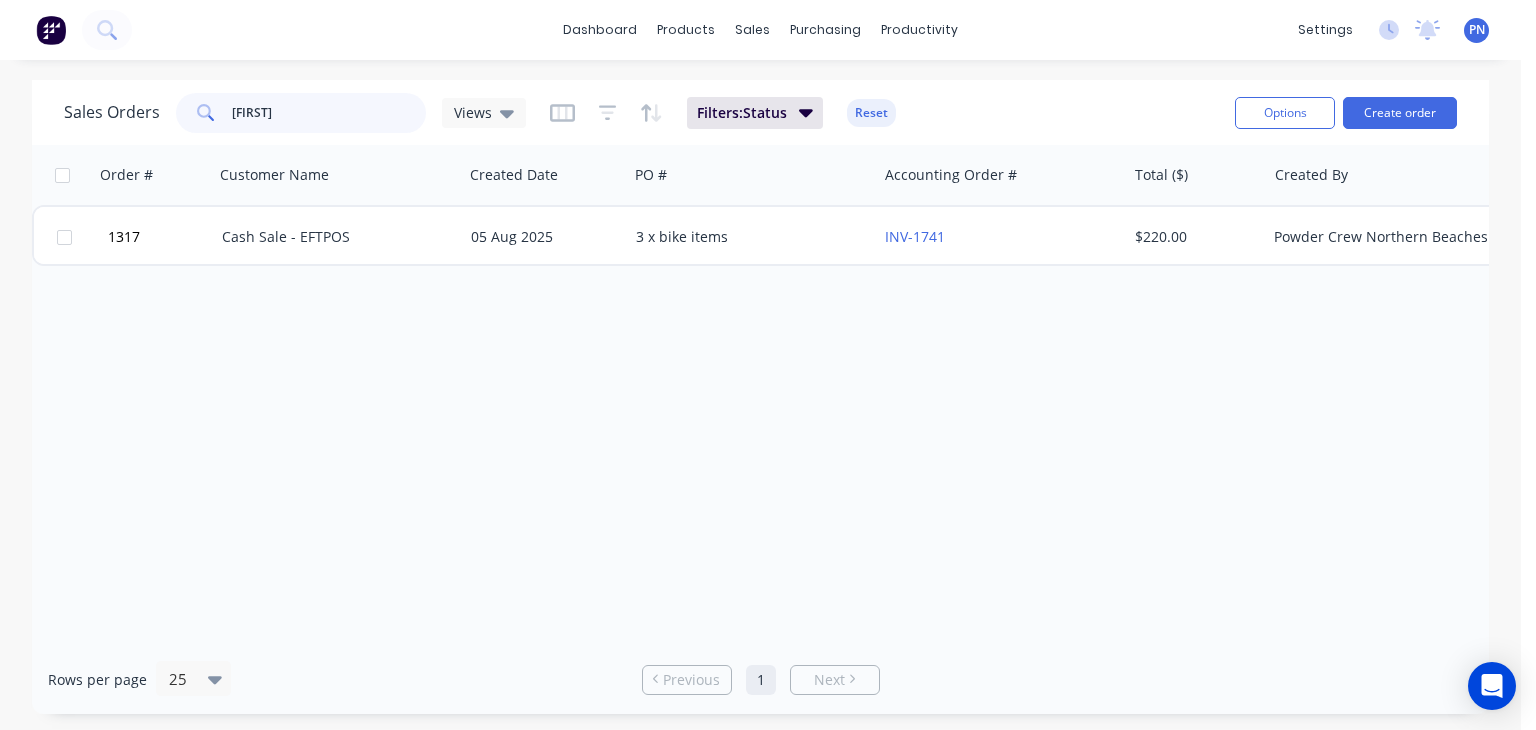 click on "[FIRST]" at bounding box center [329, 113] 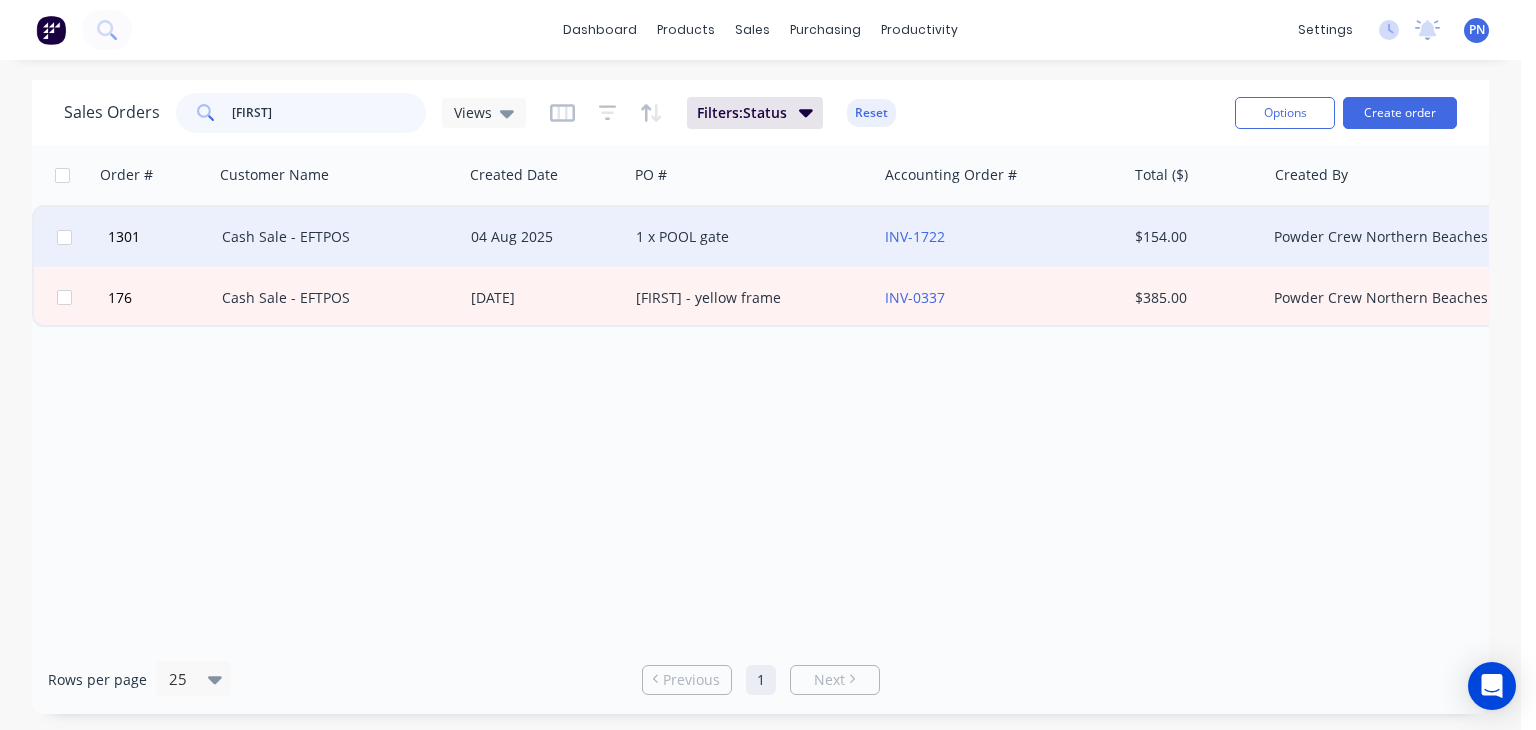 type on "[FIRST]" 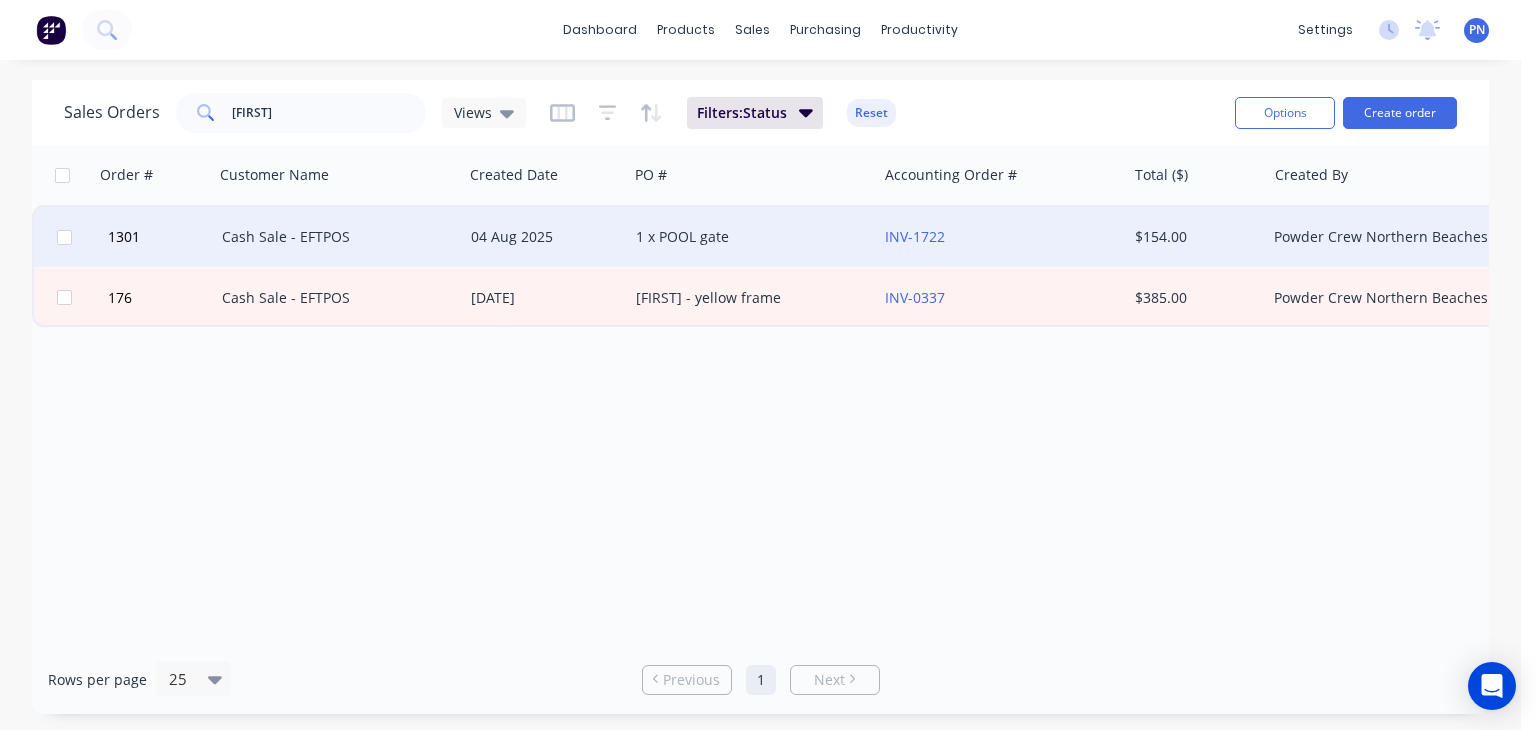 click on "1 x POOL gate" at bounding box center (752, 237) 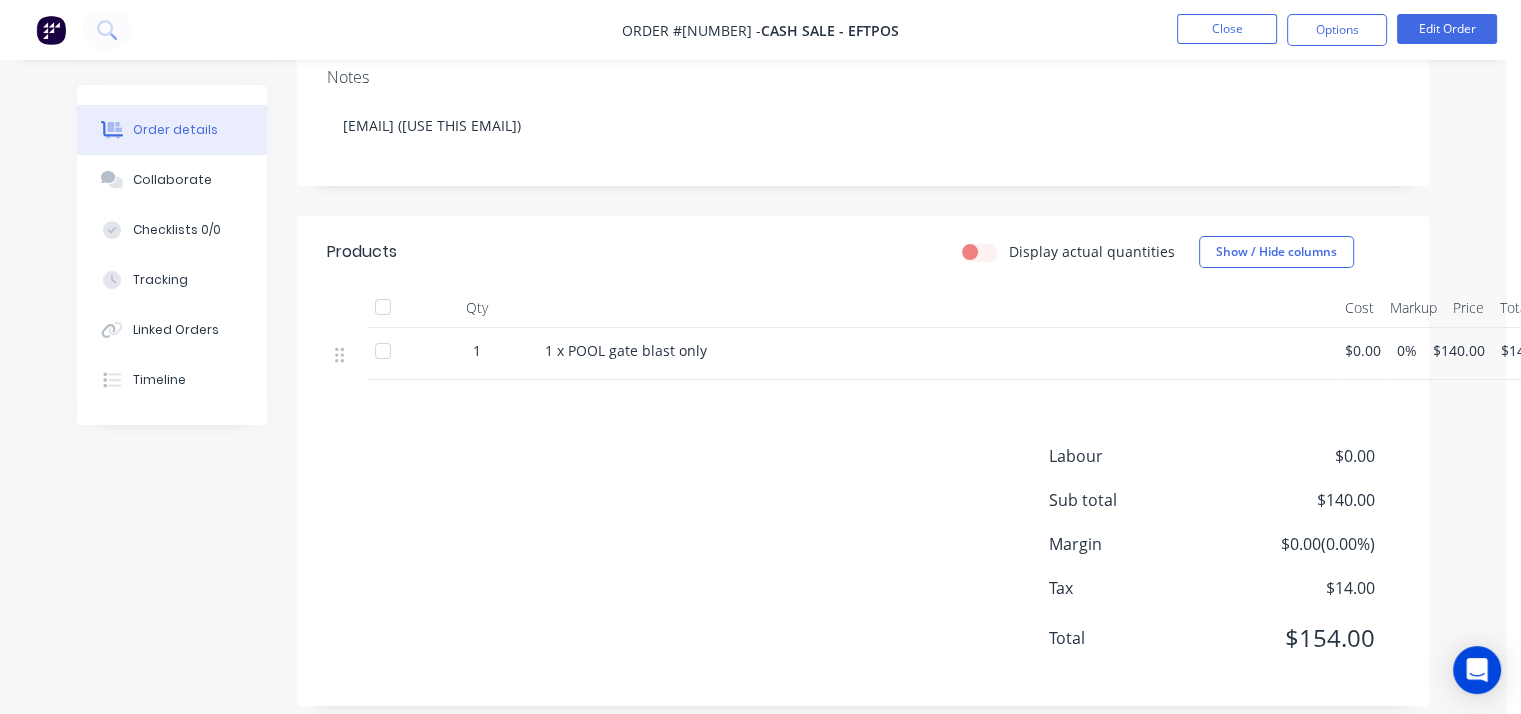 scroll, scrollTop: 361, scrollLeft: 0, axis: vertical 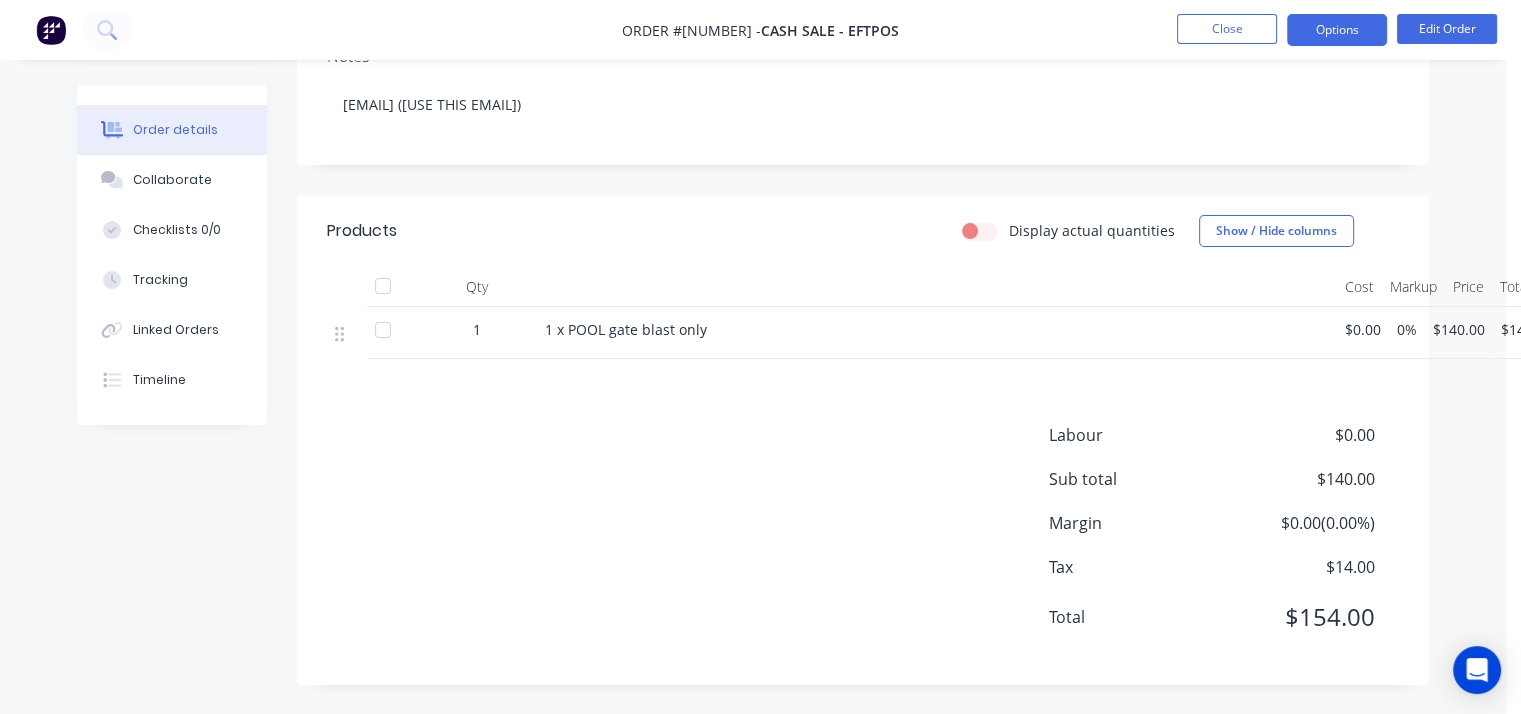 click on "Options" at bounding box center [1337, 30] 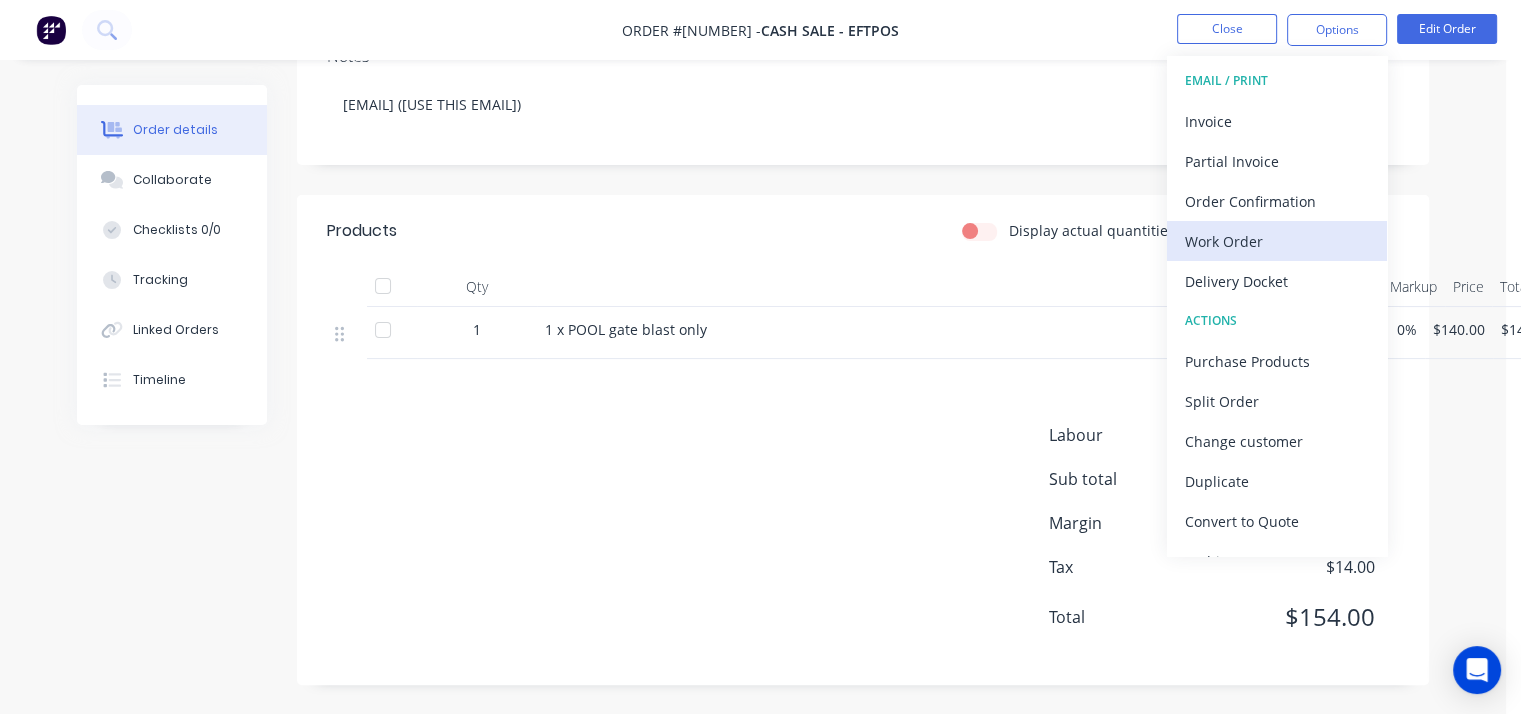 click on "Work Order" at bounding box center [1277, 241] 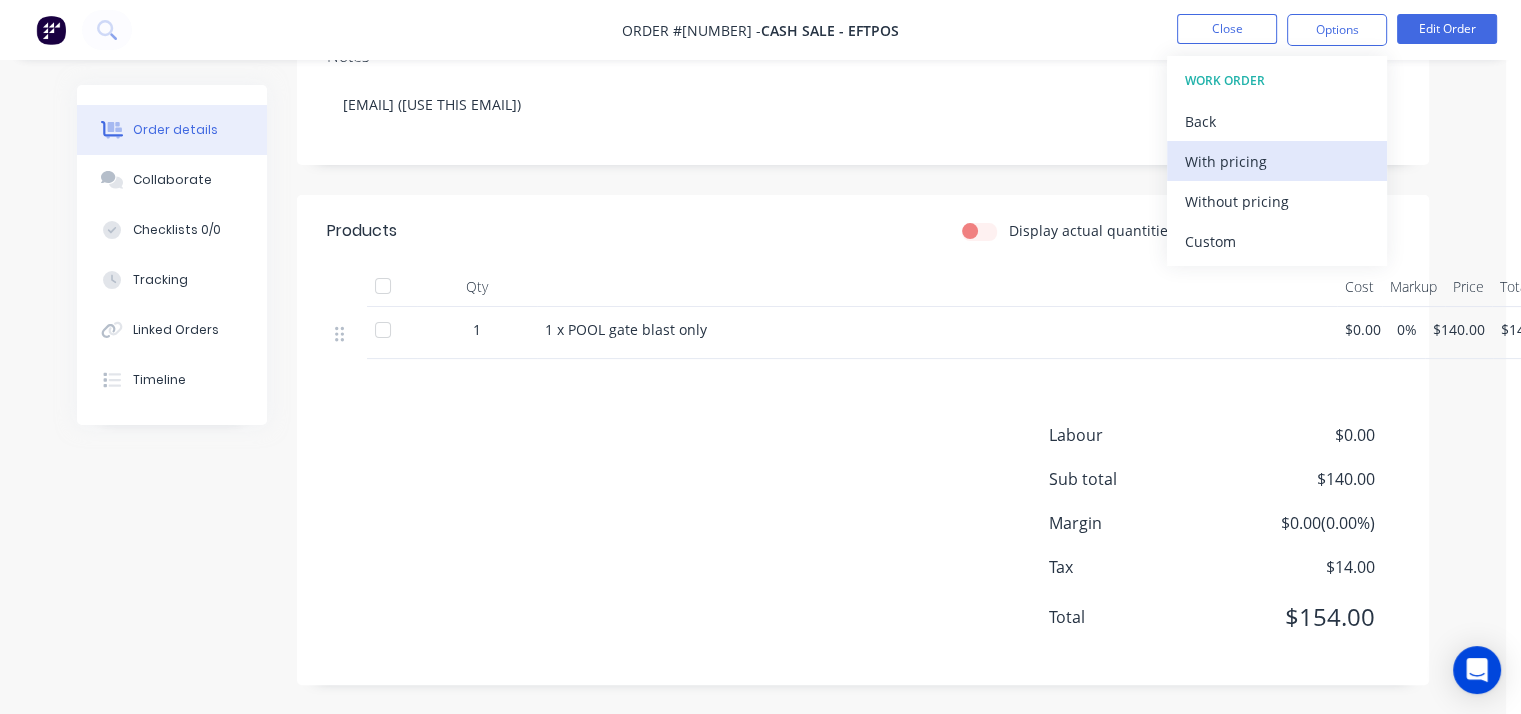 click on "With pricing" at bounding box center [1277, 161] 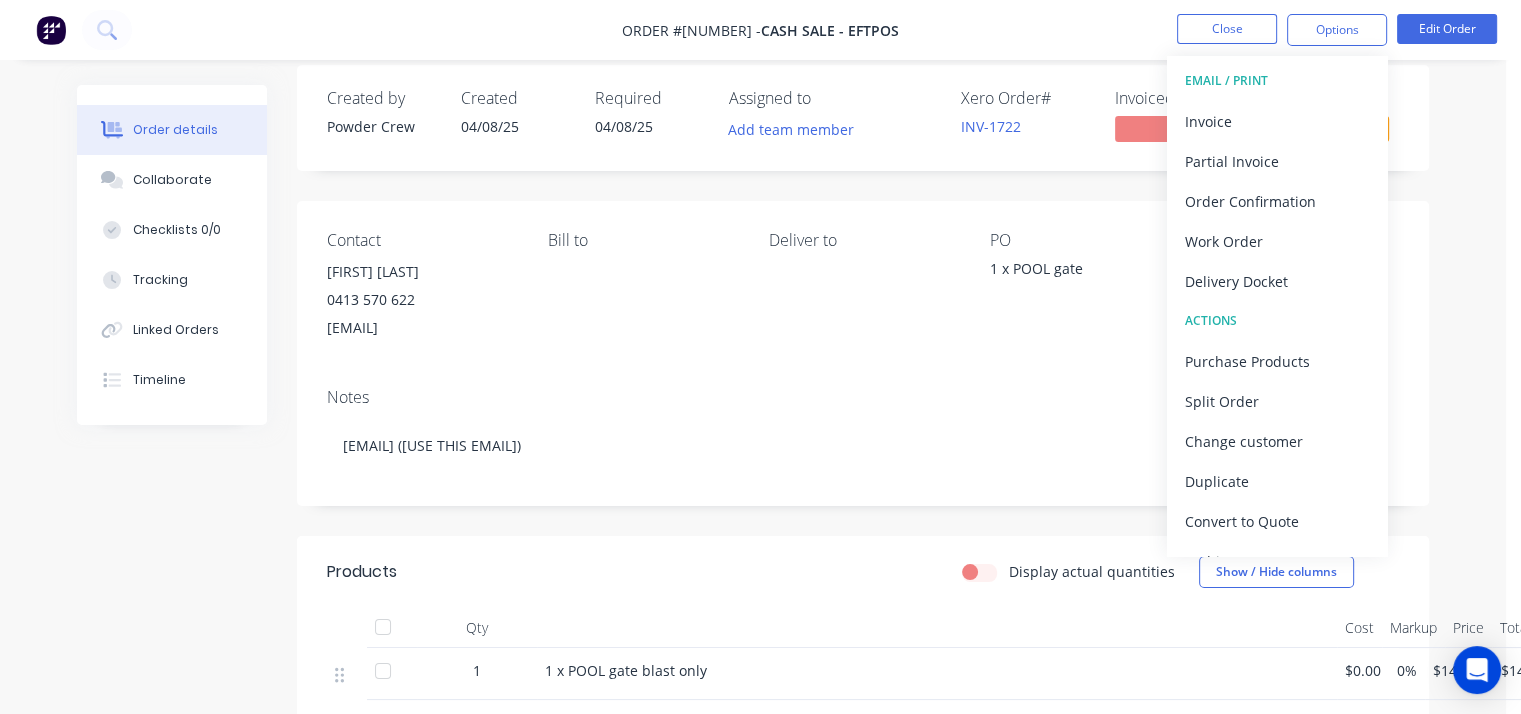 scroll, scrollTop: 0, scrollLeft: 0, axis: both 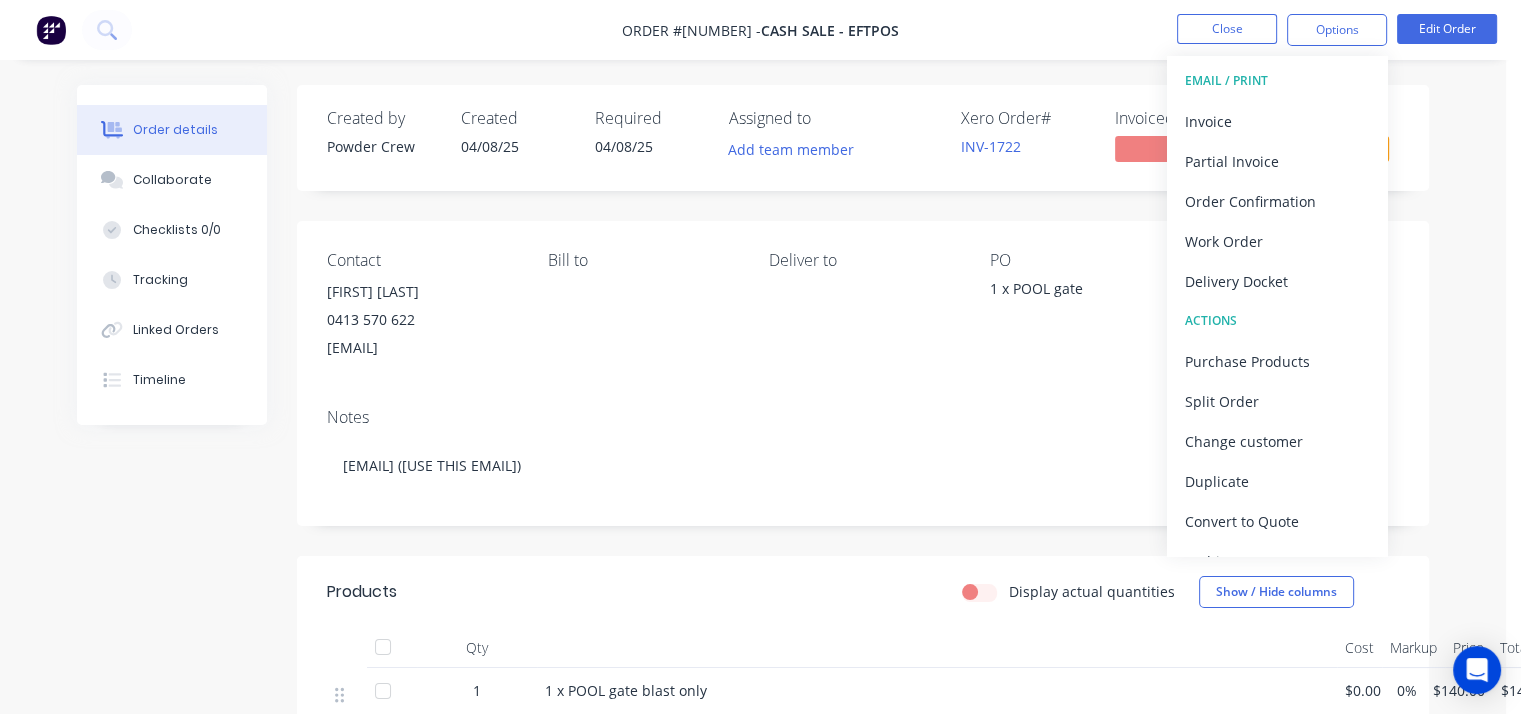 click on "Order details Collaborate Checklists 0/0 Tracking Linked Orders Timeline   Order details   Collaborate   Checklists   Tracking   Linked Orders   Timeline Created by Powder Crew Created [DATE] Required [DATE] Assigned to Add team member Xero   Order  # INV-1722 Invoiced No Status Wrap & Invoice ... Contact [FIRST] [LAST] [PHONE] [EMAIL] Bill to Deliver to PO 1 x POOL gate Labels Add labels Notes [EMAIL] (USE THIS EMAIL) Products Display actual quantities Show / Hide columns Qty Cost Markup Price Total 1 1 x POOL gate blast only $0.00 0% $140.00 $140.00 Labour $0.00 Sub total $140.00 Margin $0.00  ( 0.00 %) Tax $14.00 Total $154.00" at bounding box center [753, 538] 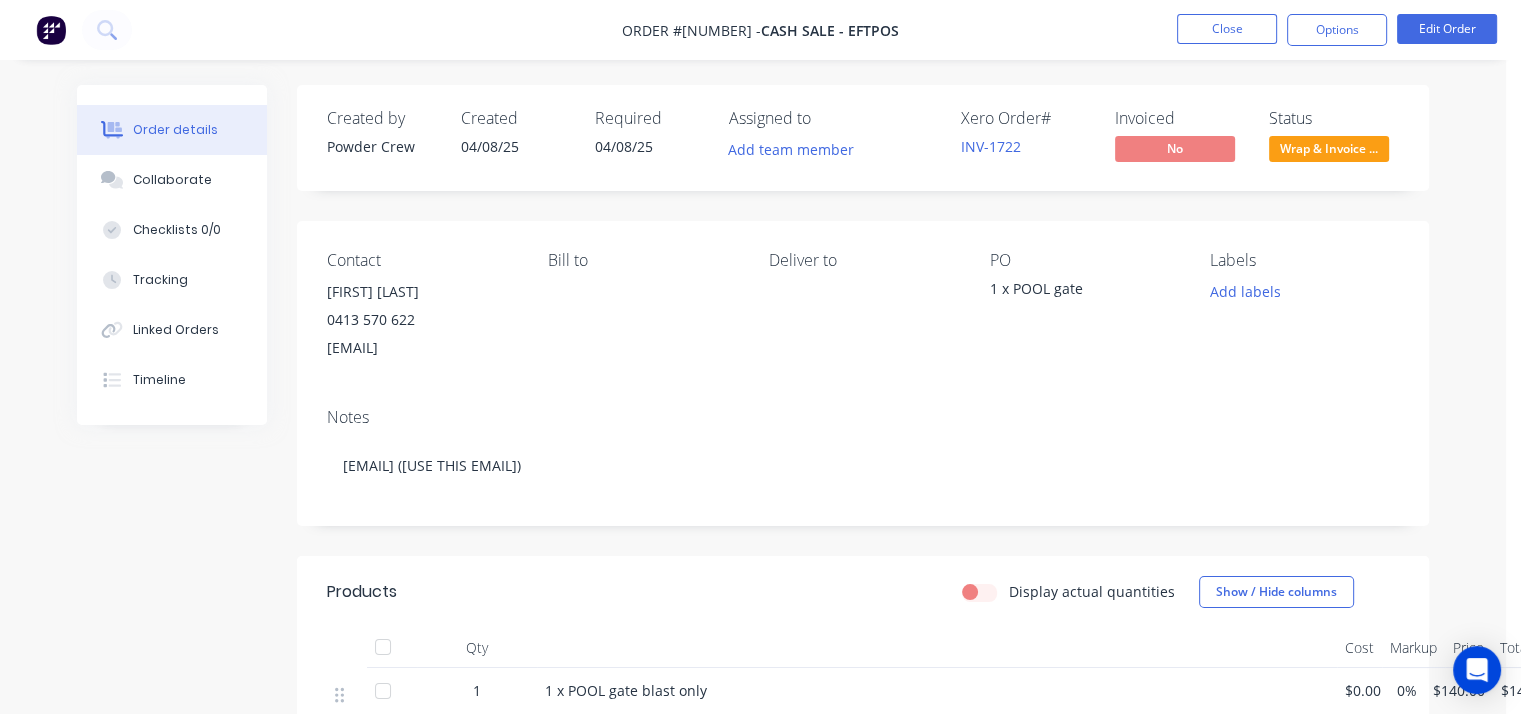 click on "Wrap & Invoice out" at bounding box center (1328, 116) 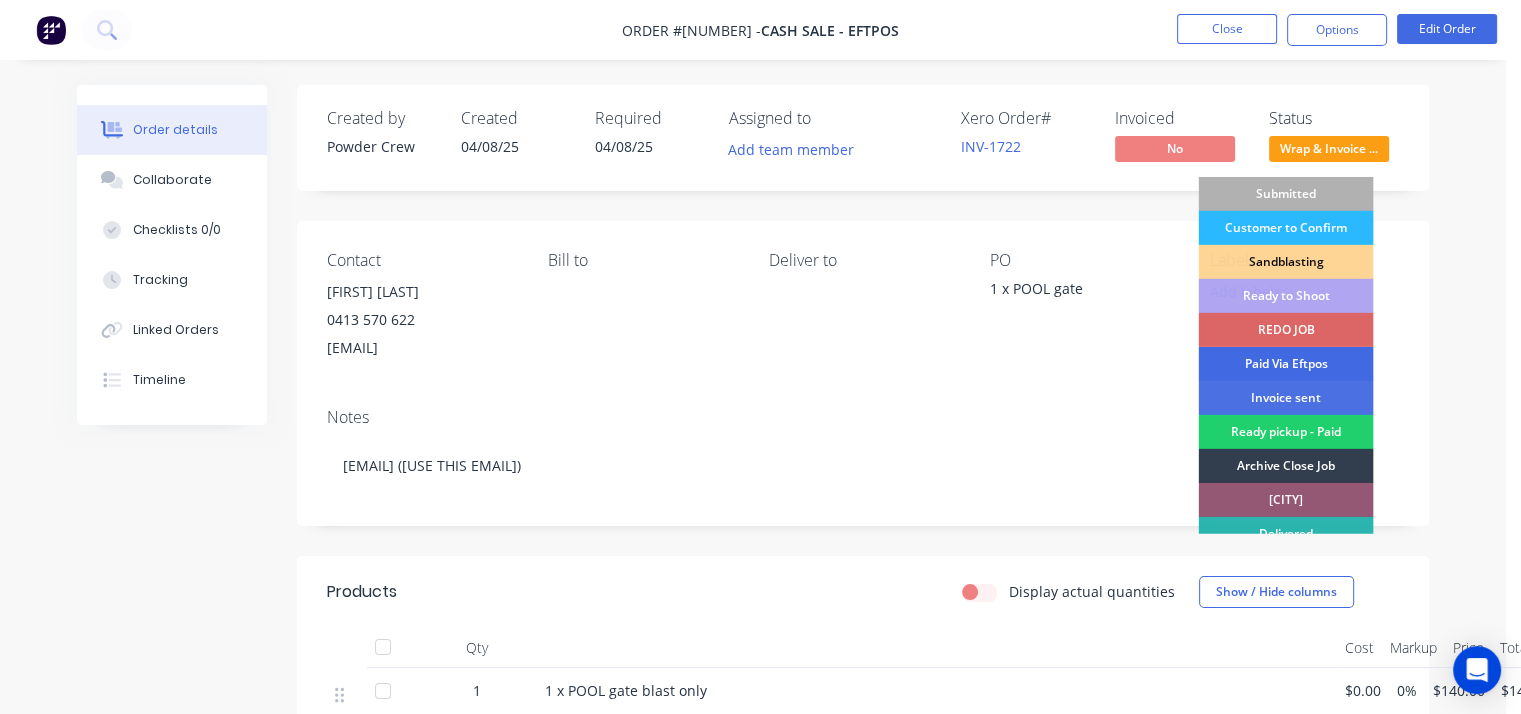 click on "Paid Via Eftpos" at bounding box center (1285, 364) 